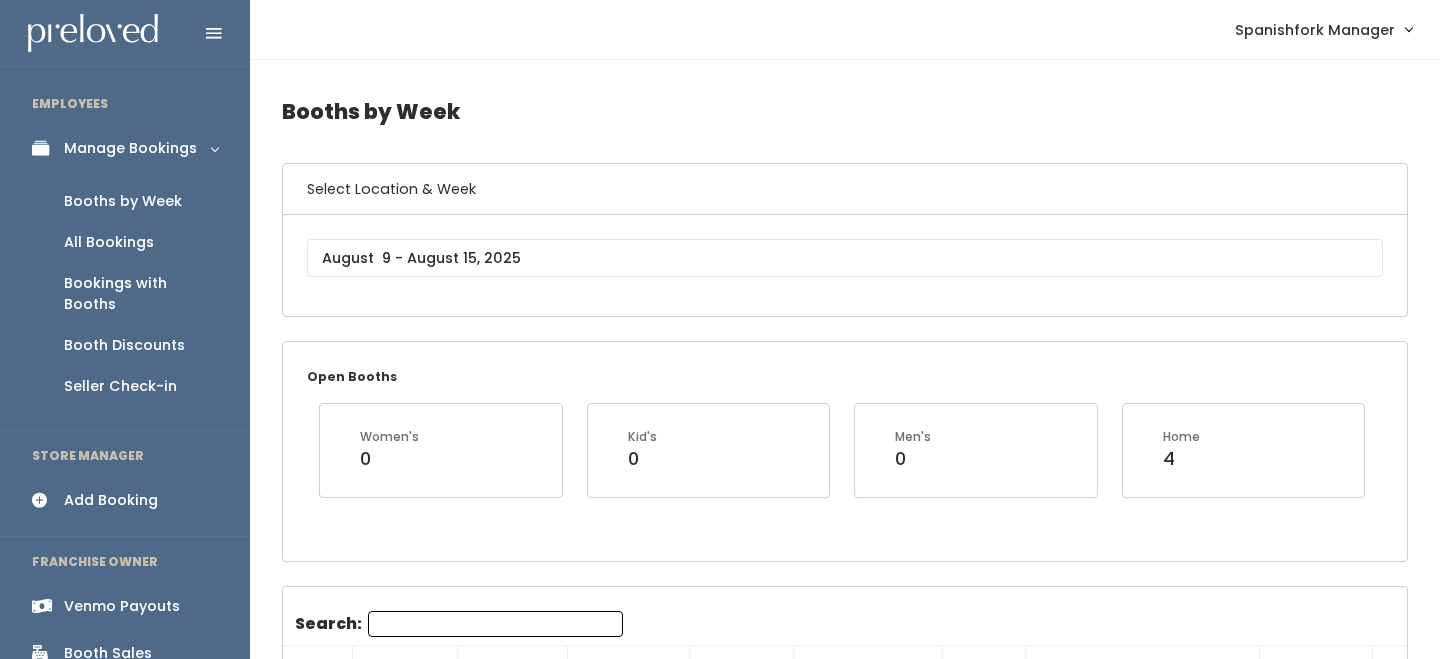 scroll, scrollTop: 0, scrollLeft: 0, axis: both 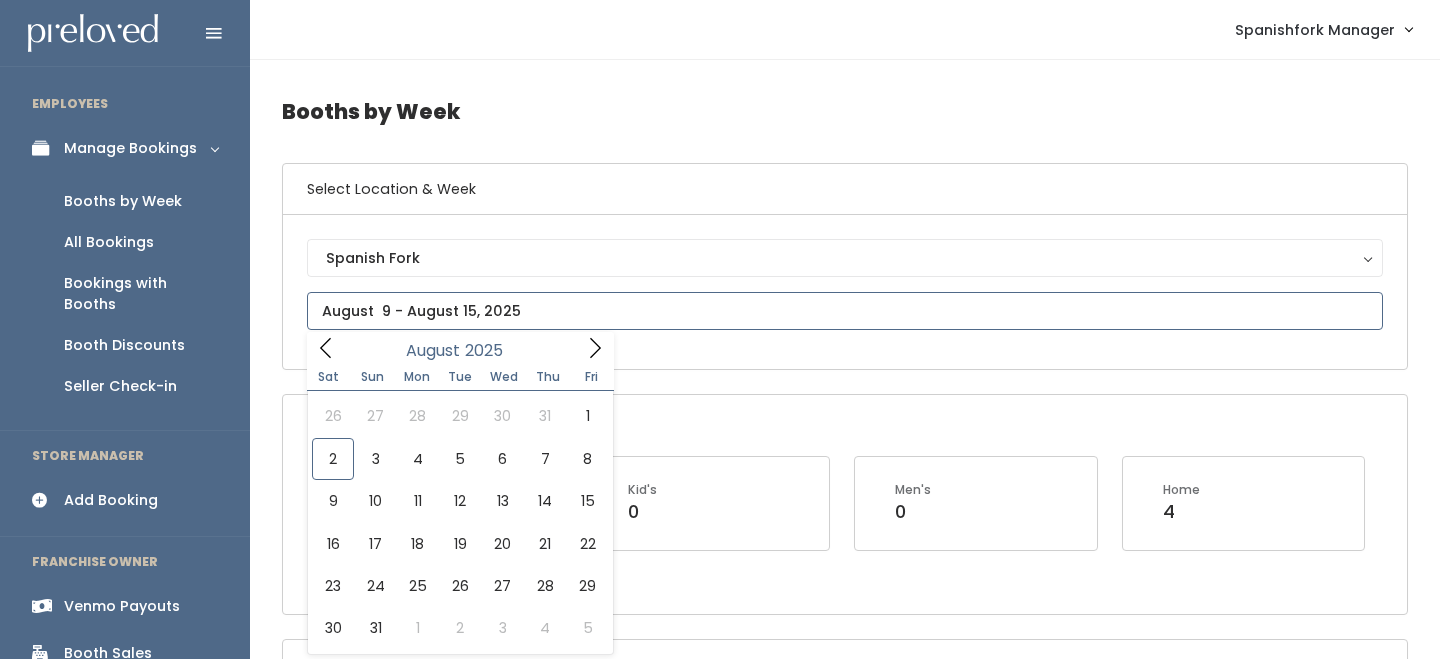 click at bounding box center (845, 311) 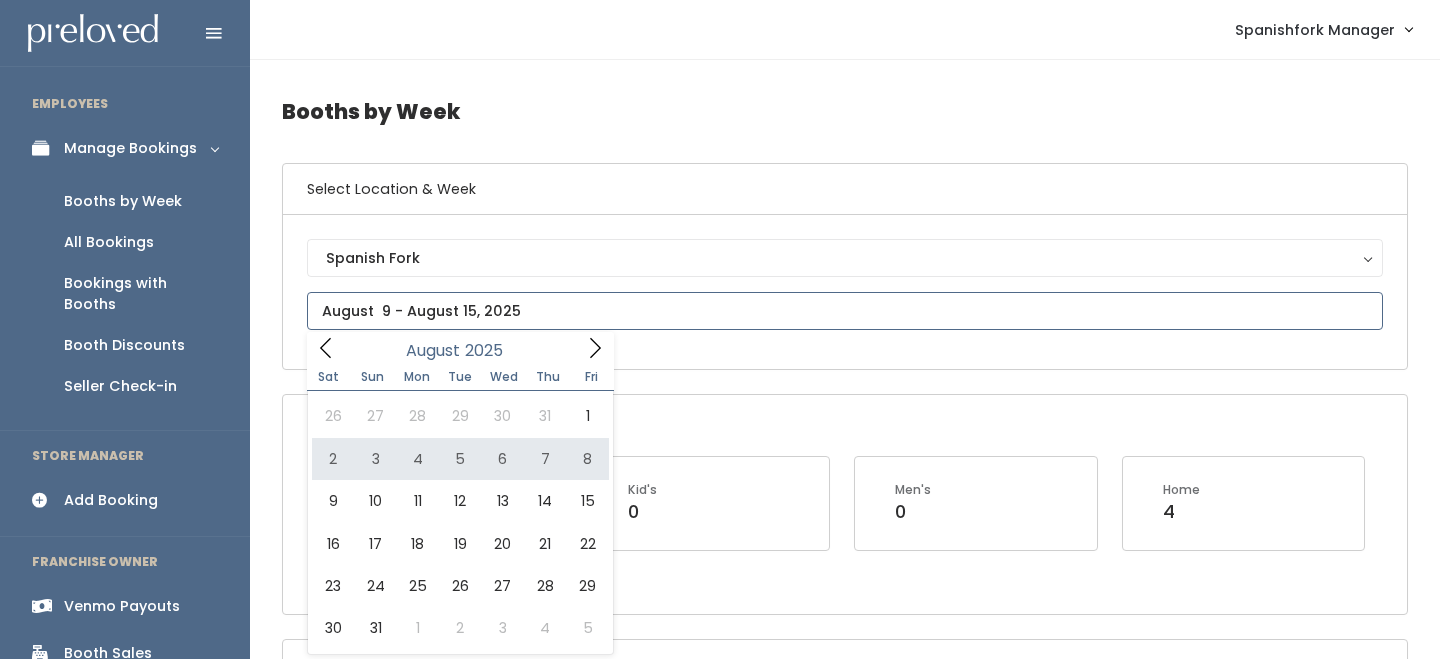 type on "August 2 to August 8" 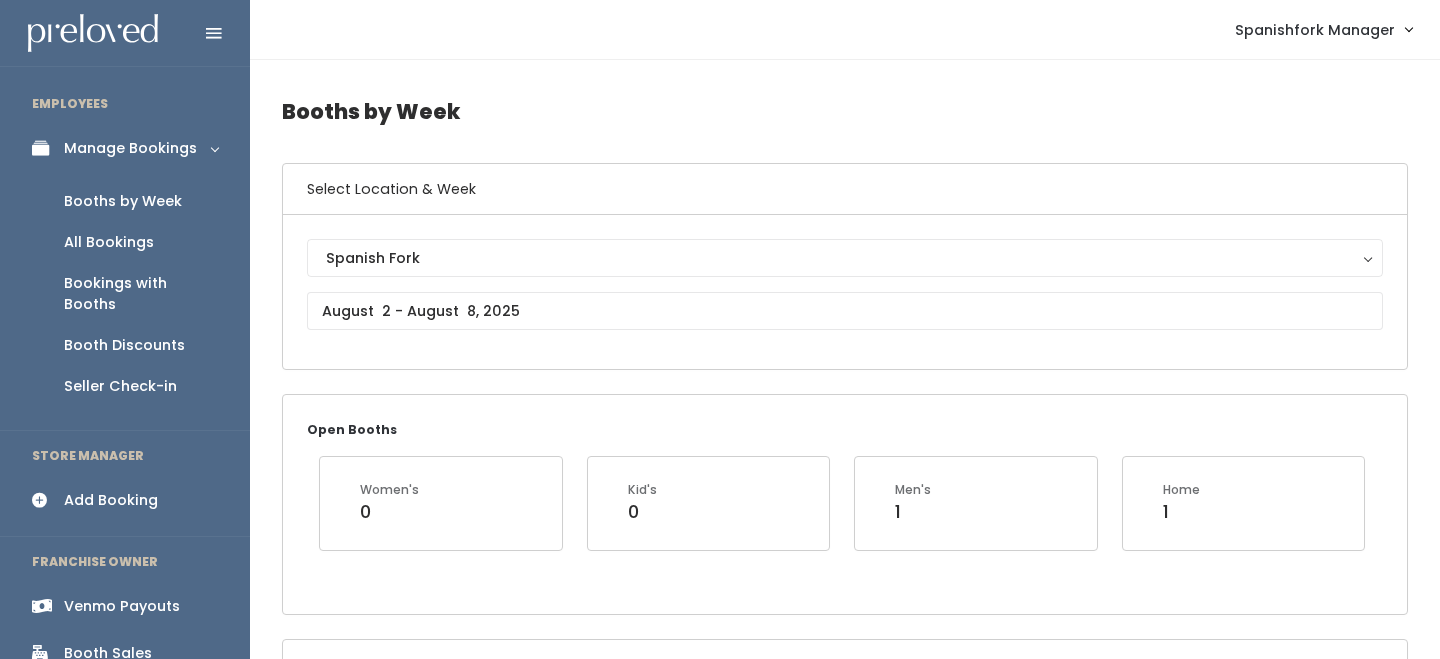 scroll, scrollTop: 0, scrollLeft: 0, axis: both 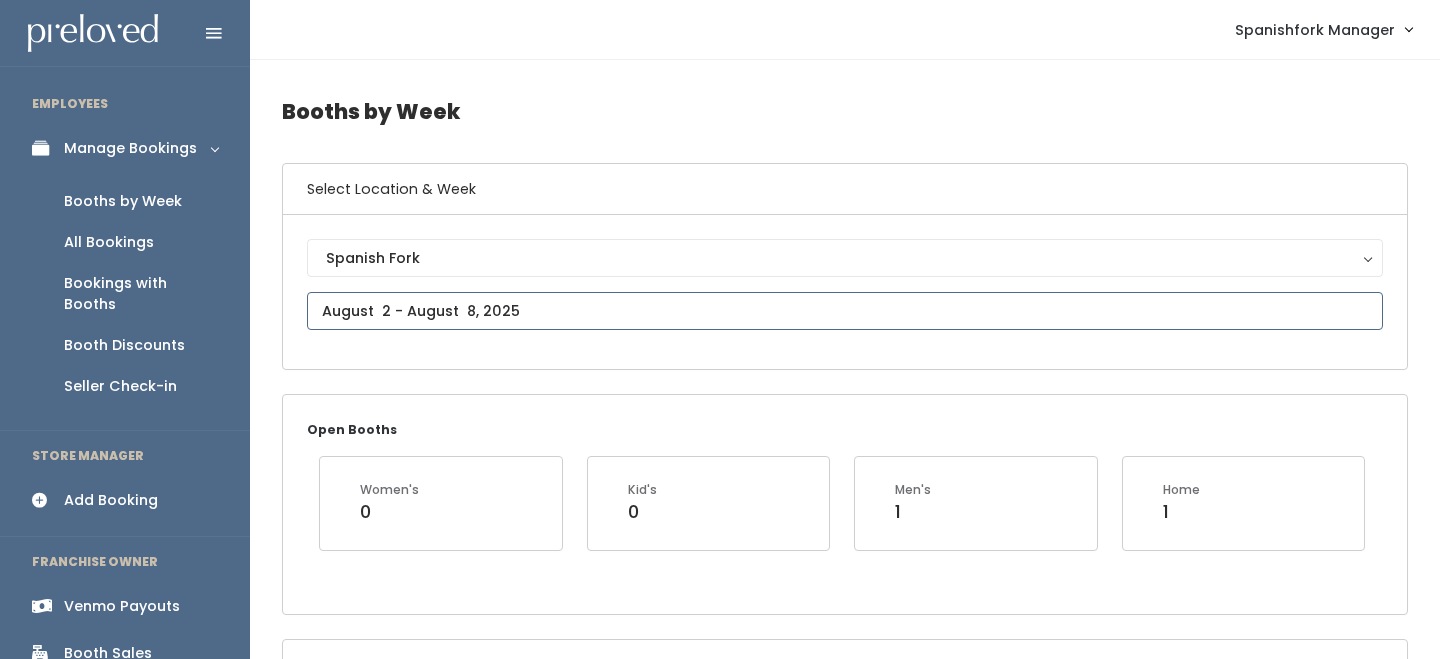 click at bounding box center (845, 311) 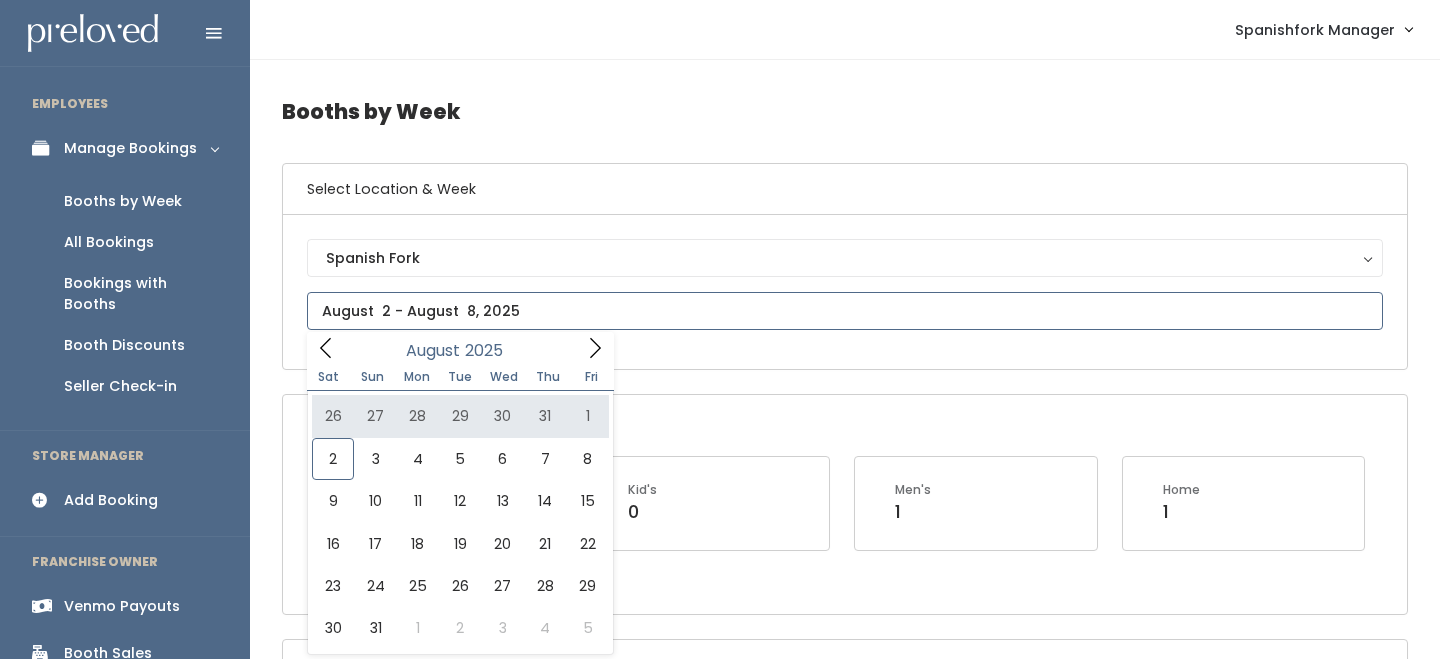 type on "July 26 to August 1" 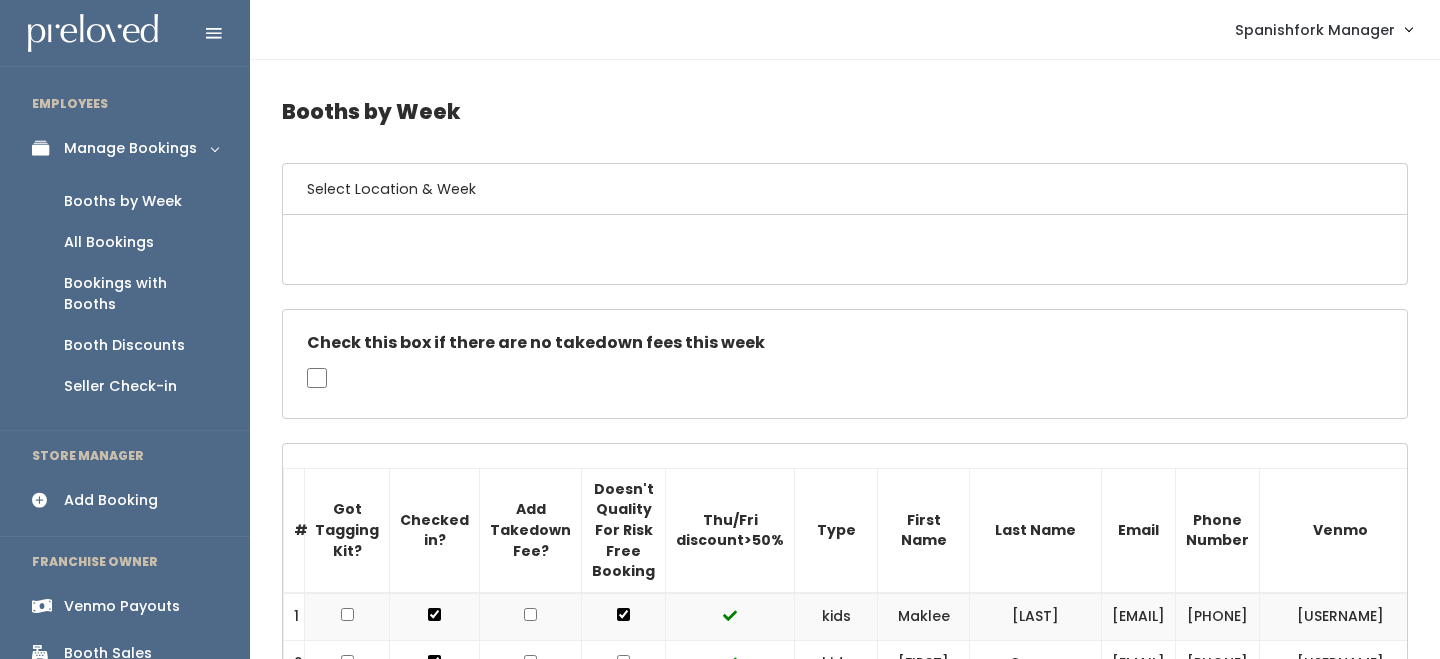 scroll, scrollTop: 0, scrollLeft: 0, axis: both 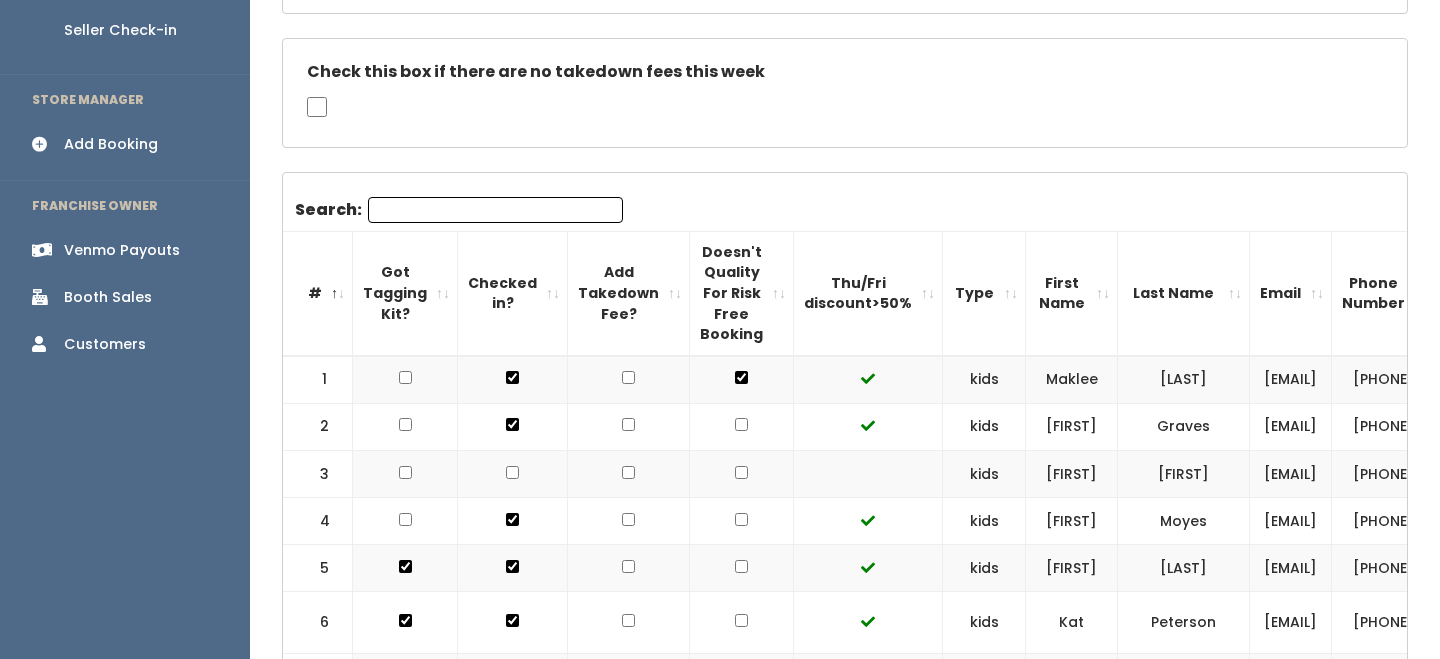 click on "Thu/Fri discount>50%" at bounding box center (868, 293) 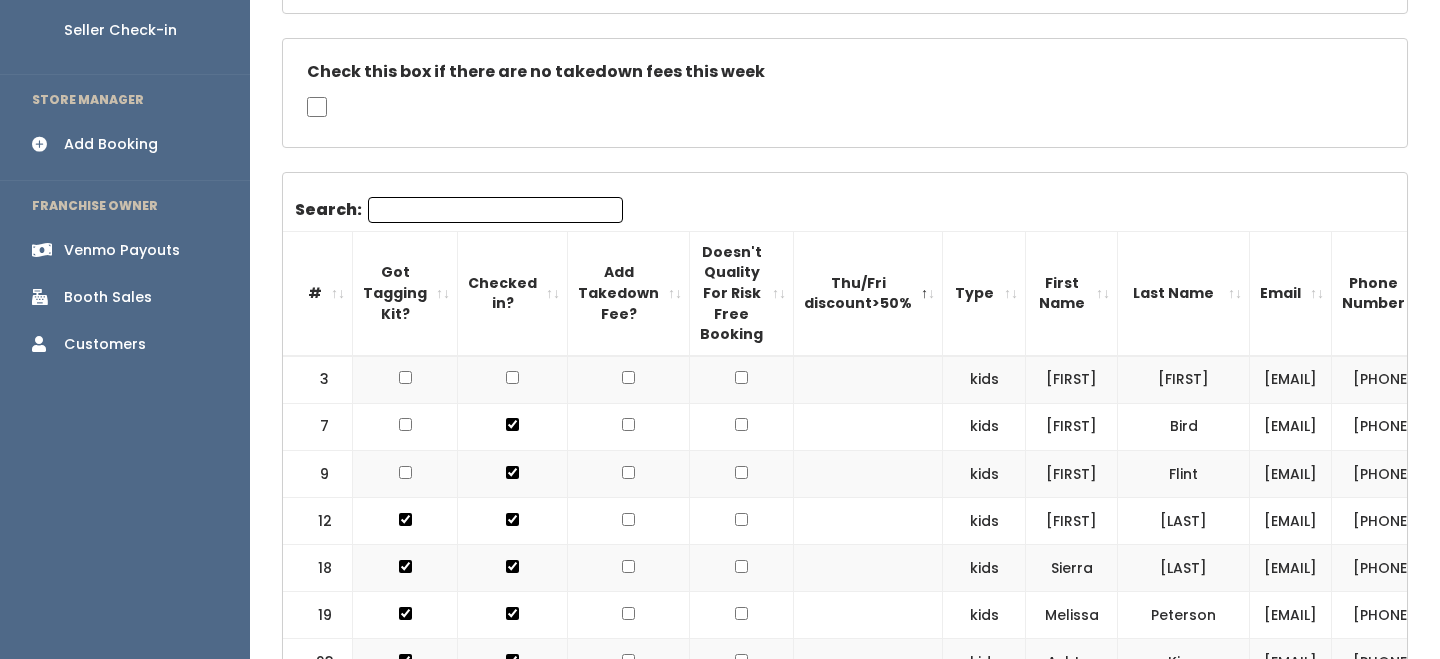 click at bounding box center (742, 380) 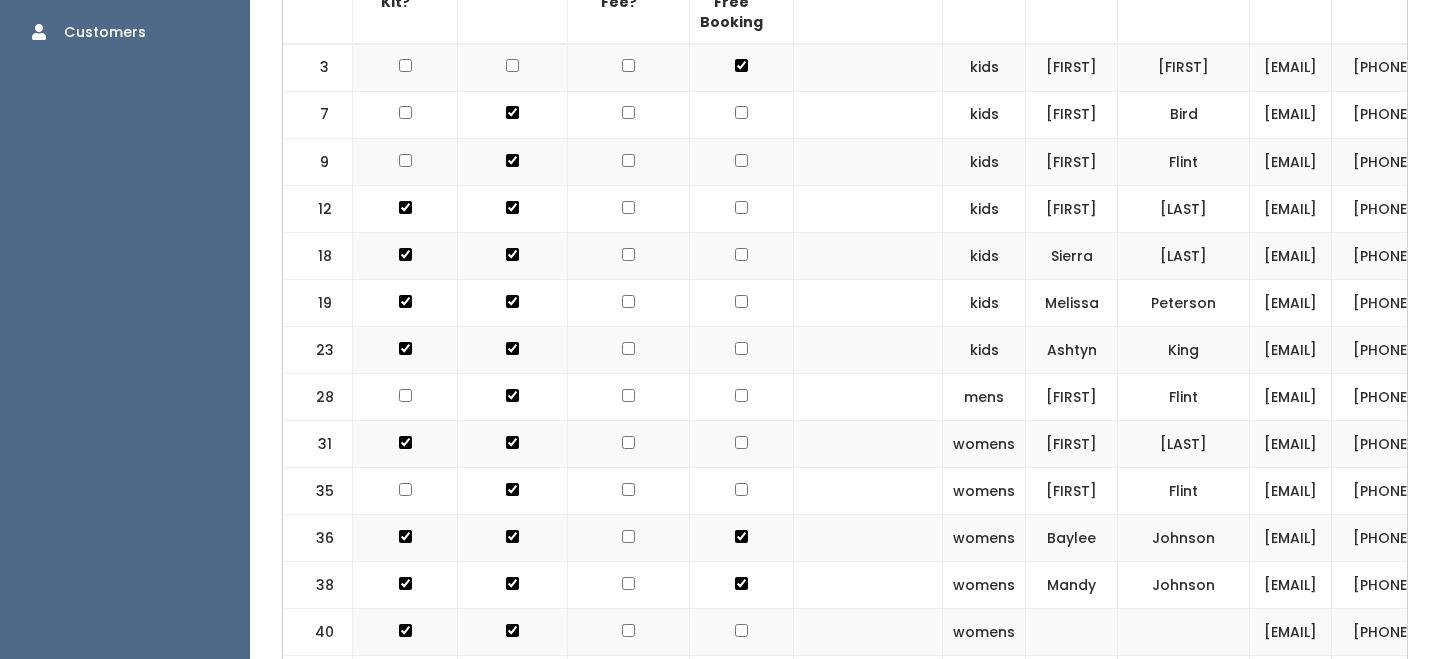 scroll, scrollTop: 671, scrollLeft: 0, axis: vertical 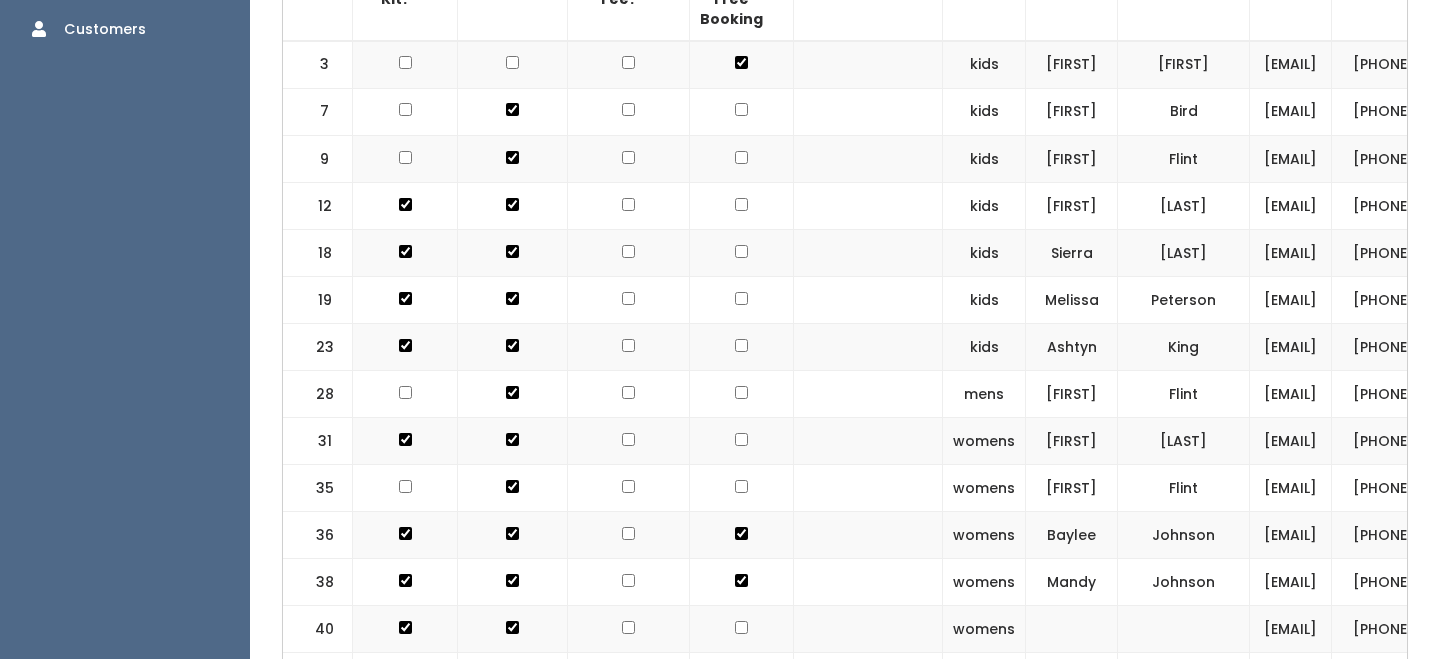 click at bounding box center [741, 109] 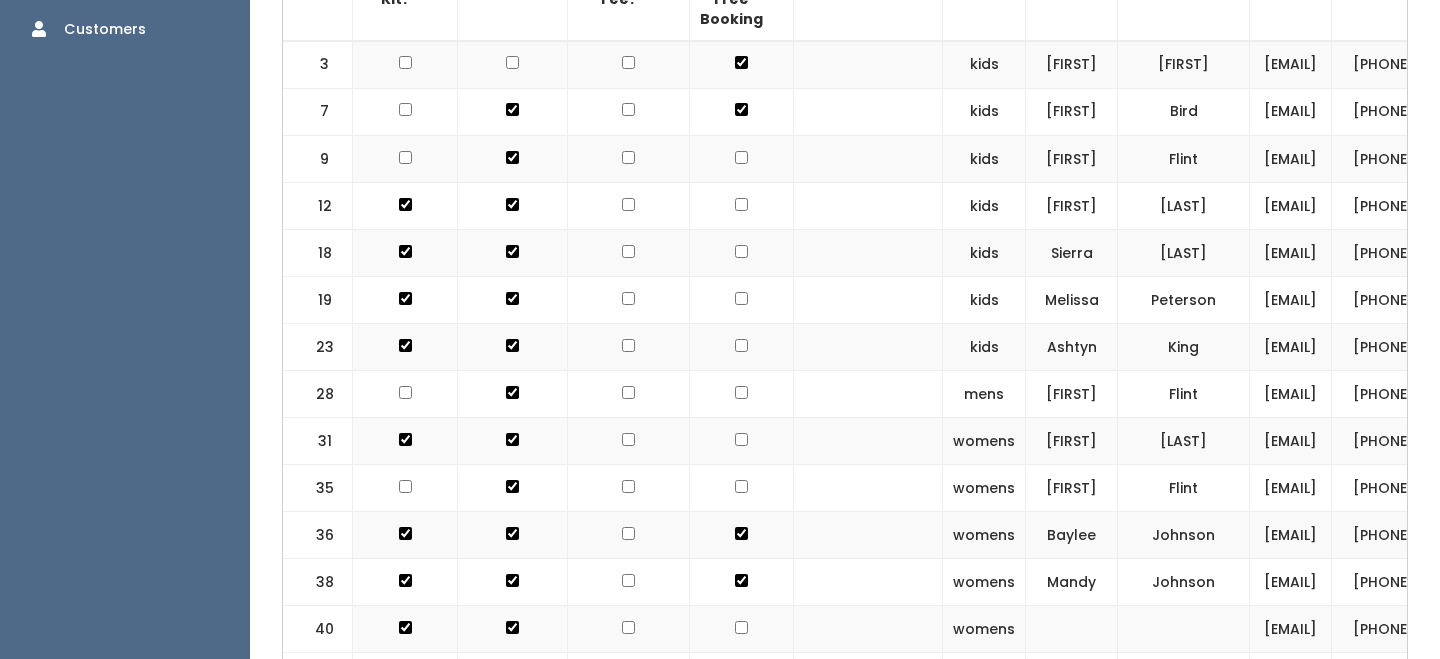 click at bounding box center (741, 62) 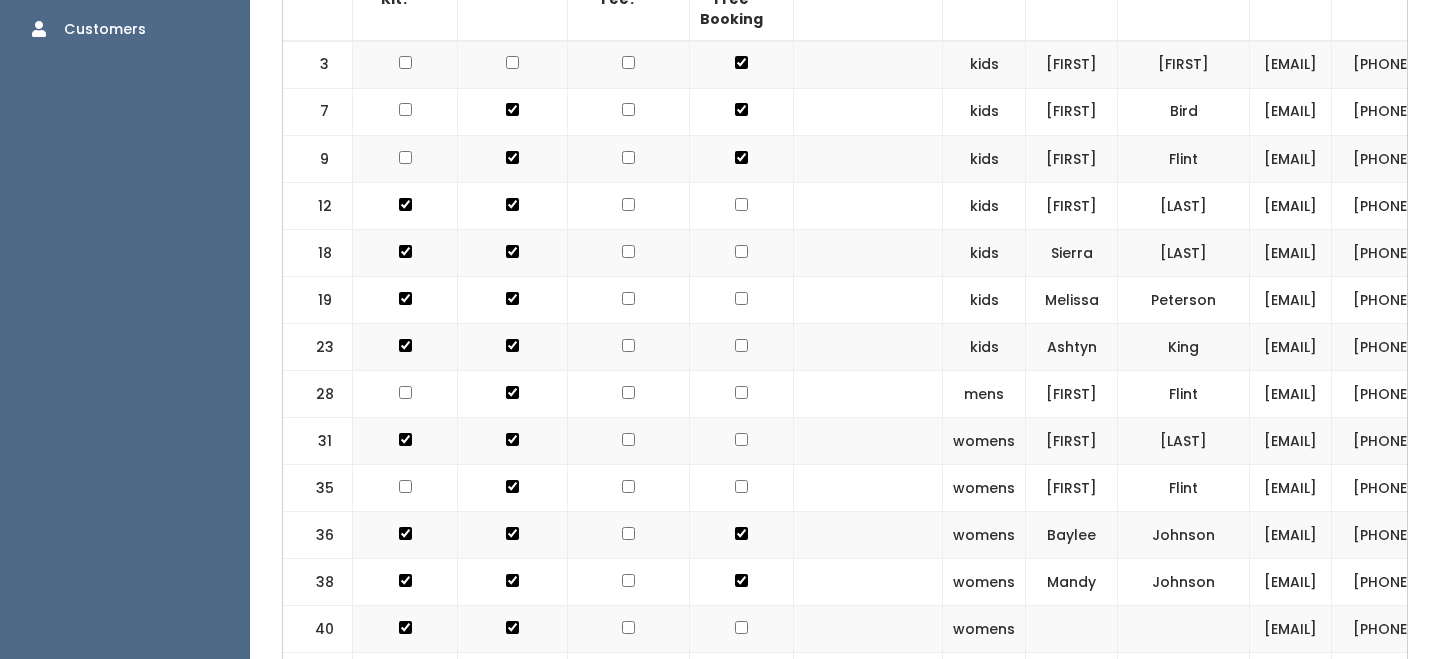 click at bounding box center [741, 109] 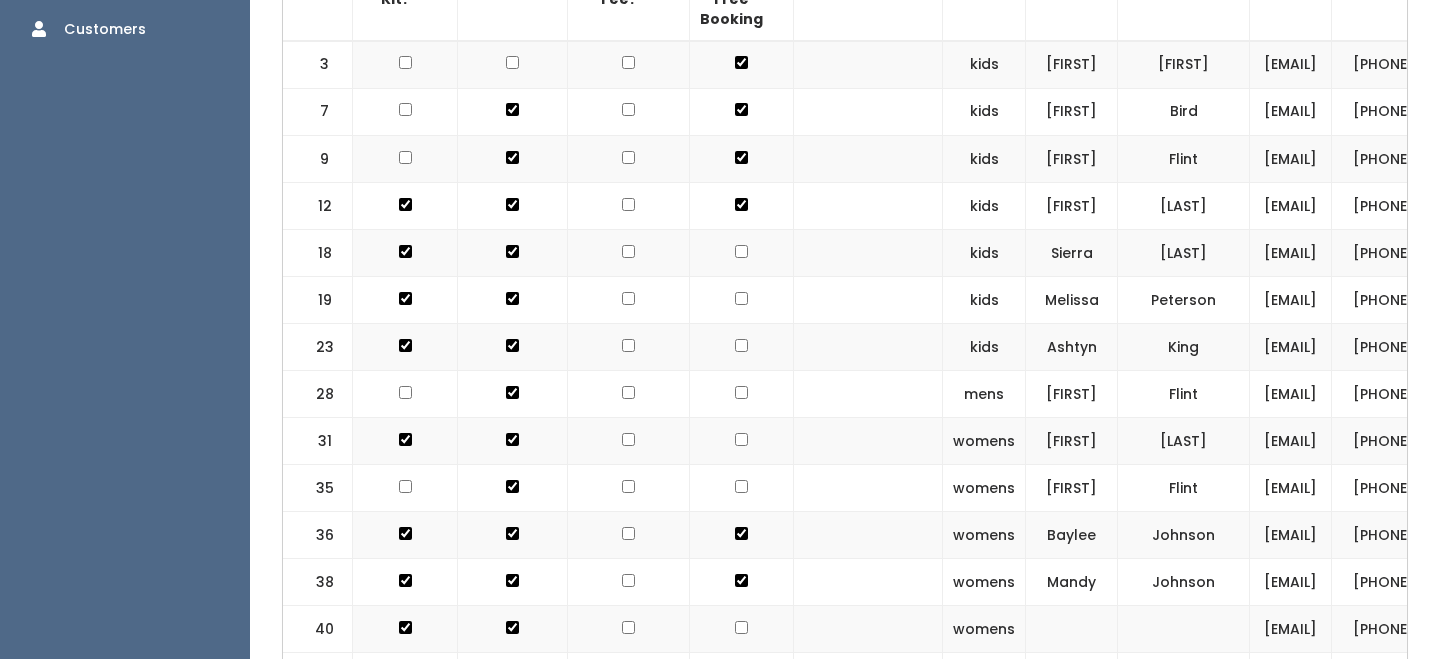 click at bounding box center (741, 62) 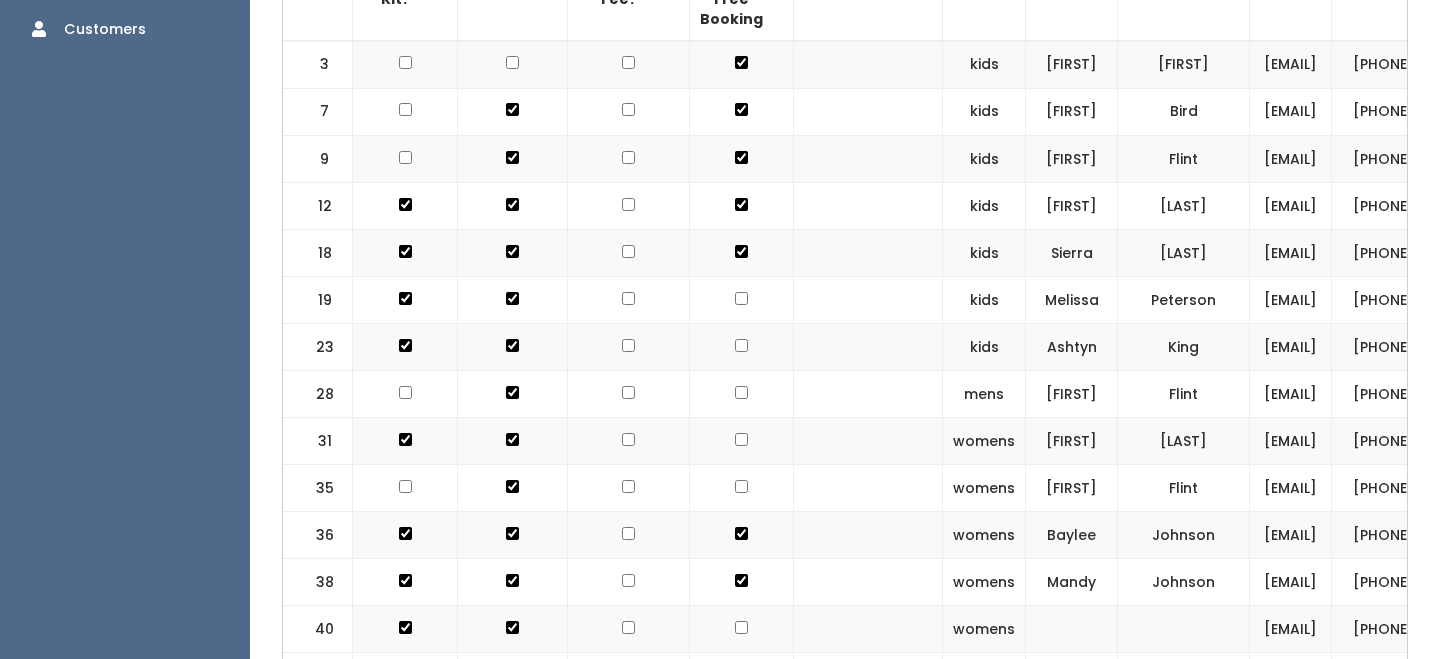 click at bounding box center (741, 109) 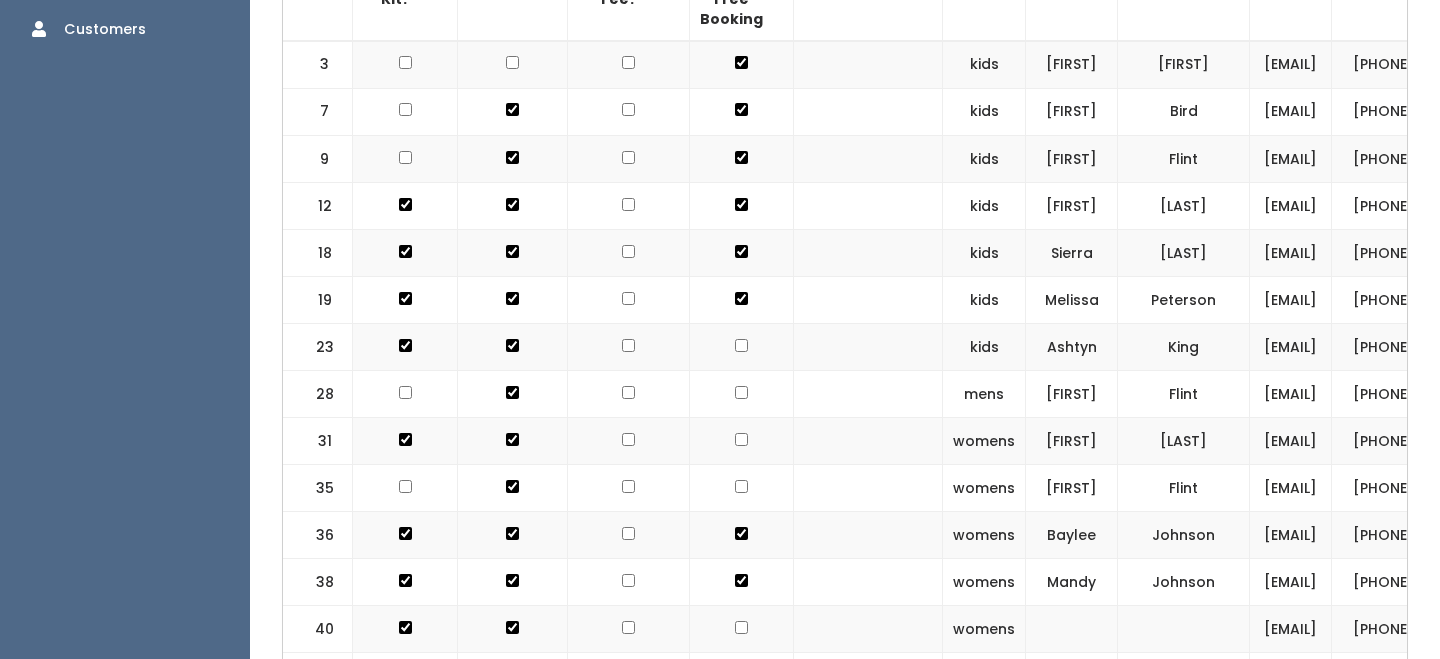click at bounding box center (741, 62) 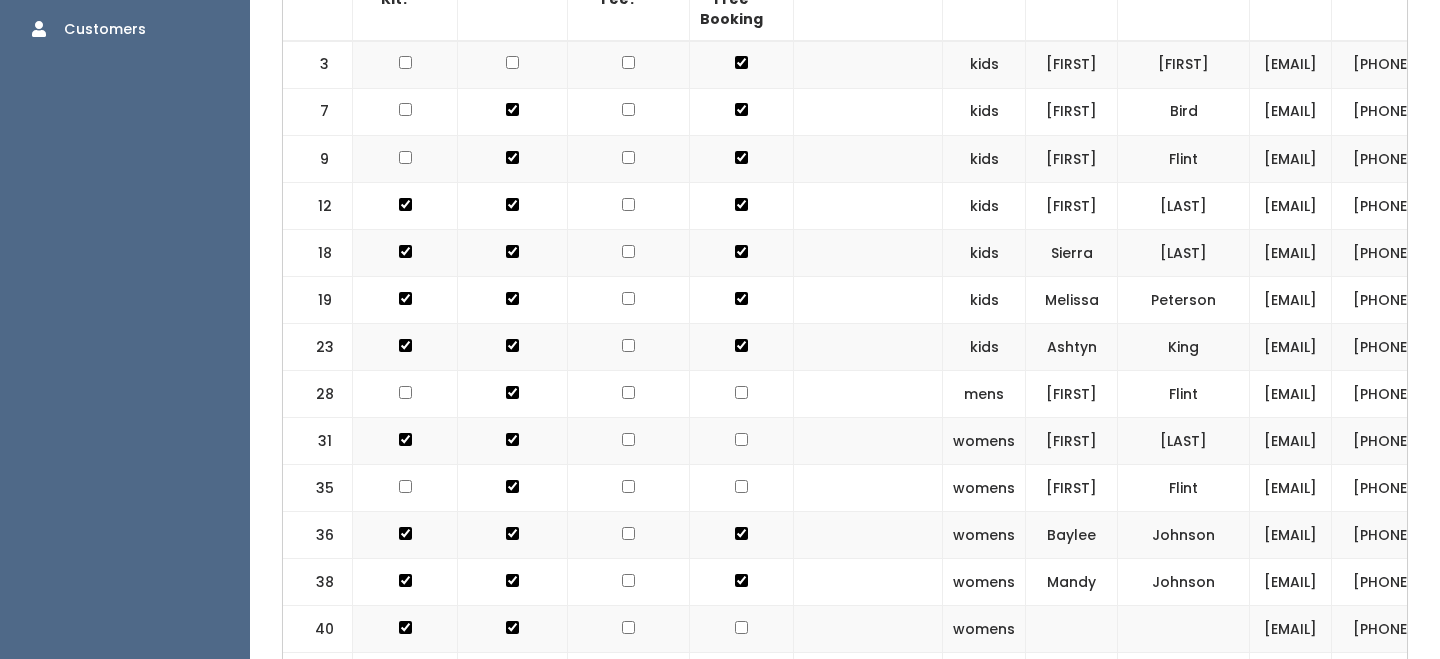 click at bounding box center (742, 393) 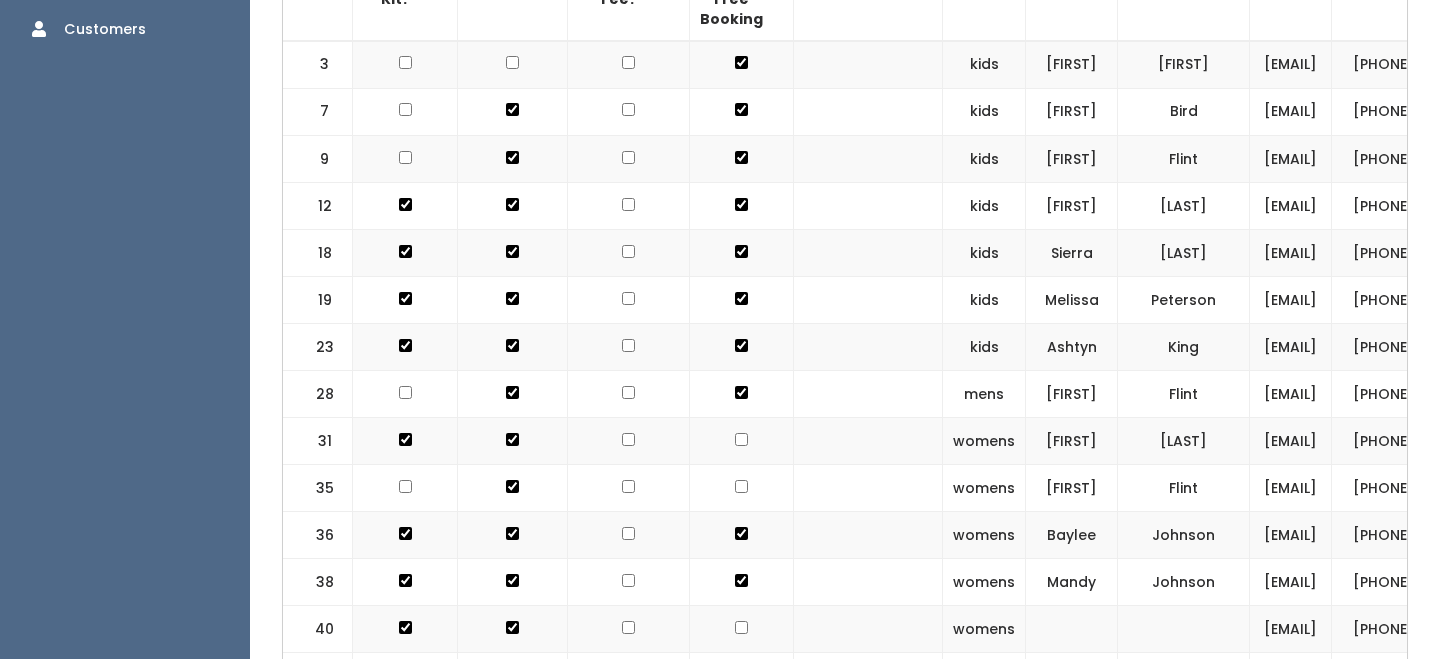 click at bounding box center [741, 62] 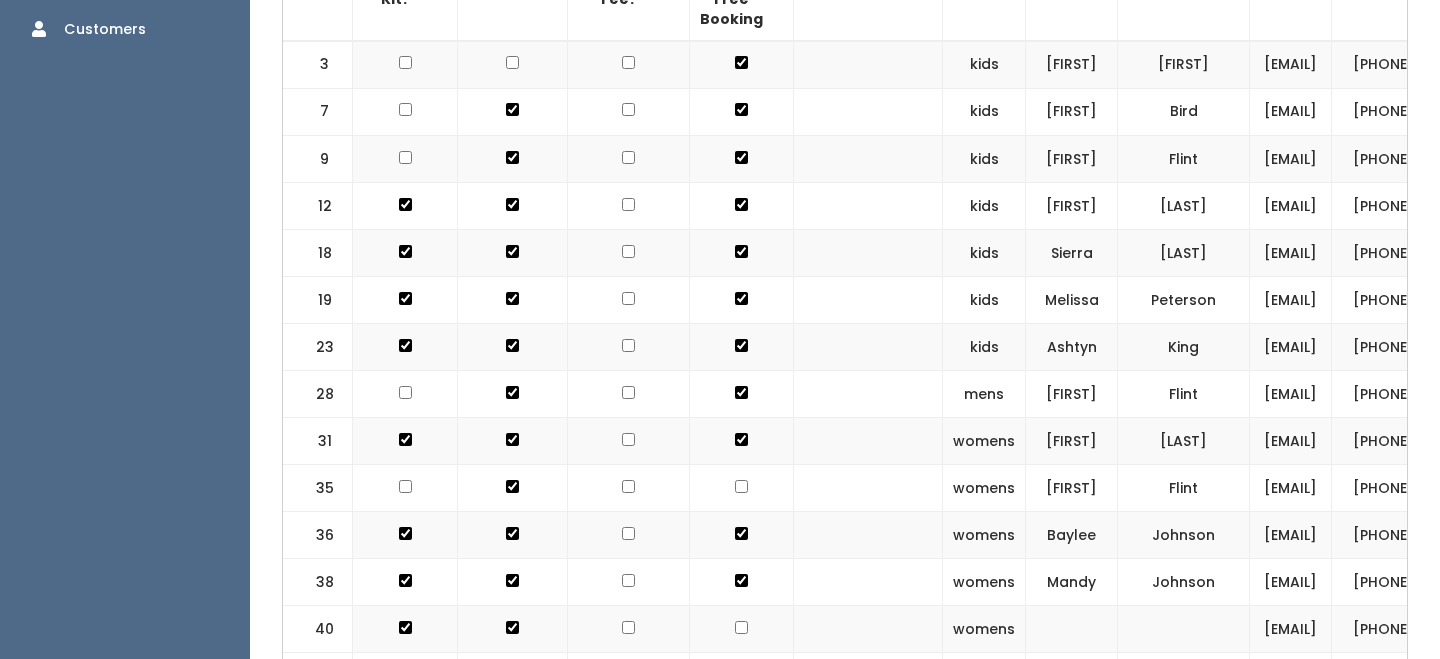 click at bounding box center [741, 109] 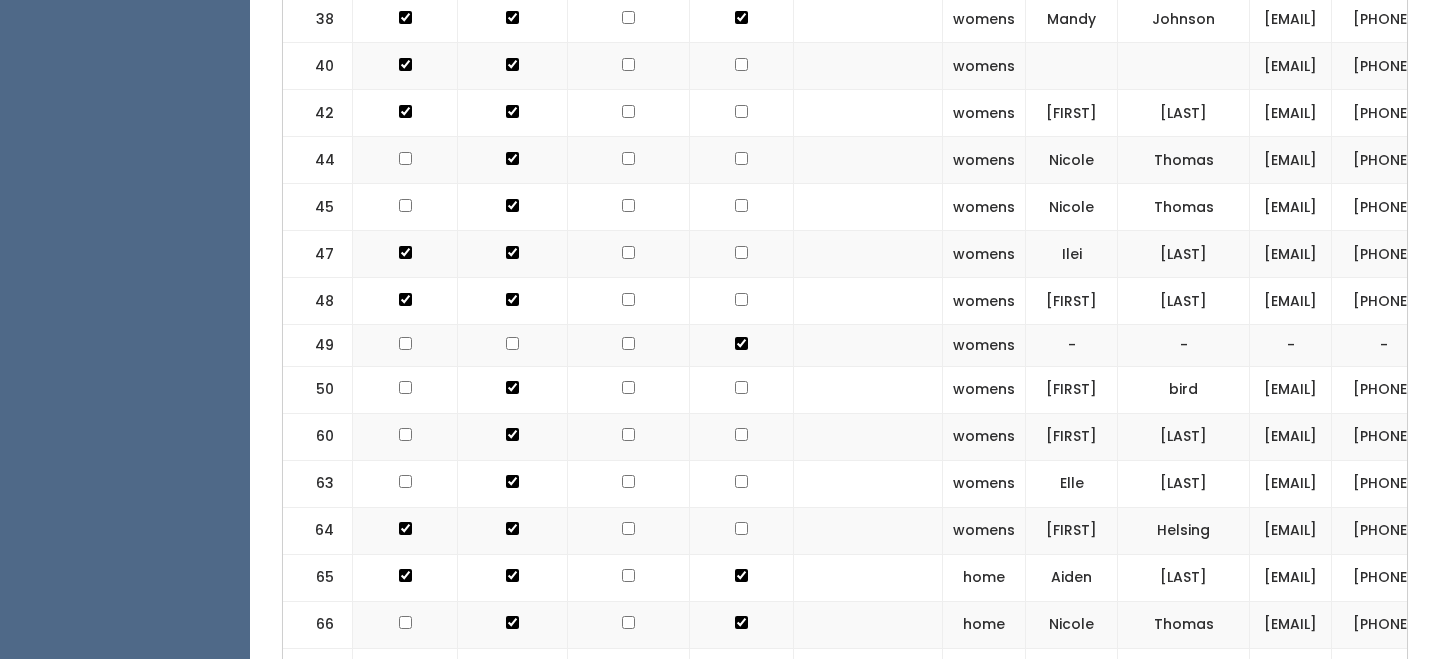 scroll, scrollTop: 1241, scrollLeft: 0, axis: vertical 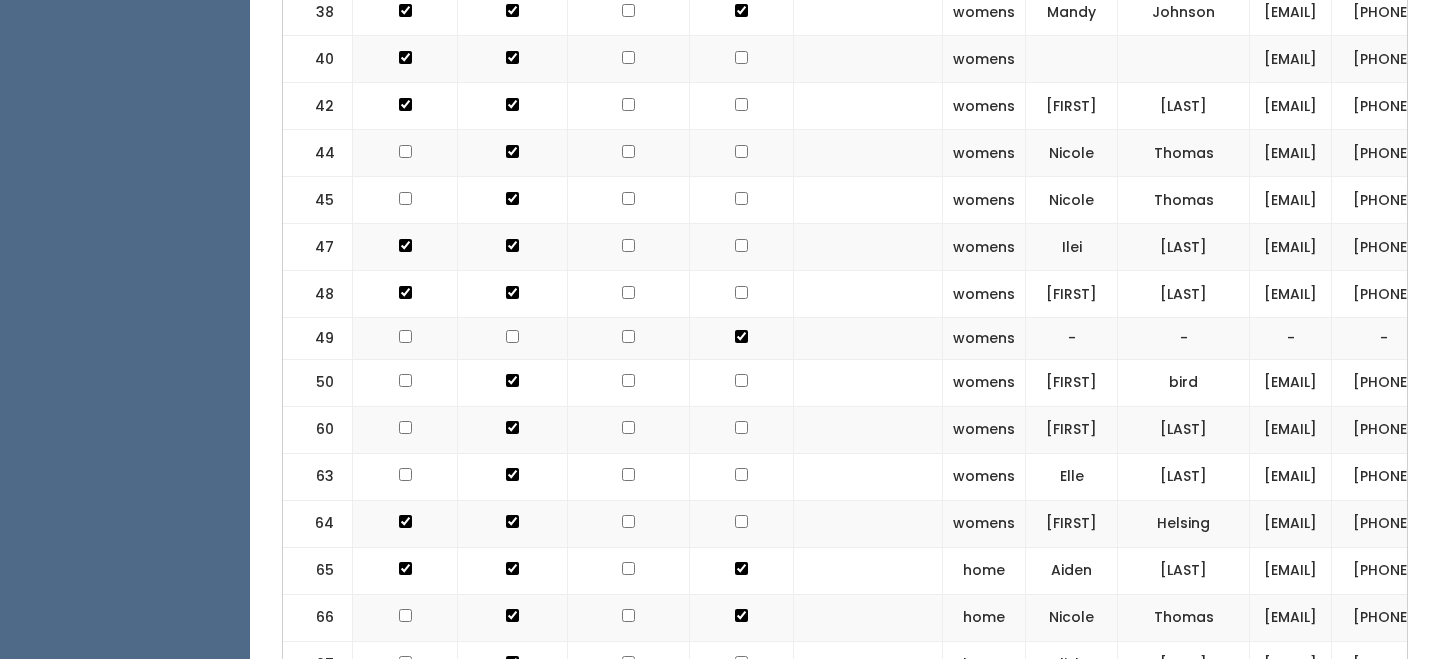 click at bounding box center [741, -508] 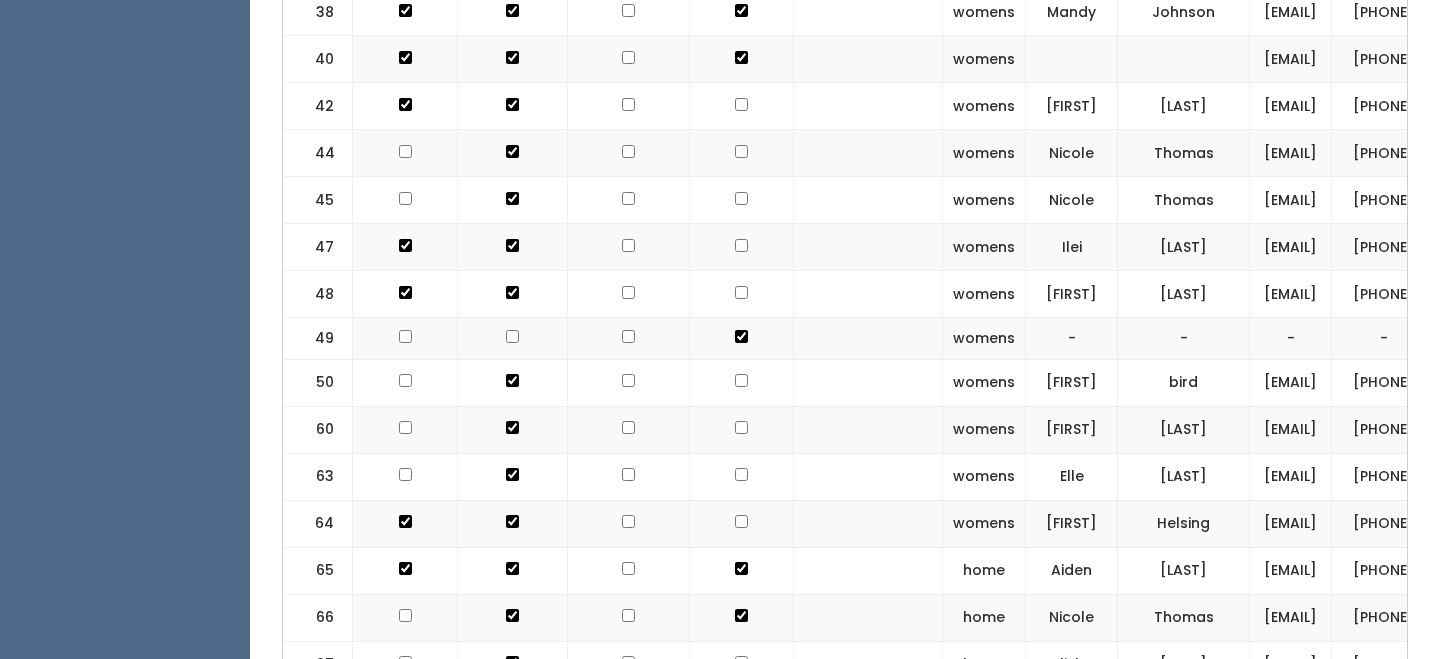 click at bounding box center [741, -461] 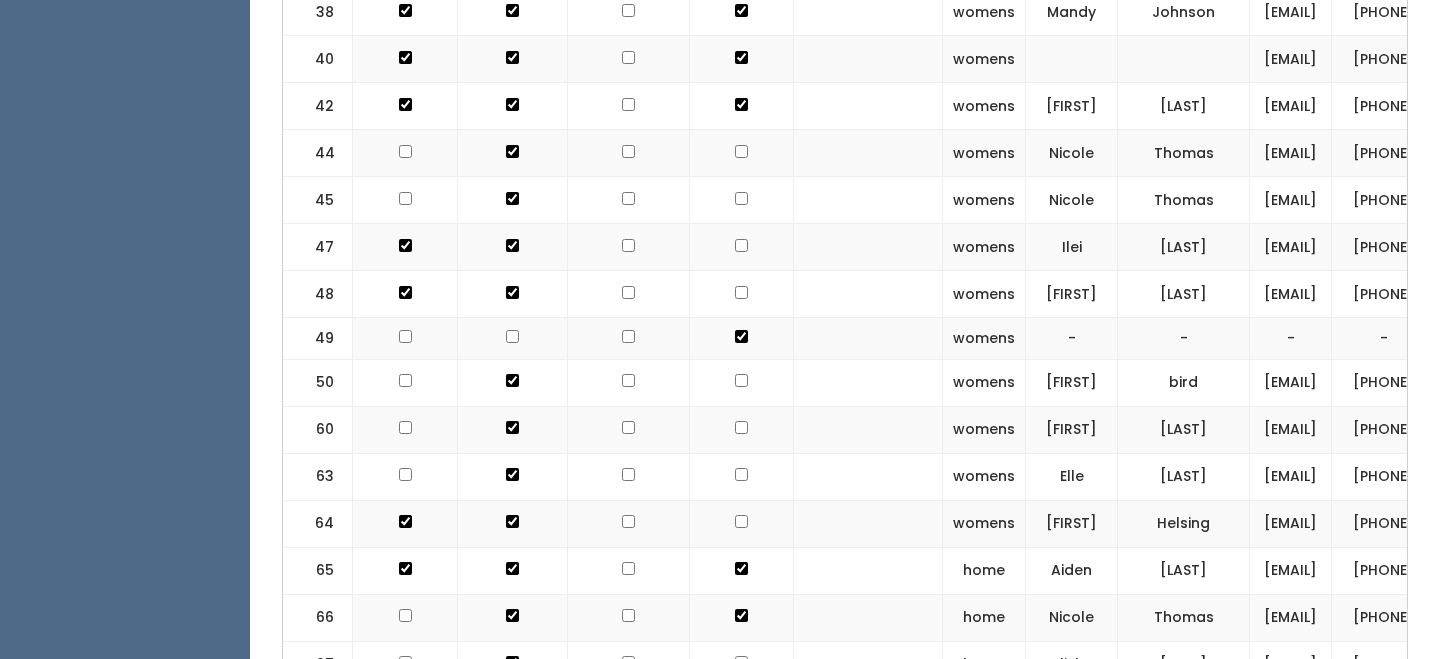 click at bounding box center (741, -508) 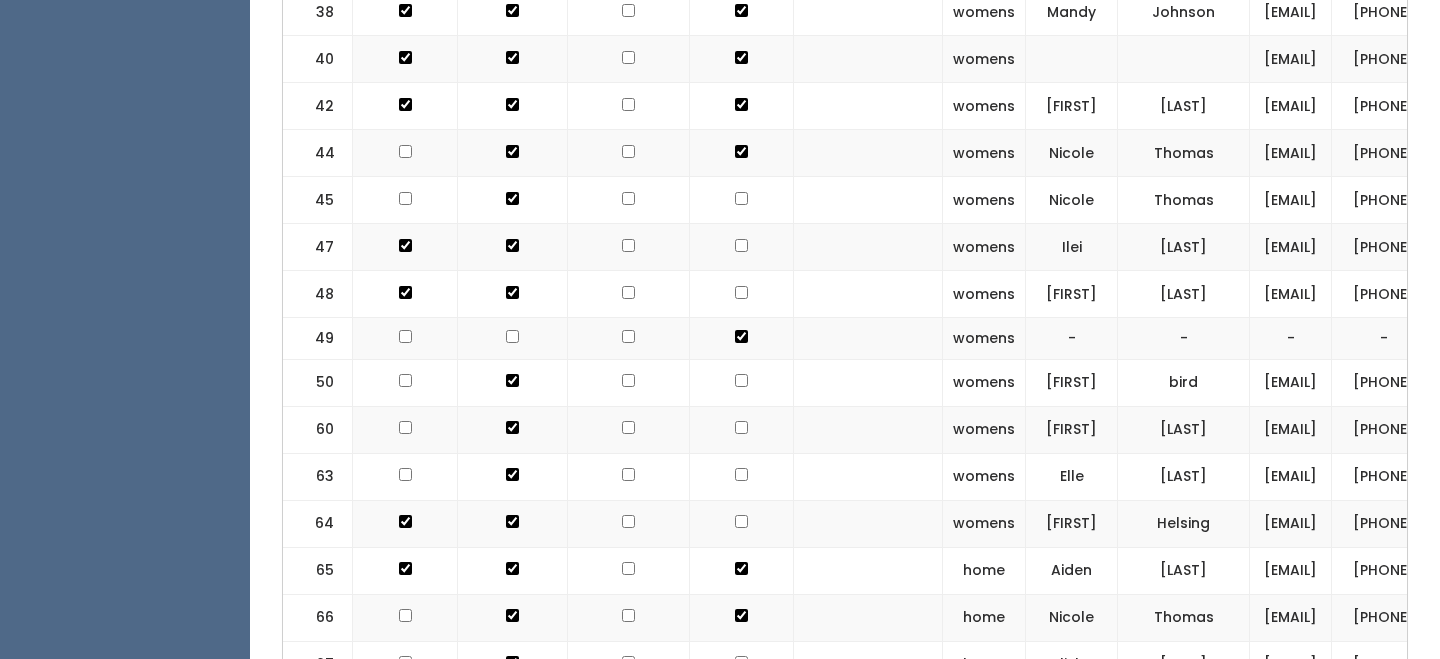 click at bounding box center (741, -461) 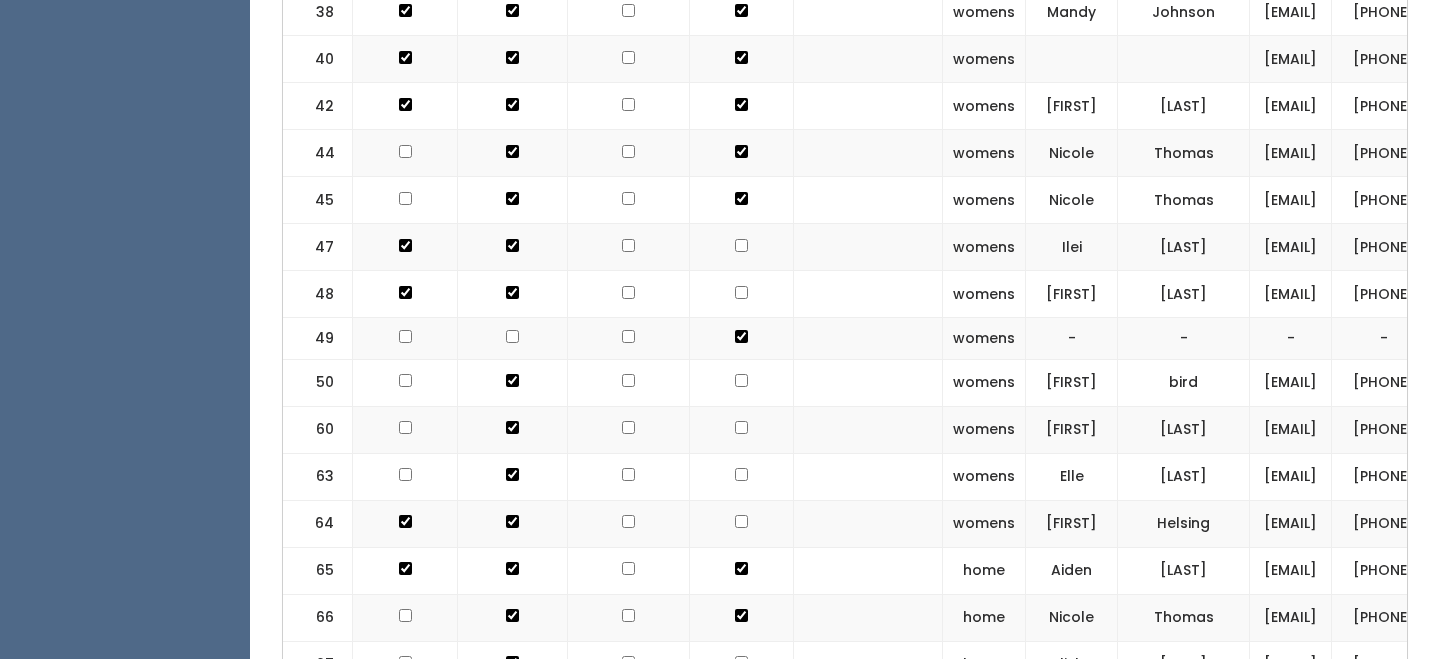 click at bounding box center (741, -508) 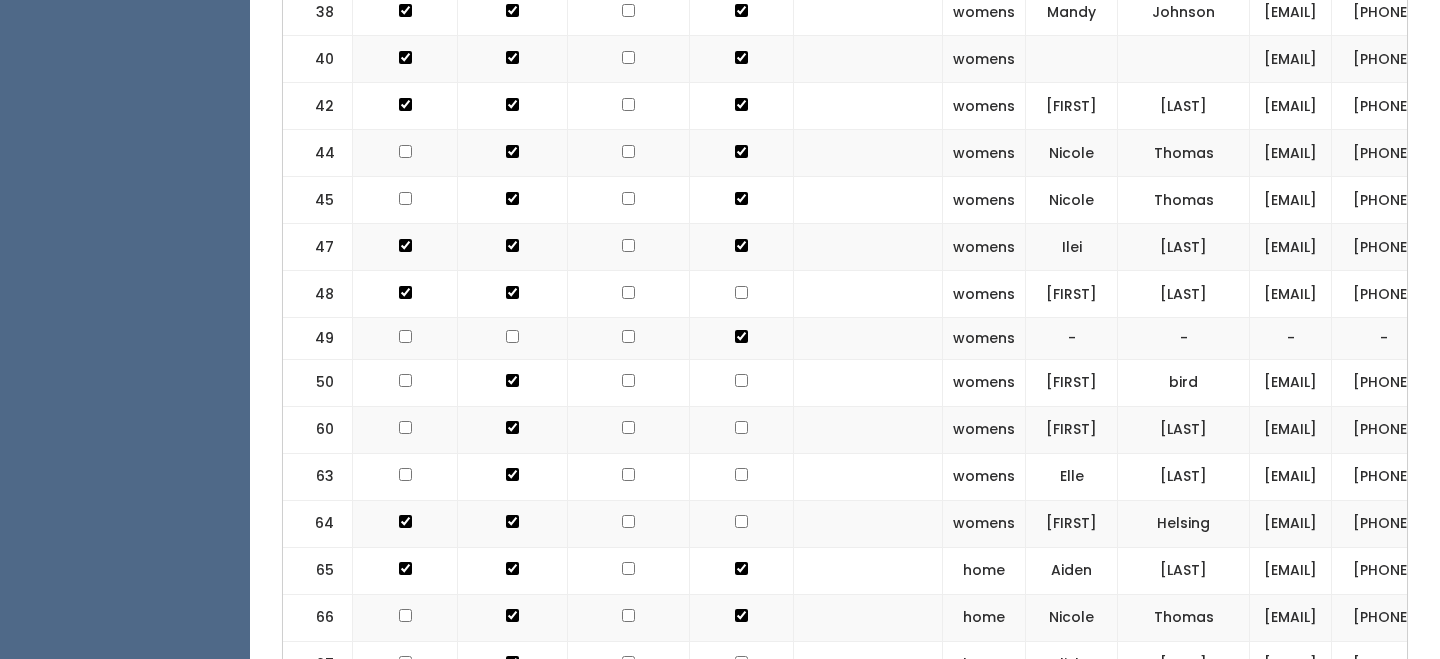 click at bounding box center (741, -461) 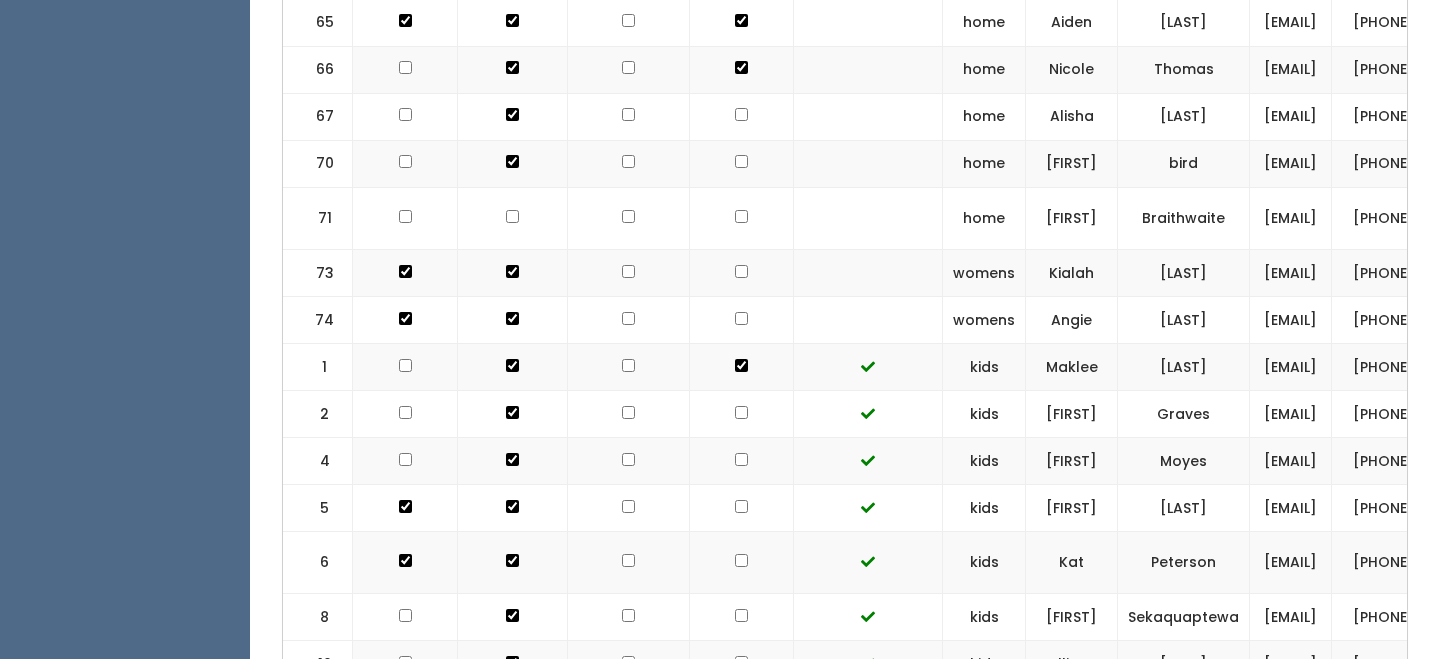 scroll, scrollTop: 1806, scrollLeft: 0, axis: vertical 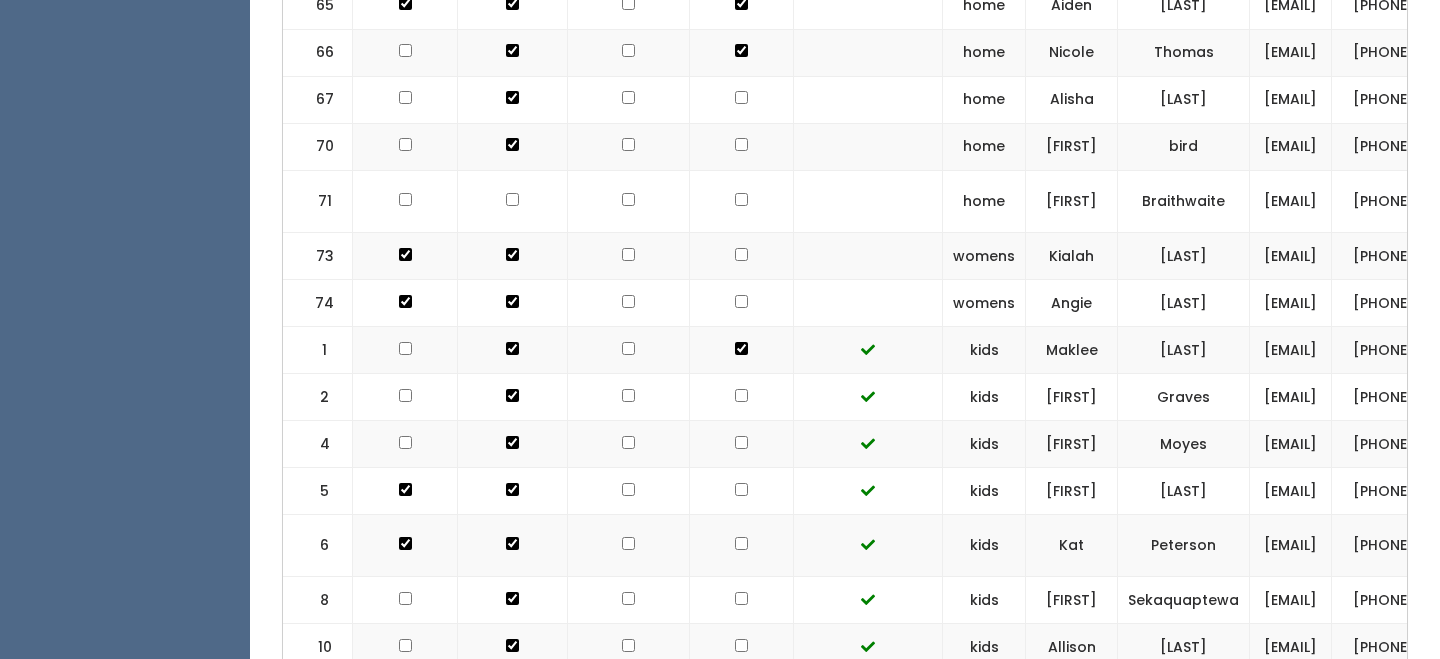 click at bounding box center (741, -1026) 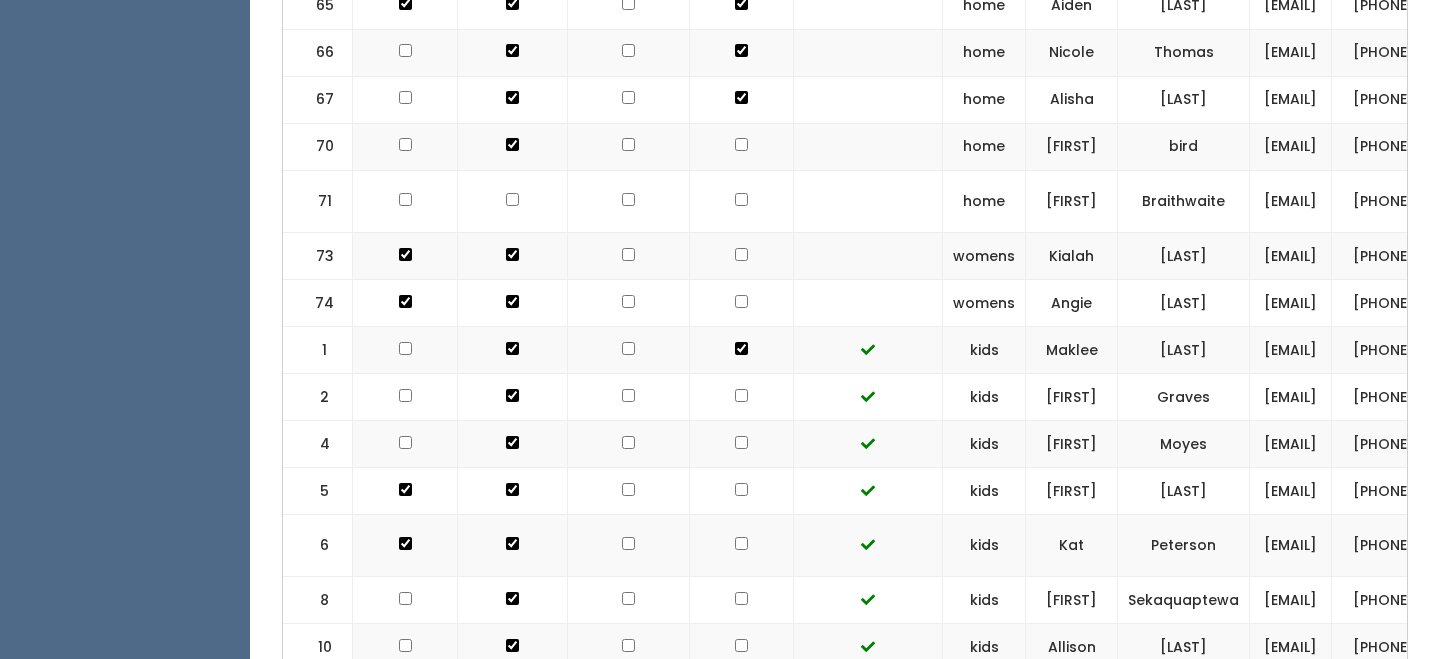 click at bounding box center [741, -1073] 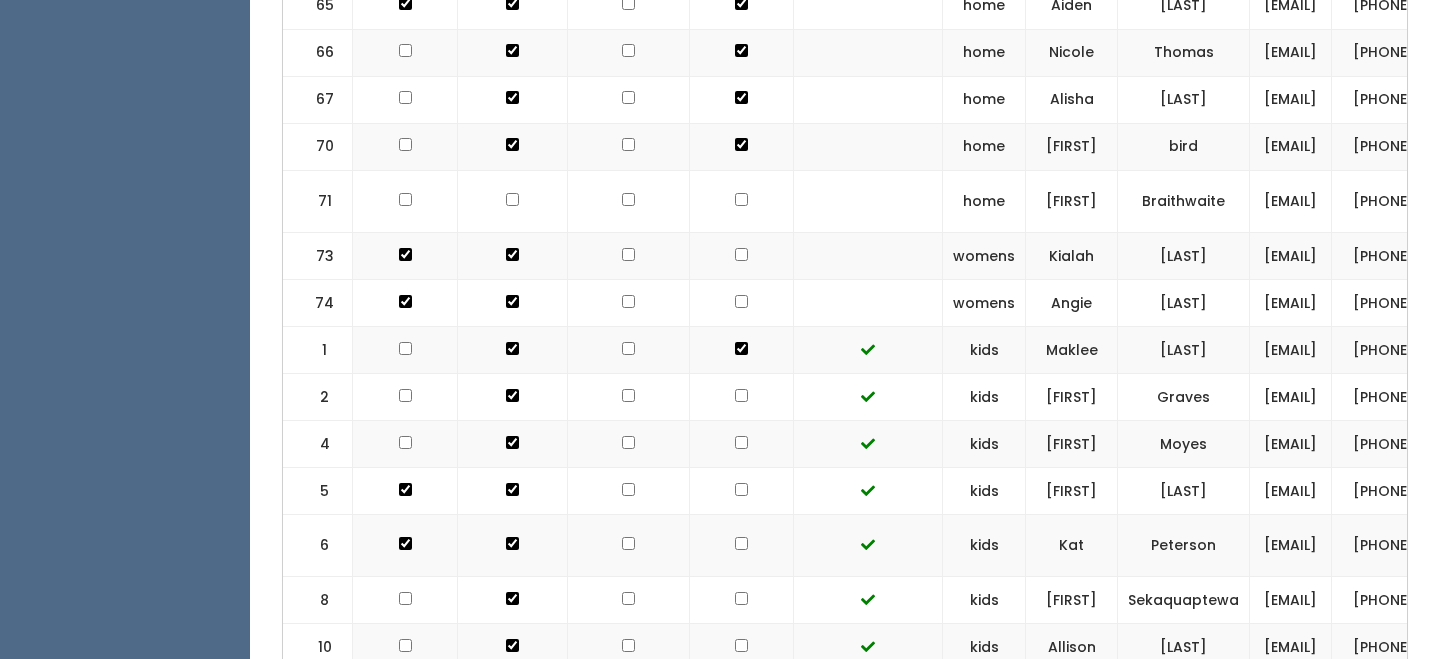 click at bounding box center [741, -1026] 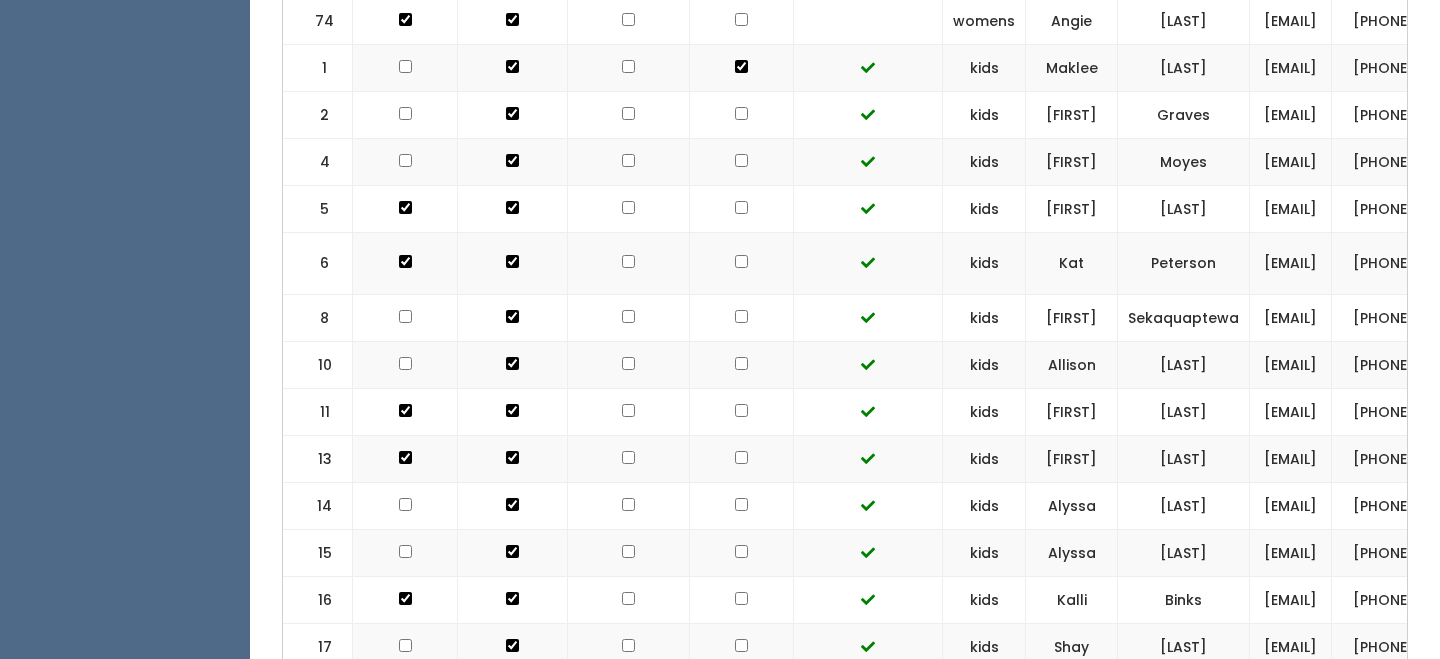 scroll, scrollTop: 2108, scrollLeft: 0, axis: vertical 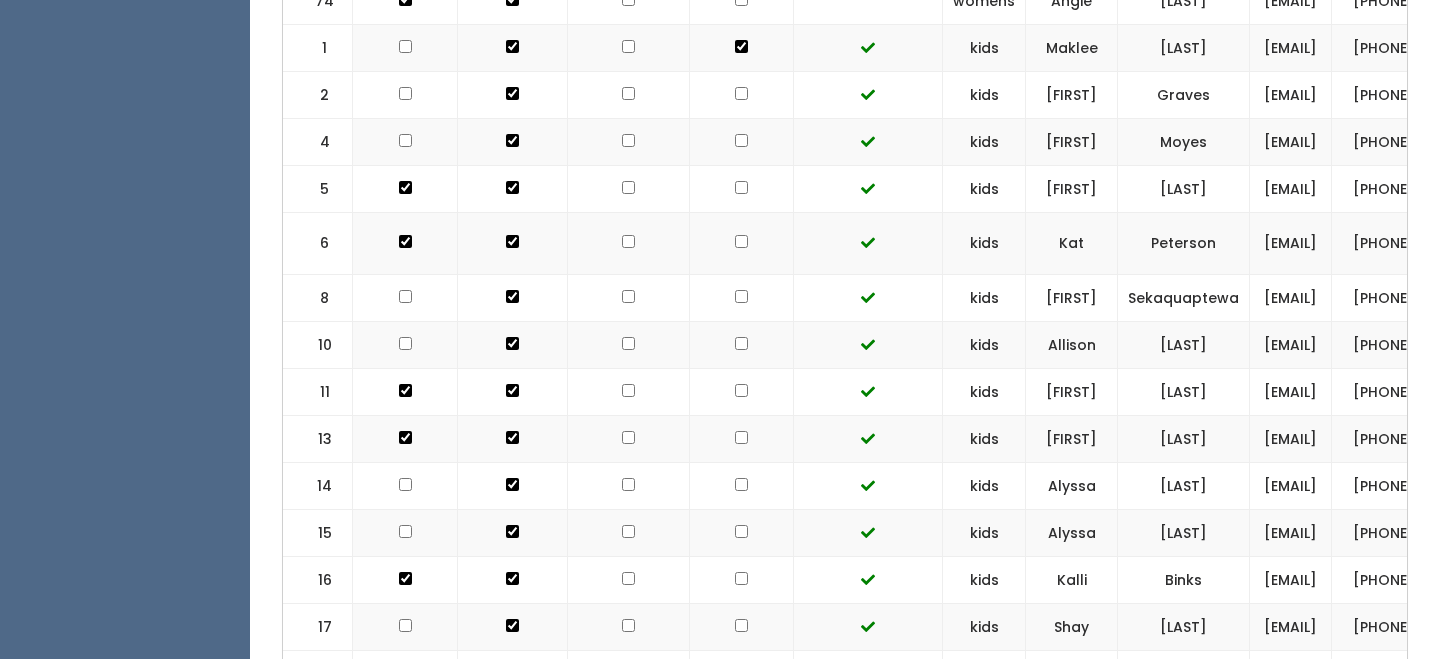 click at bounding box center (742, -47) 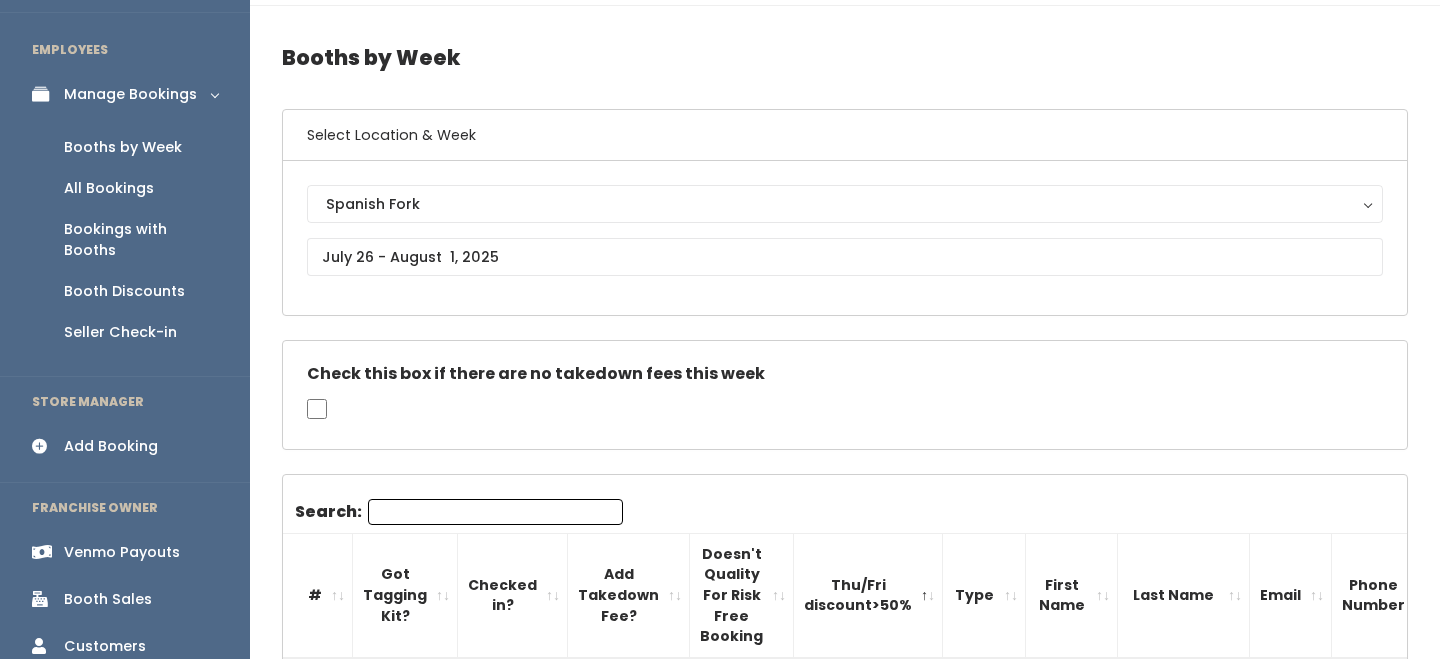 scroll, scrollTop: 0, scrollLeft: 0, axis: both 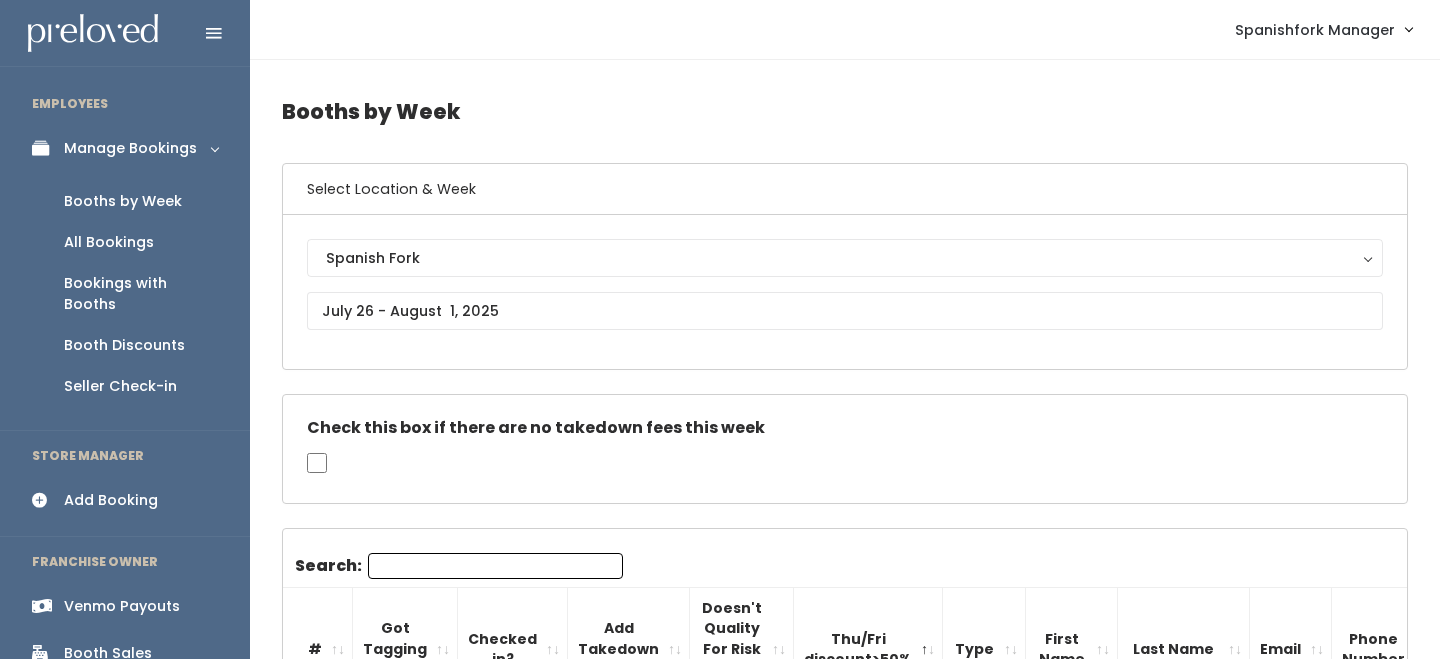 click on "#" at bounding box center [318, 649] 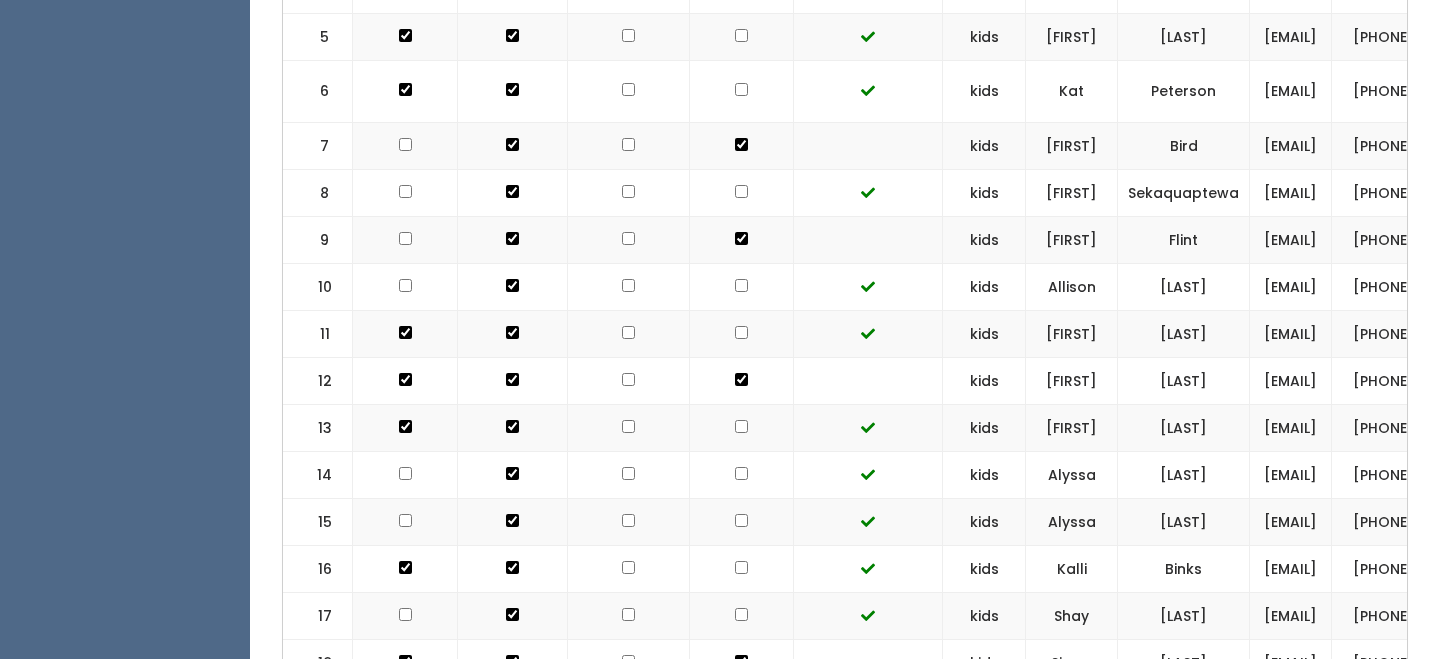 scroll, scrollTop: 892, scrollLeft: 0, axis: vertical 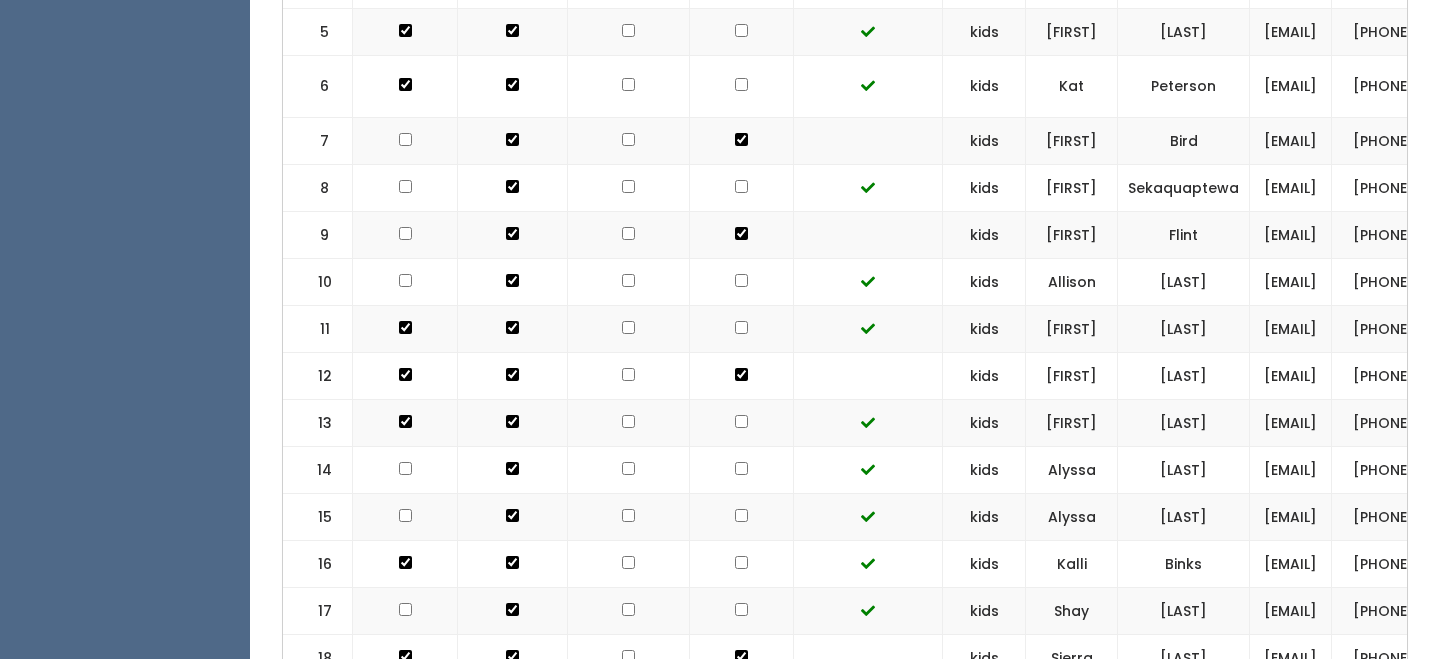 click at bounding box center (741, -159) 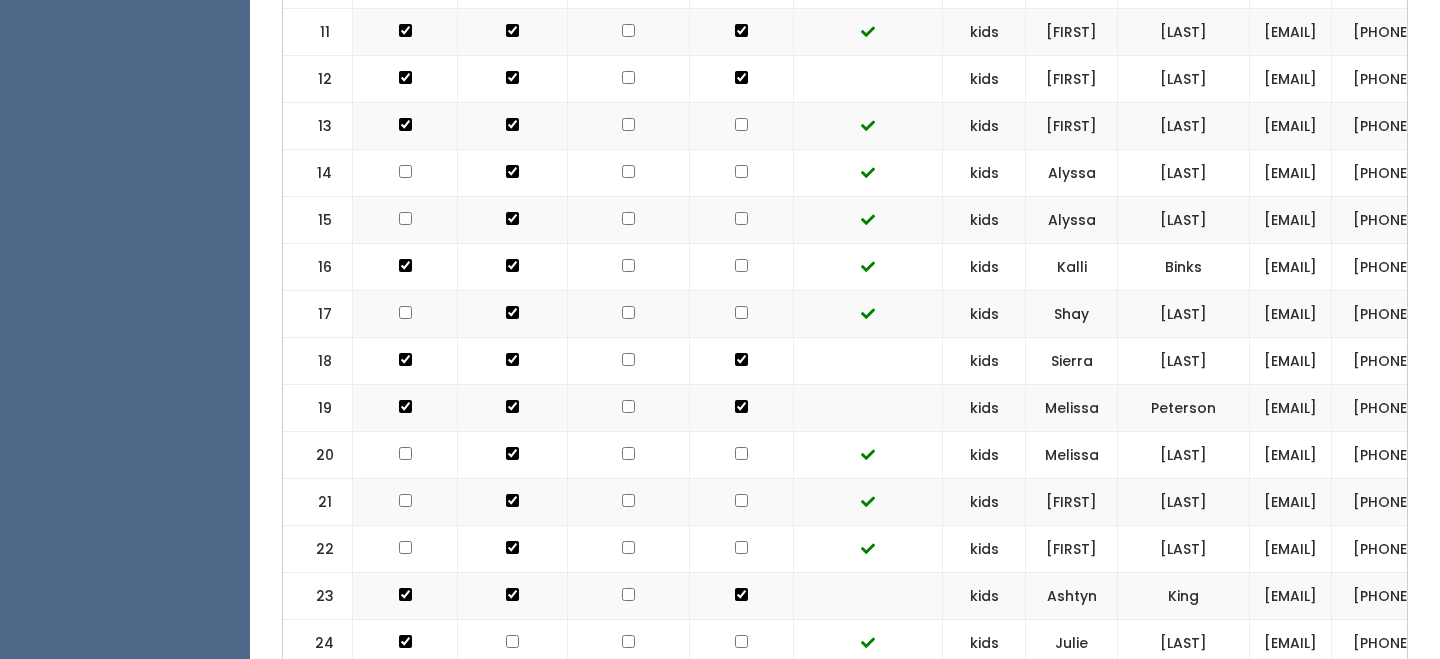 scroll, scrollTop: 1202, scrollLeft: 0, axis: vertical 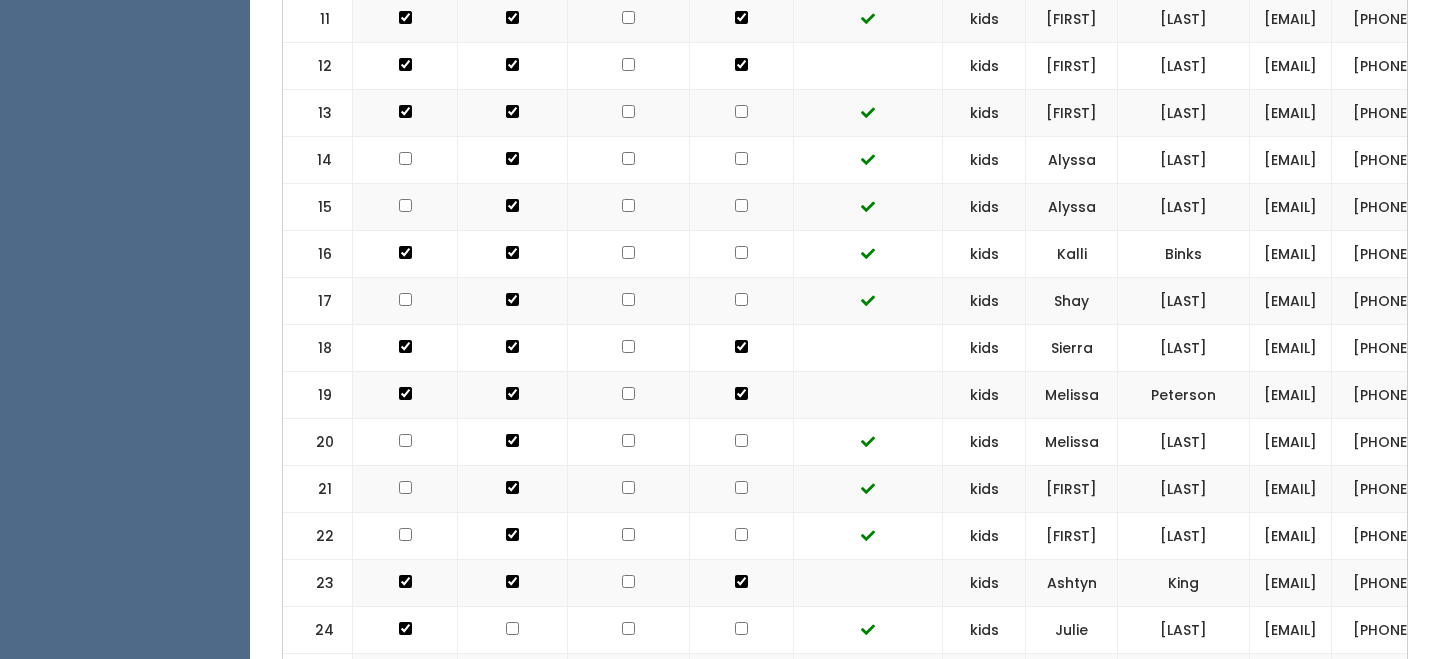 click at bounding box center [741, -469] 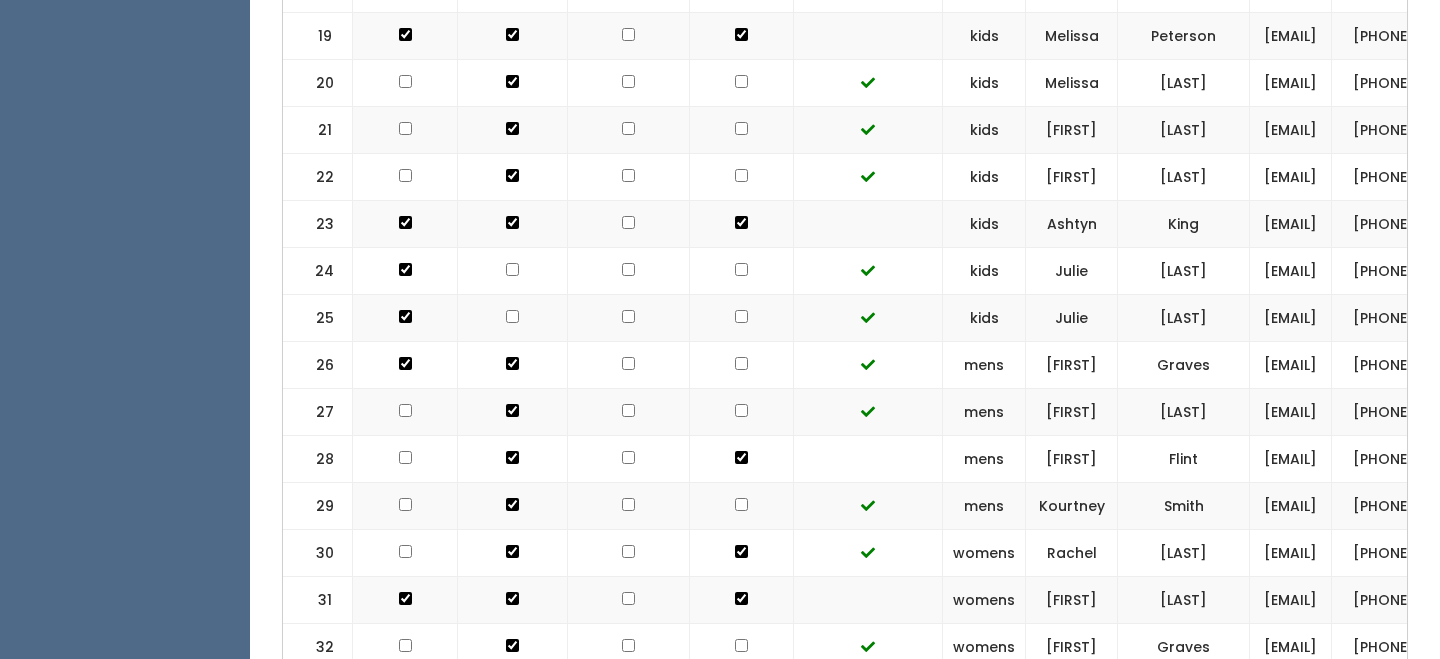 scroll, scrollTop: 1564, scrollLeft: 0, axis: vertical 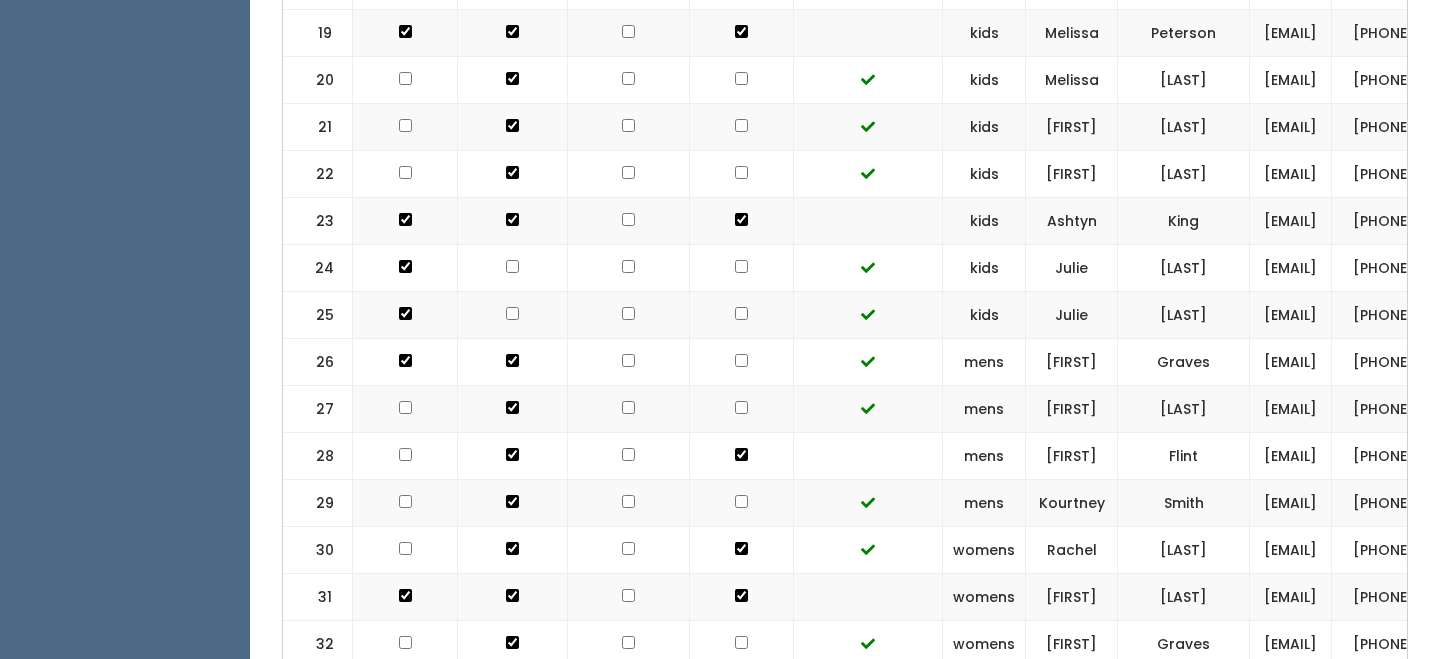 click at bounding box center (741, -784) 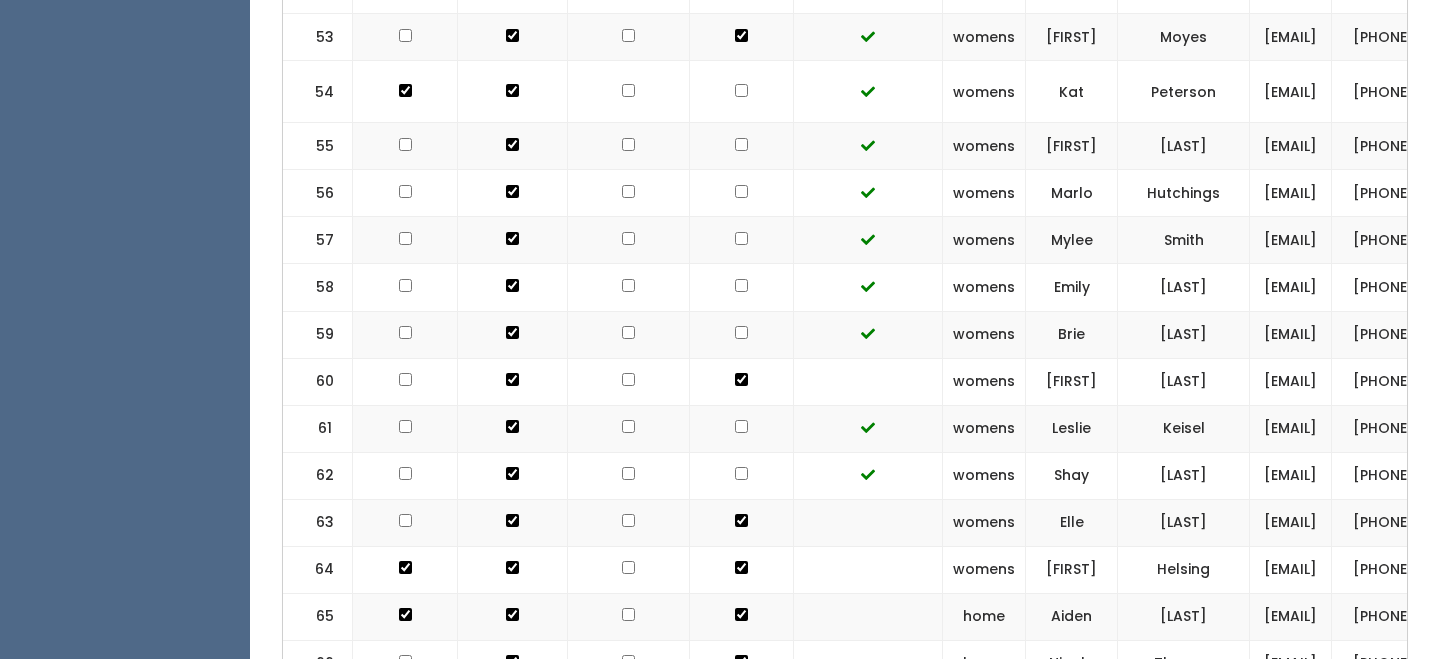 scroll, scrollTop: 3166, scrollLeft: 0, axis: vertical 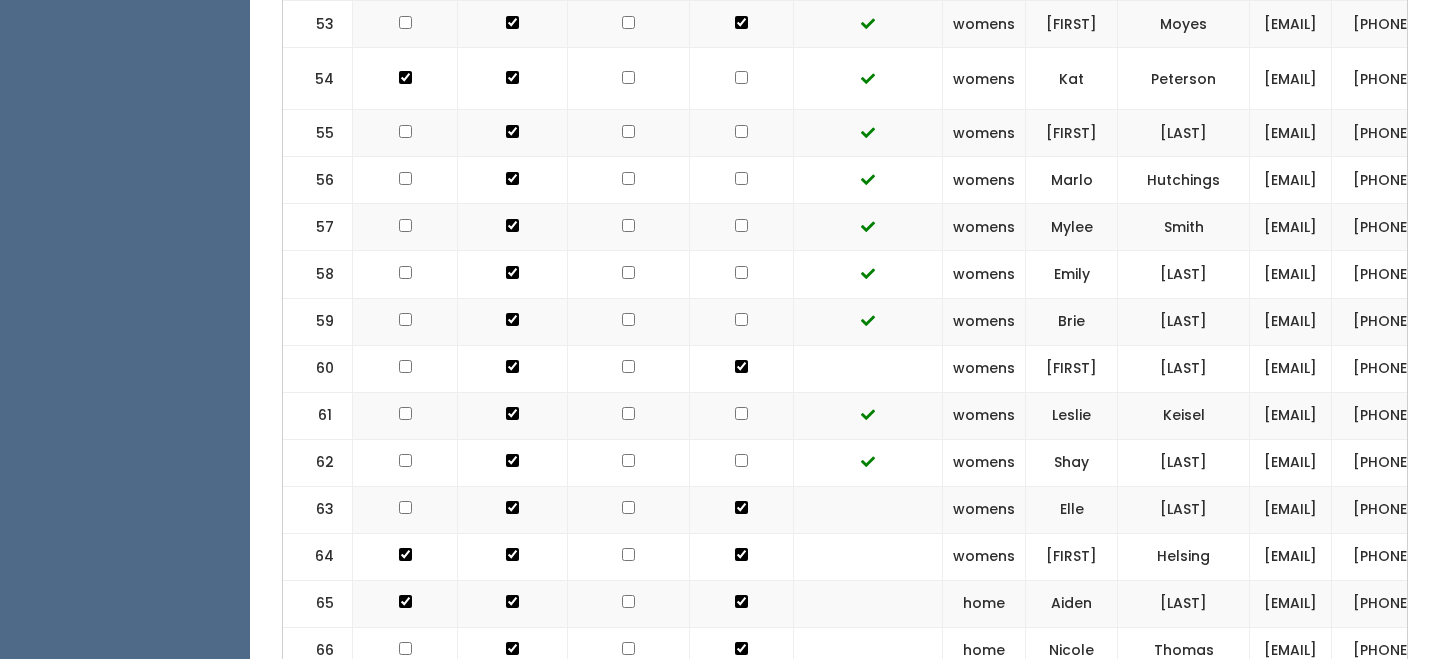 click at bounding box center (741, -2386) 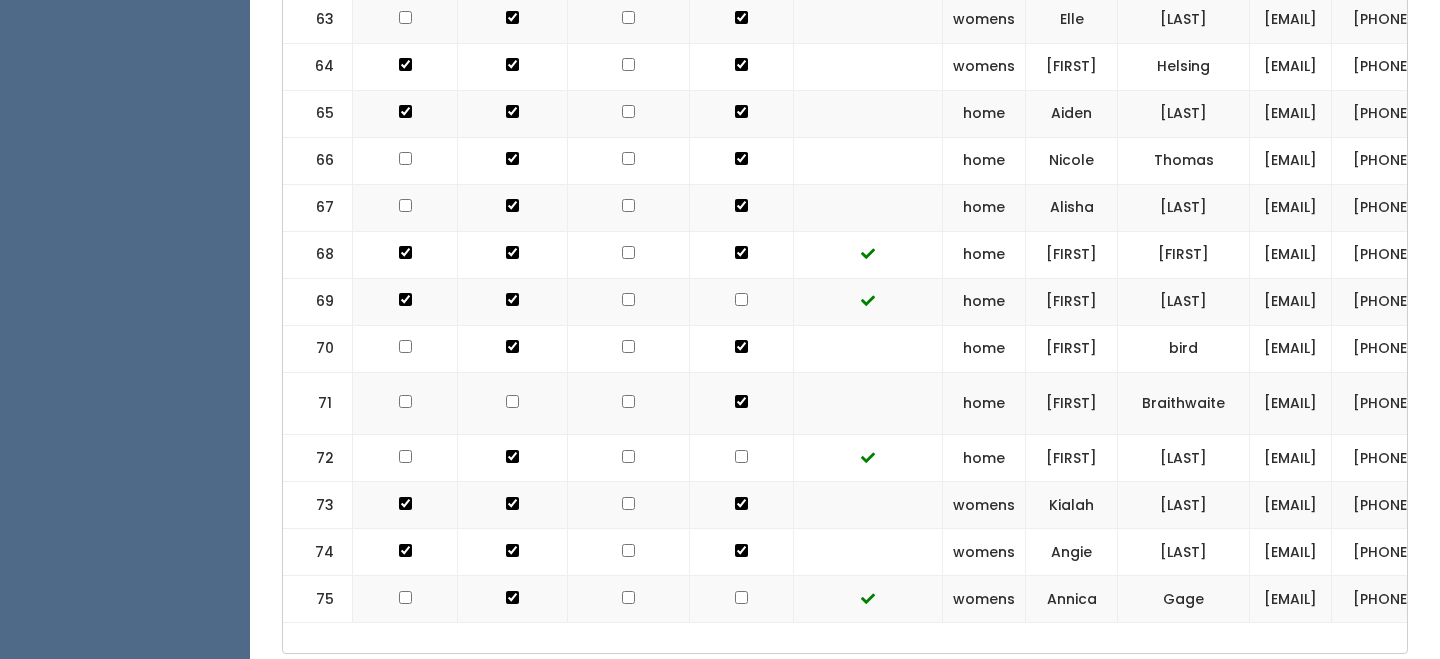 scroll, scrollTop: 3681, scrollLeft: 0, axis: vertical 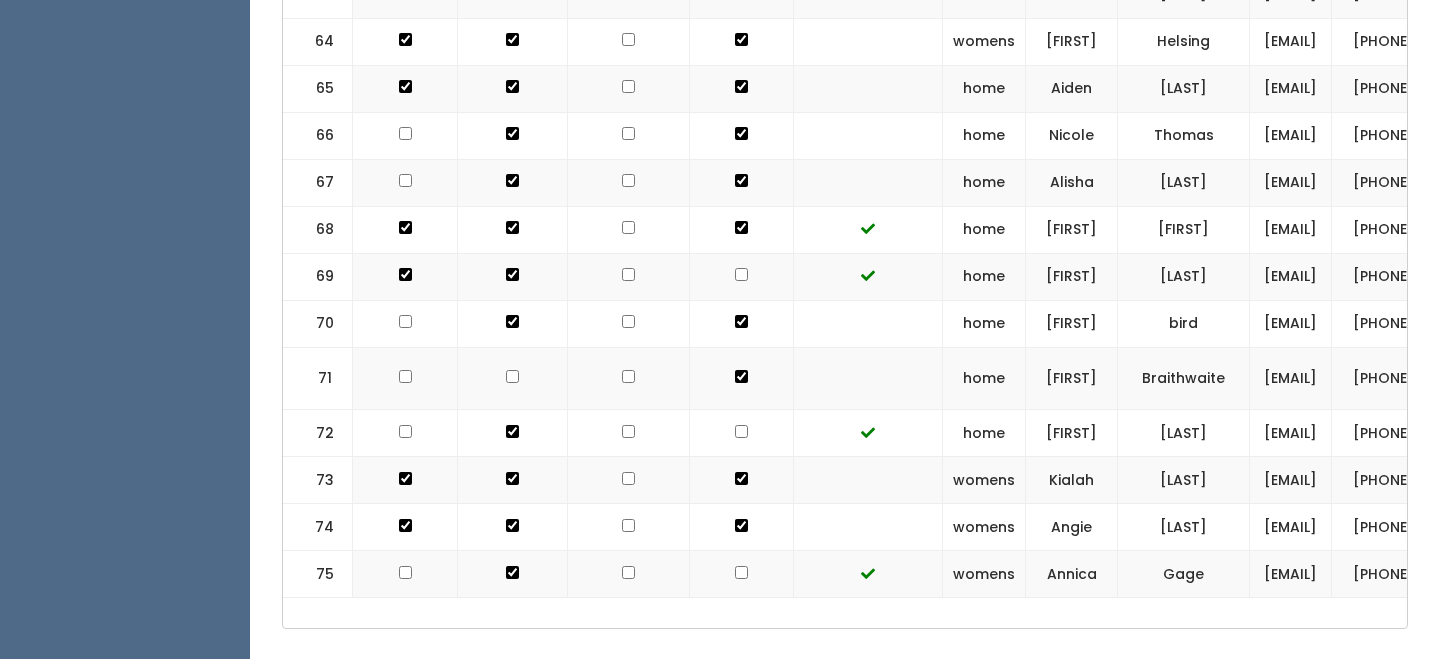 click at bounding box center (741, -2948) 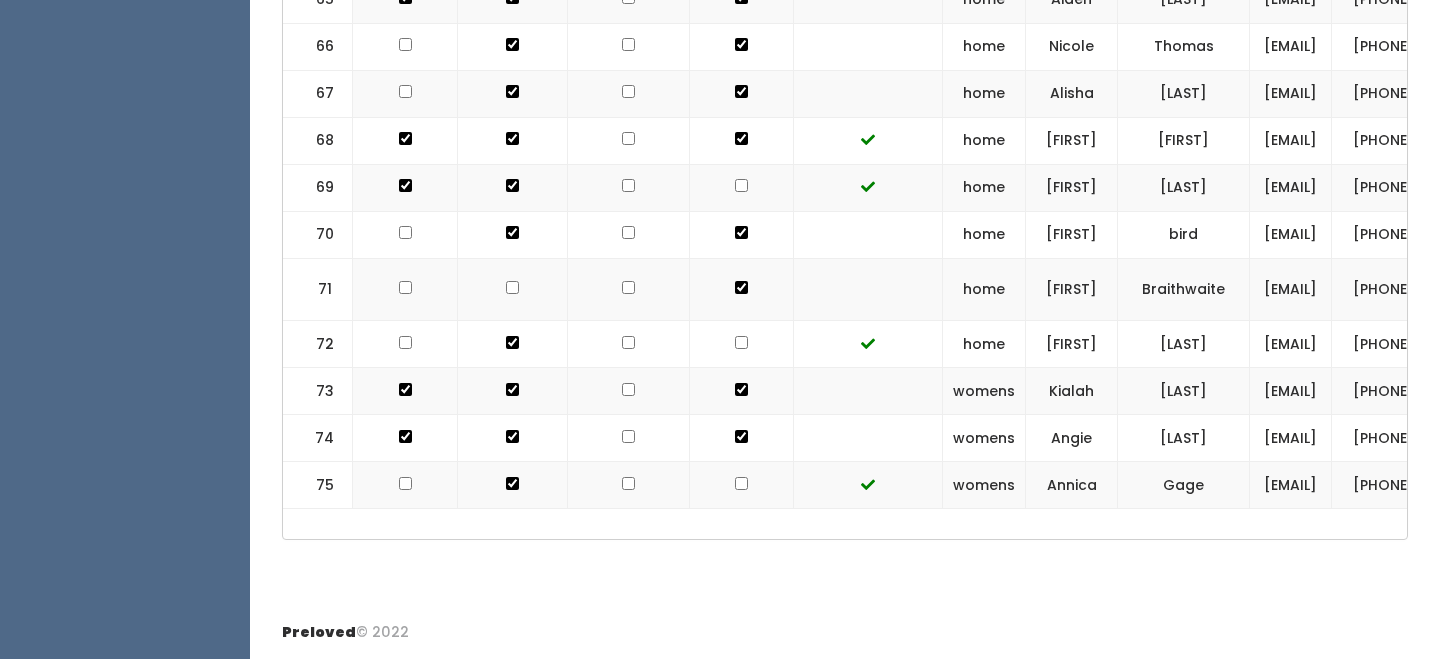 scroll, scrollTop: 4001, scrollLeft: 0, axis: vertical 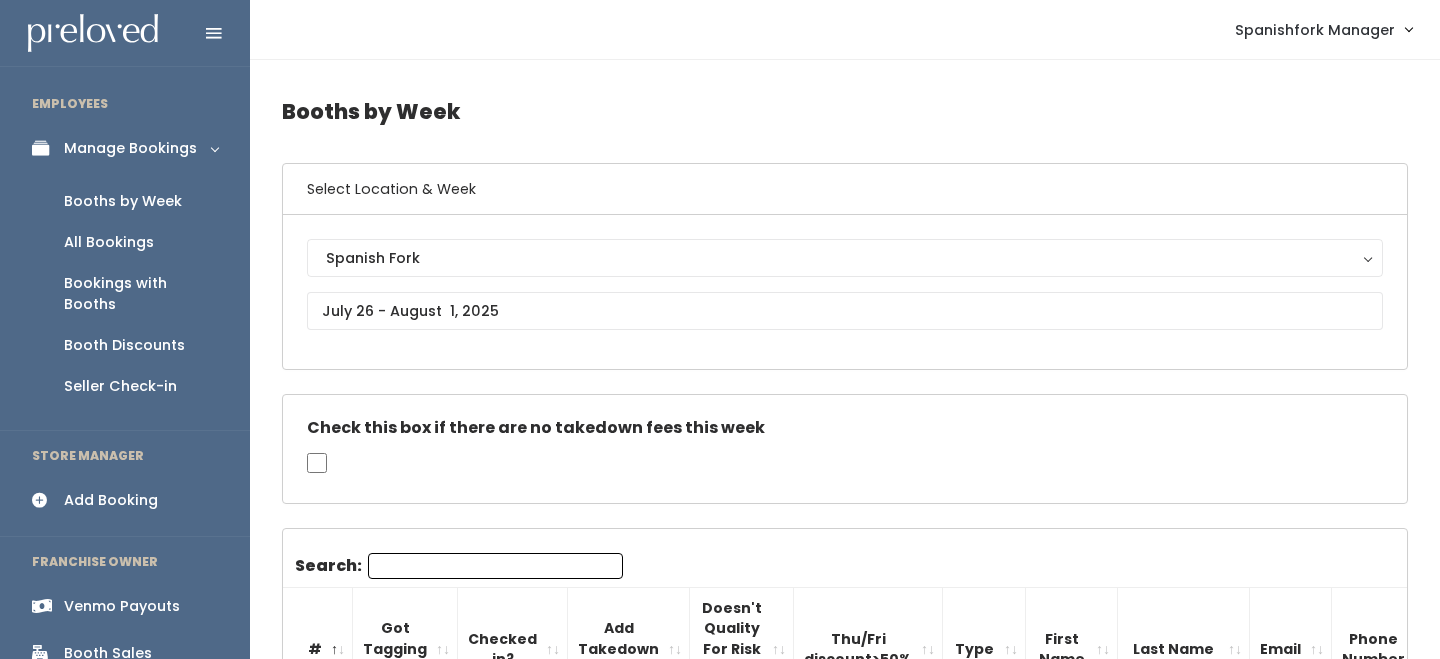 click on "Venmo Payouts" at bounding box center (125, 606) 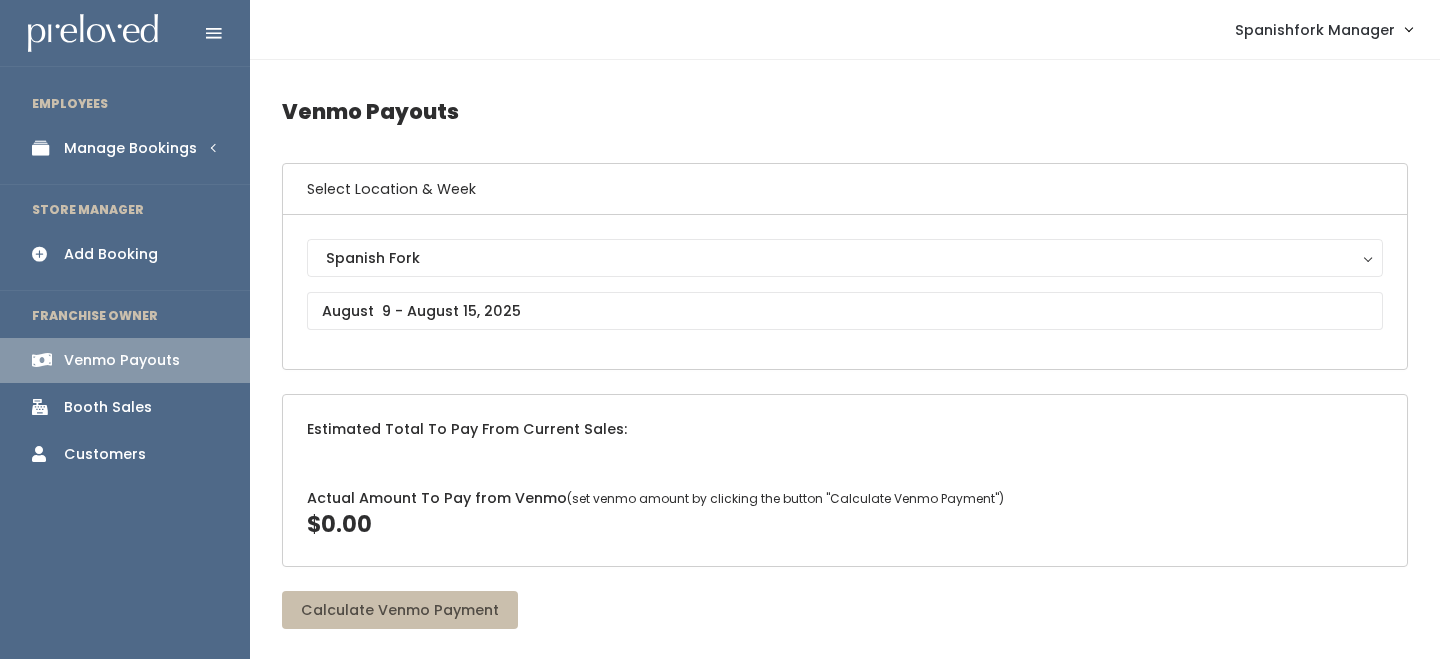 scroll, scrollTop: 0, scrollLeft: 0, axis: both 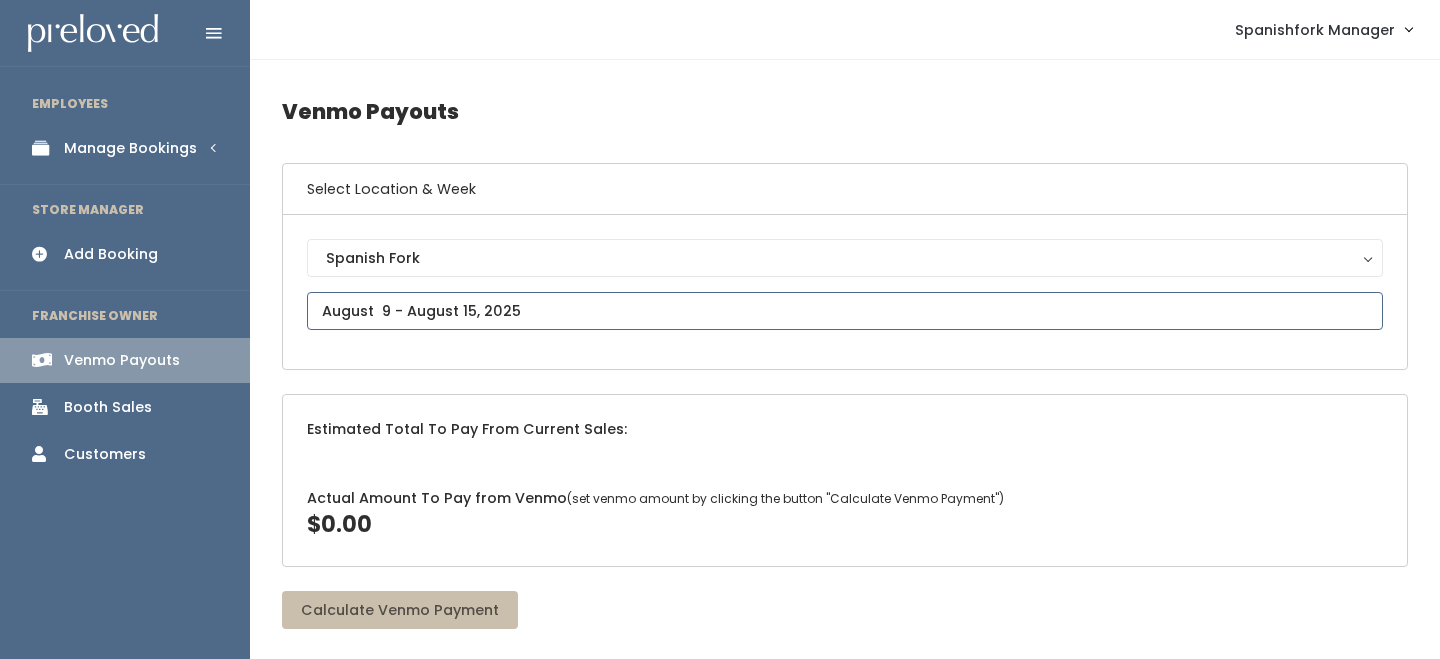 click at bounding box center (845, 311) 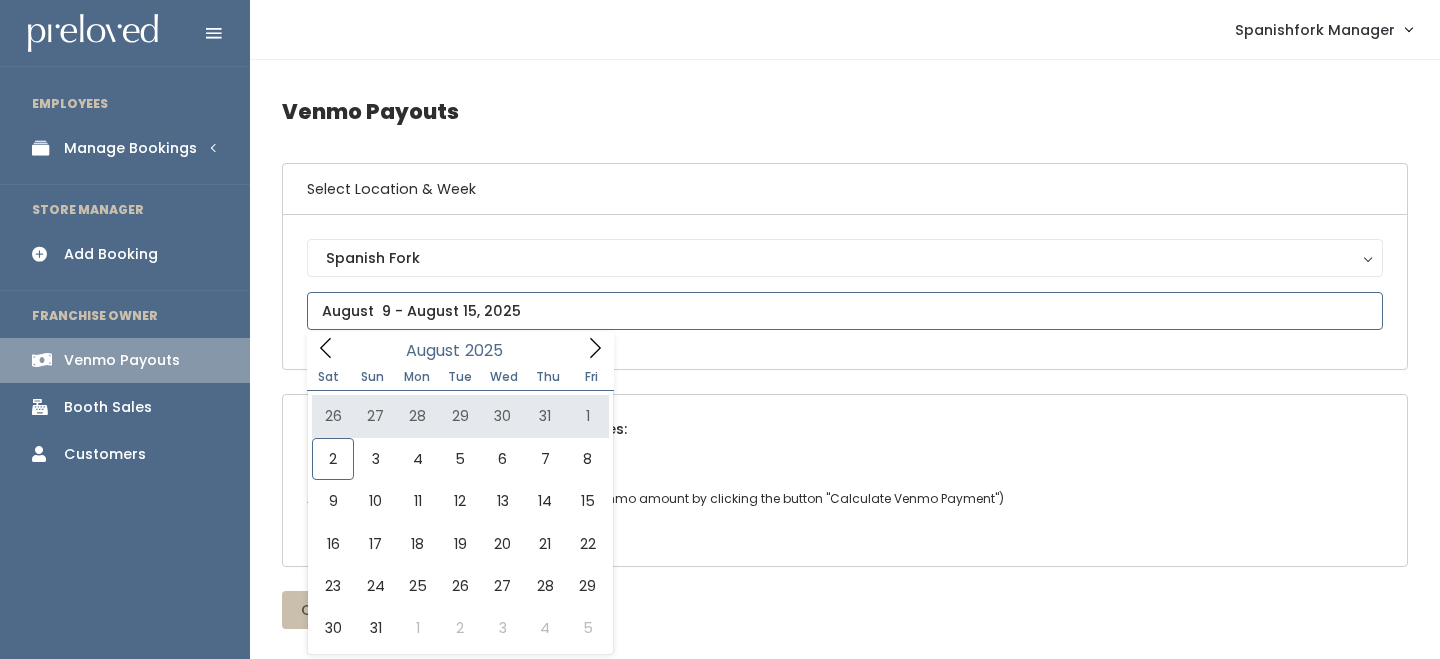type on "[MONTH] [DAY] to [MONTH] [DAY]" 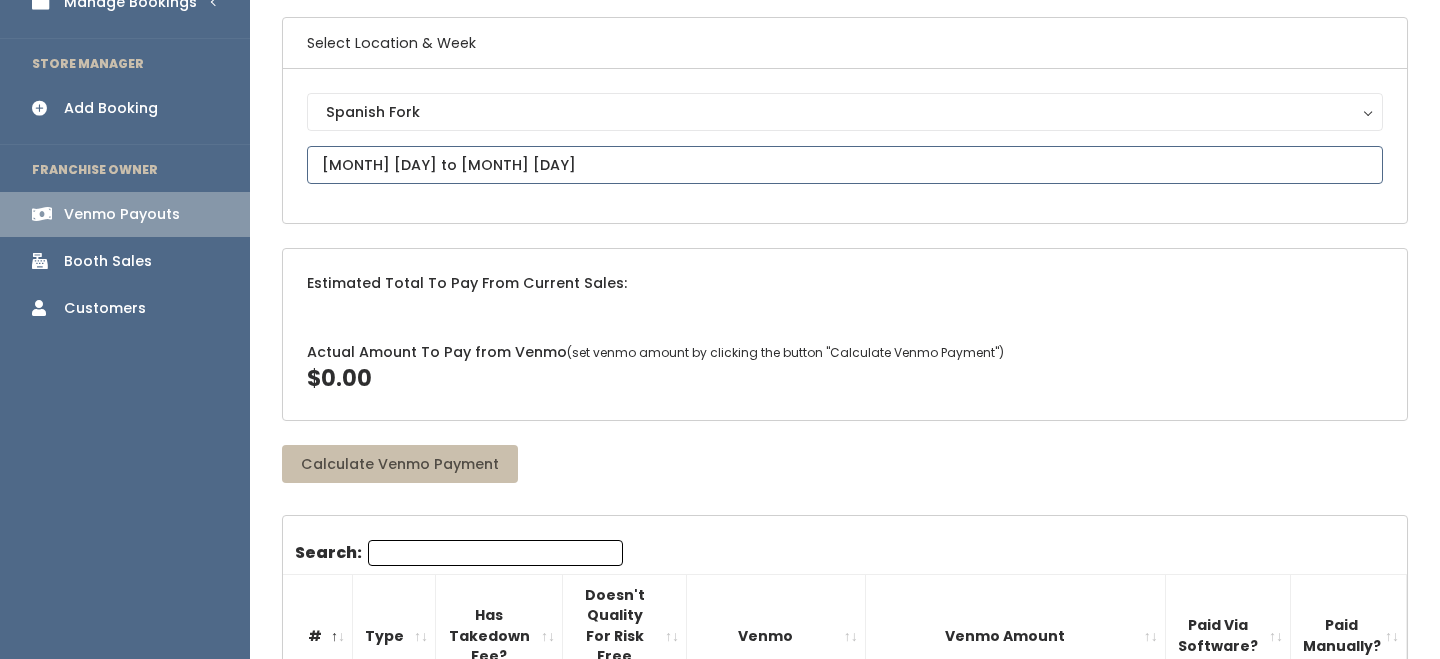 scroll, scrollTop: 186, scrollLeft: 0, axis: vertical 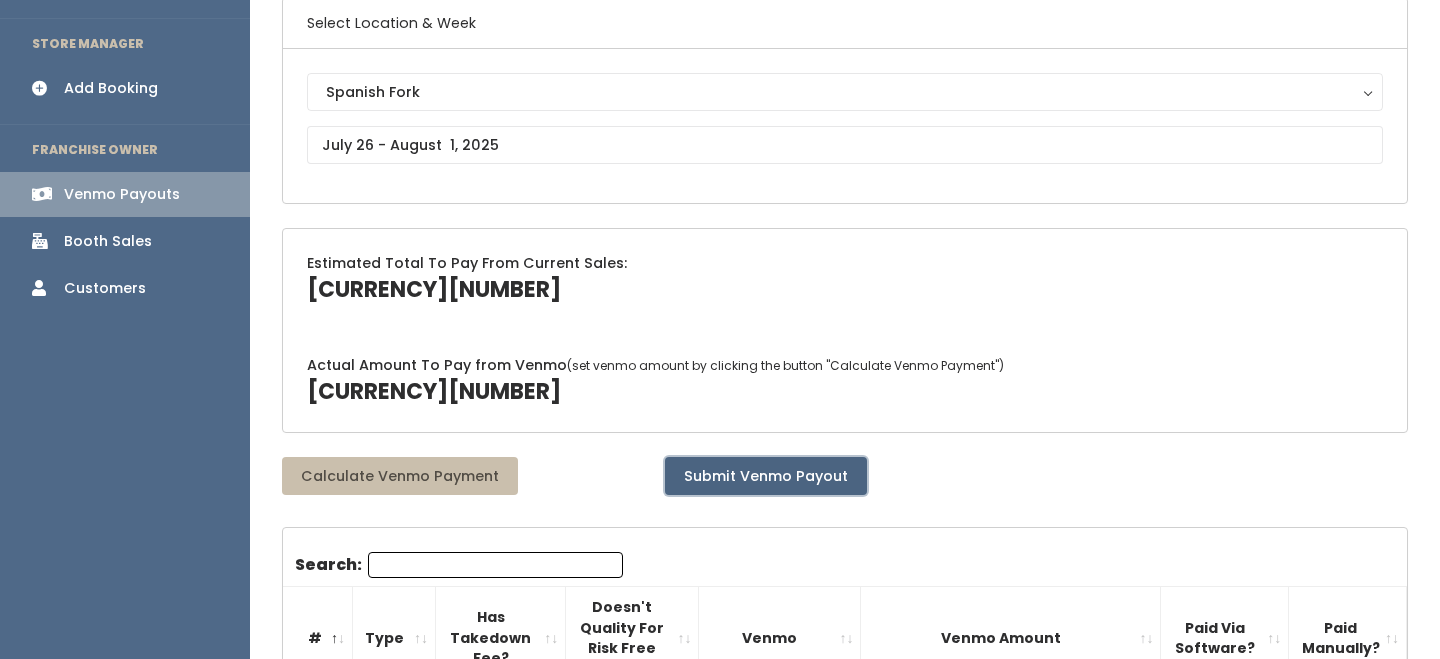 click on "Submit Venmo Payout" at bounding box center [766, 476] 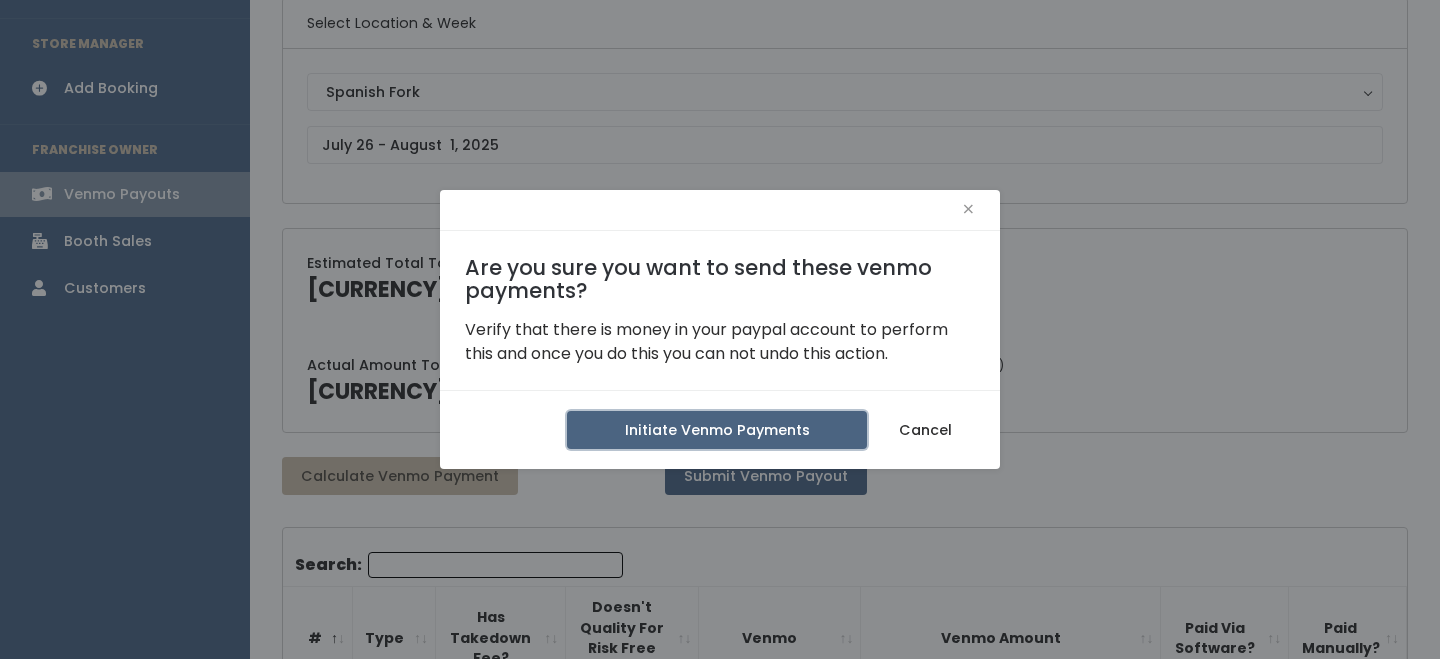 click on "Initiate Venmo Payments" at bounding box center [717, 430] 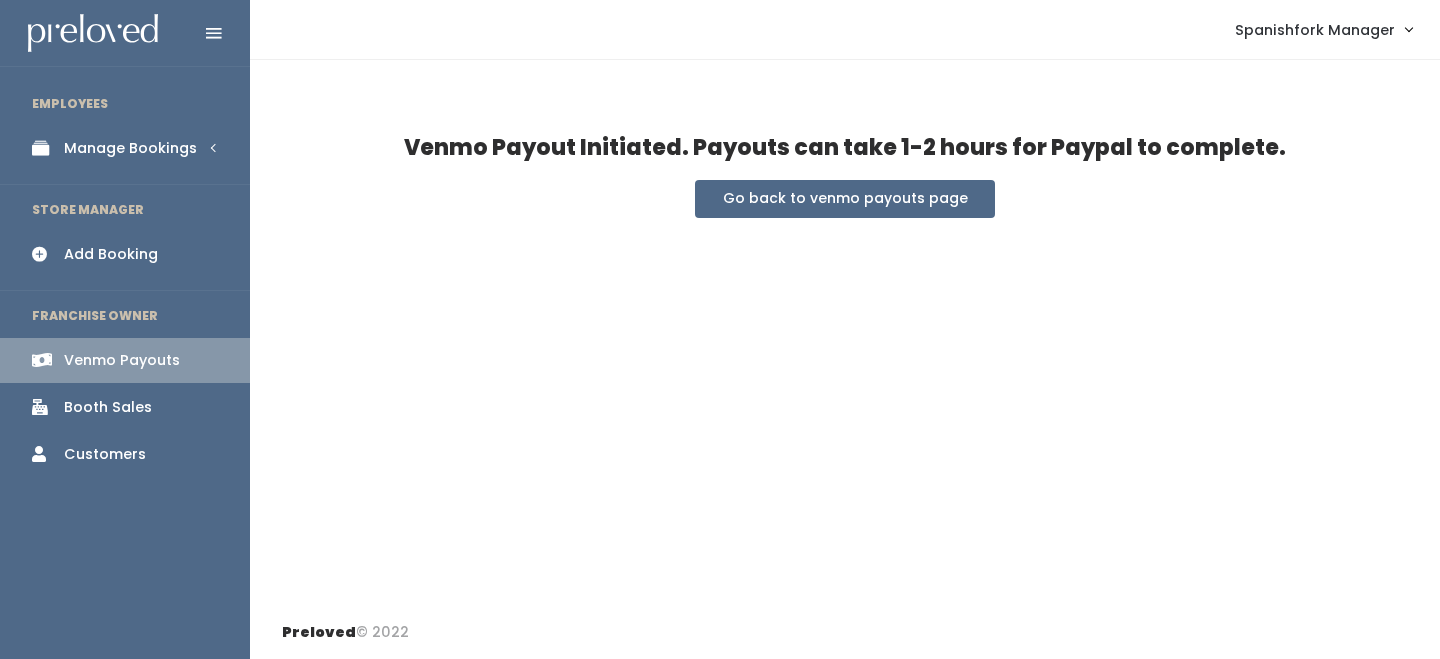 scroll, scrollTop: 0, scrollLeft: 0, axis: both 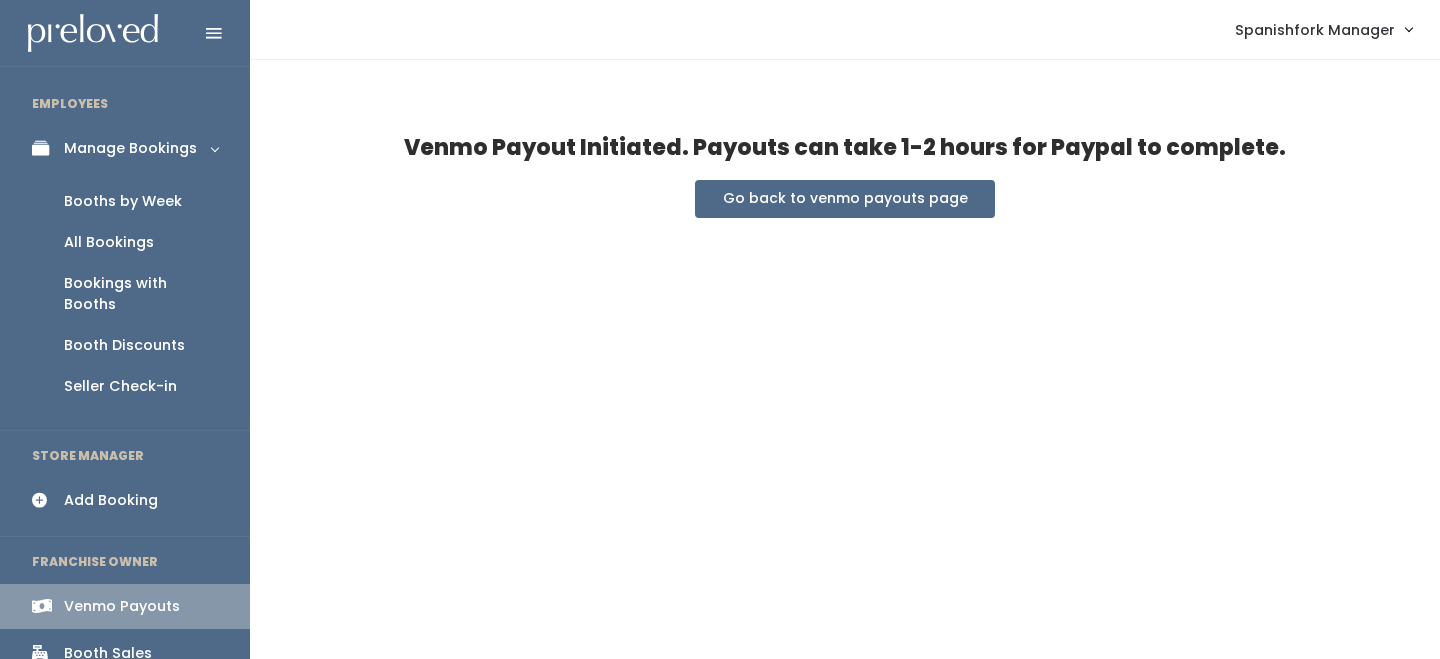 click on "Booths by Week" at bounding box center (125, 201) 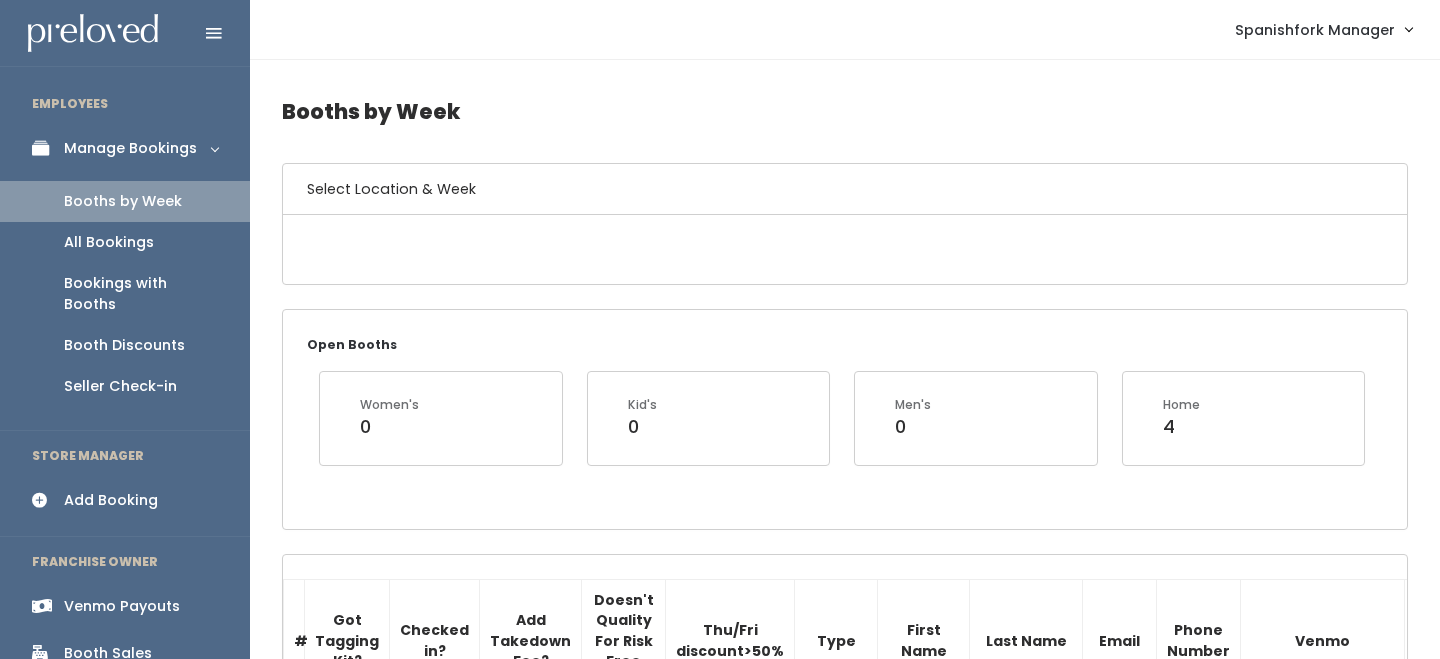 scroll, scrollTop: 0, scrollLeft: 0, axis: both 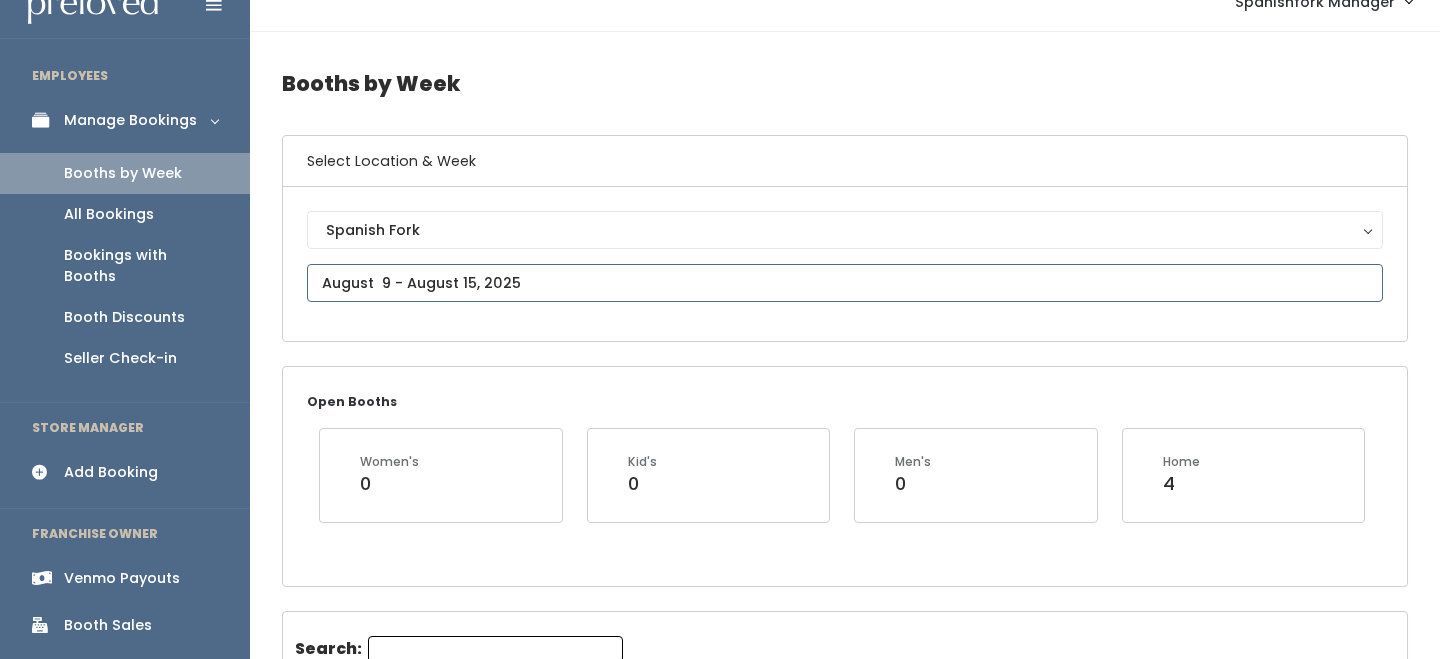 click on "EMPLOYEES
Manage Bookings
Booths by Week
All Bookings
Bookings with Booths
Booth Discounts
Seller Check-in
STORE MANAGER
Add Booking
FRANCHISE OWNER
Venmo Payouts
Booth Sales
Customers" at bounding box center (720, 2218) 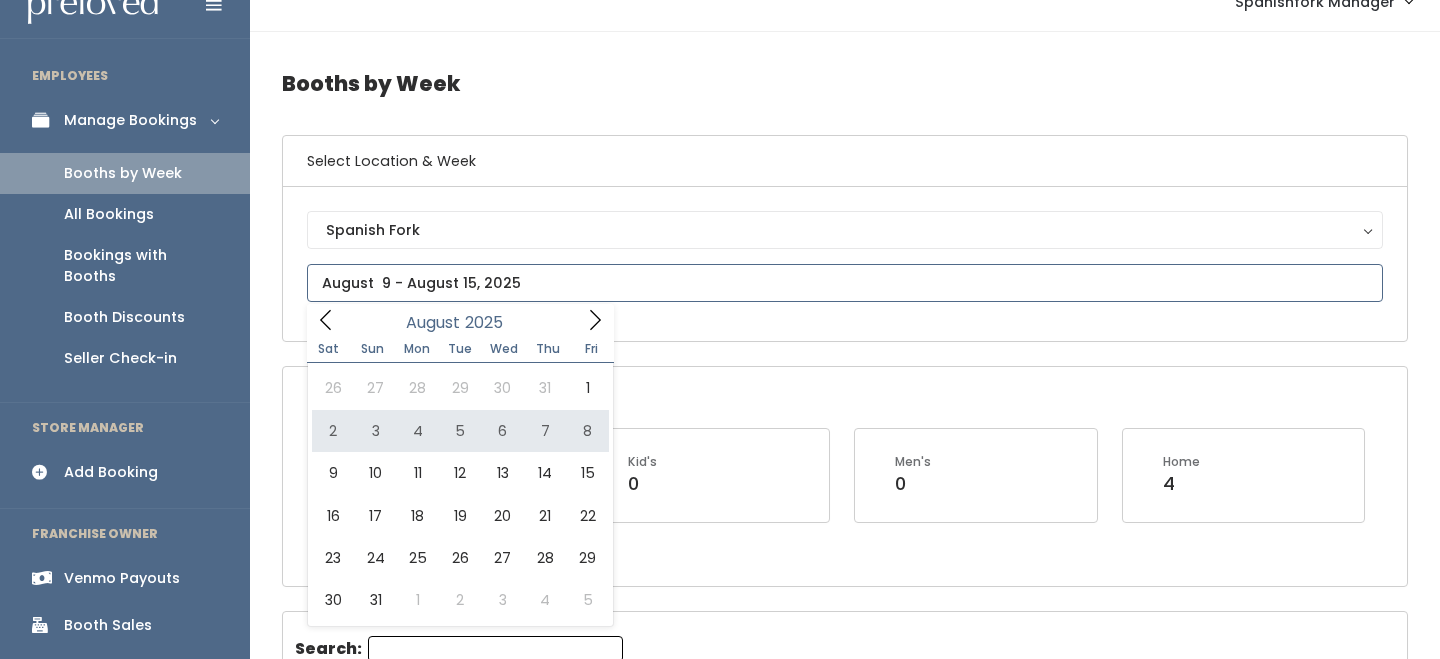 type on "August 2 to August 8" 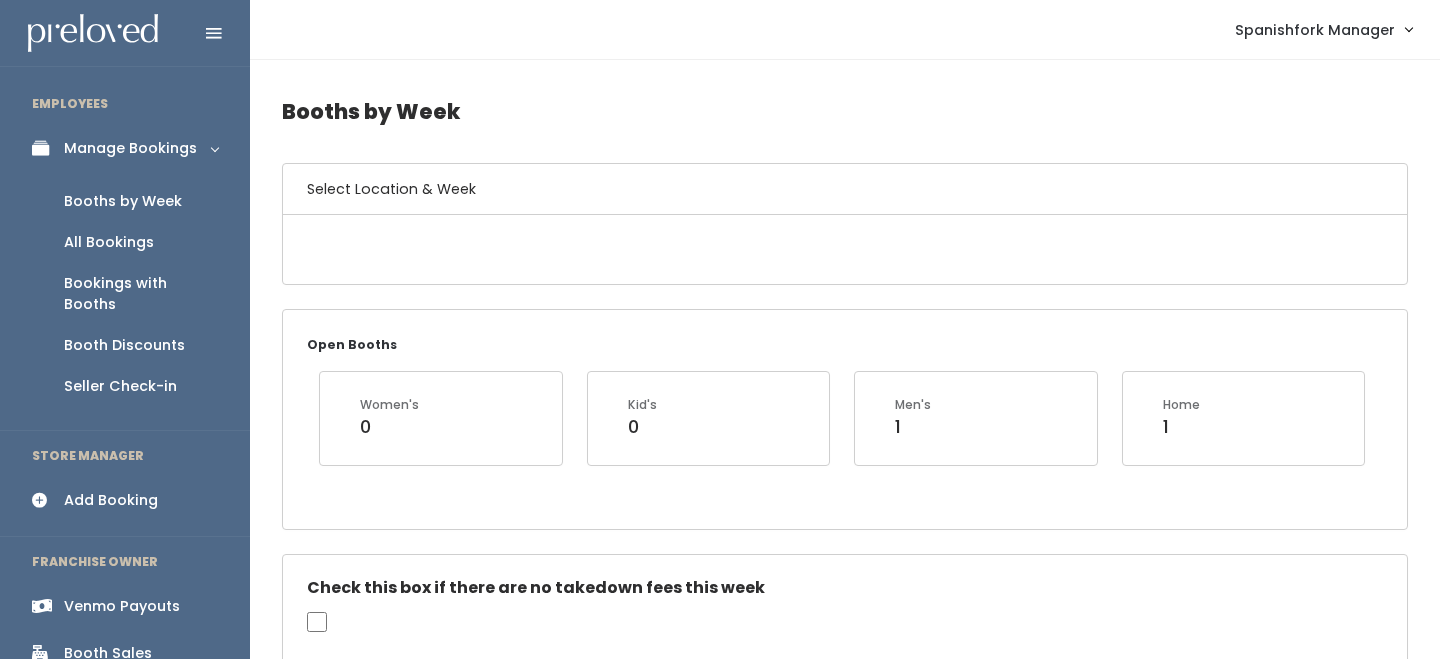 scroll, scrollTop: 0, scrollLeft: 0, axis: both 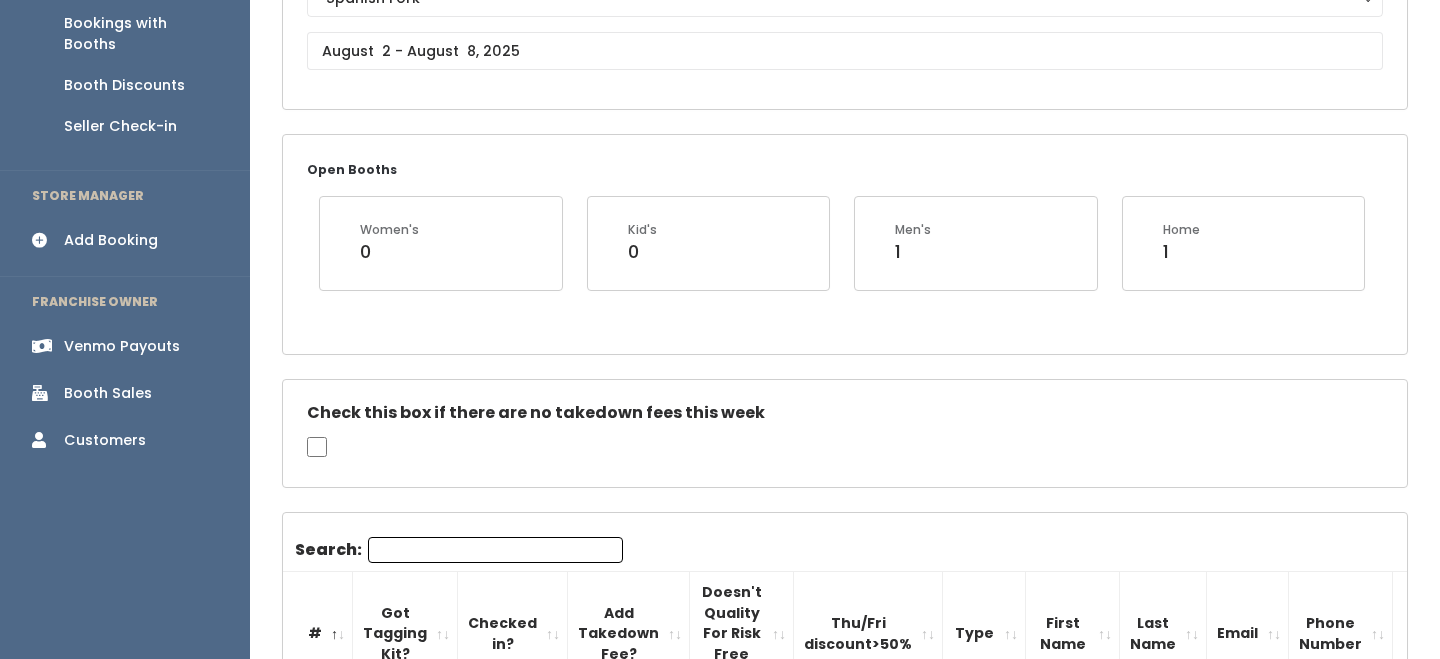 click on "Search:" at bounding box center [495, 550] 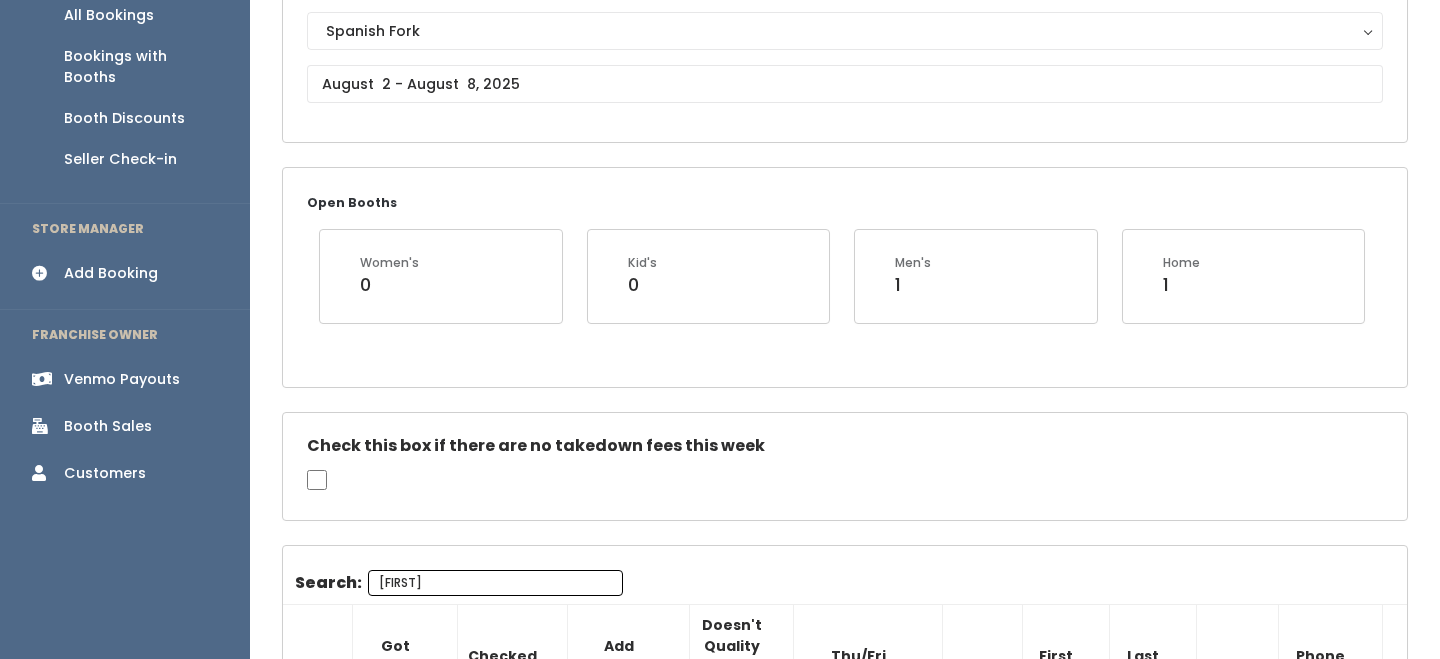 scroll, scrollTop: 189, scrollLeft: 0, axis: vertical 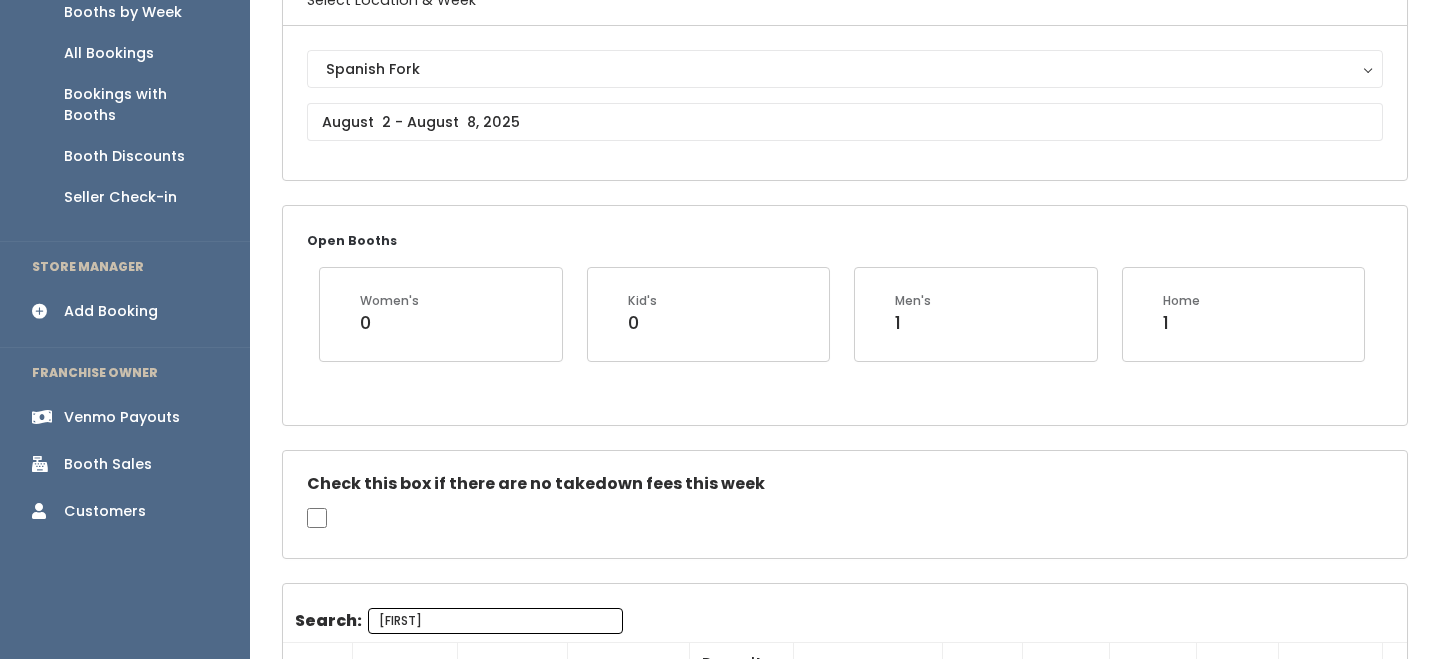type on "lovel" 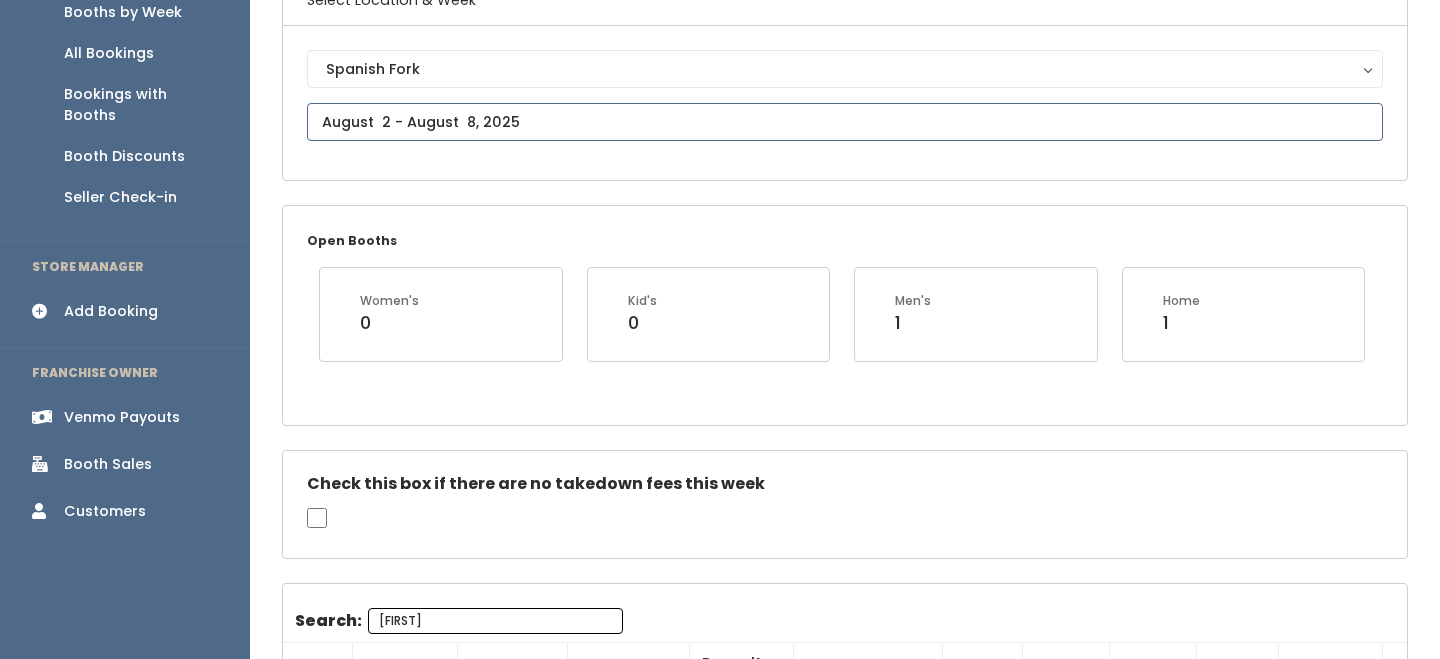 click at bounding box center (845, 122) 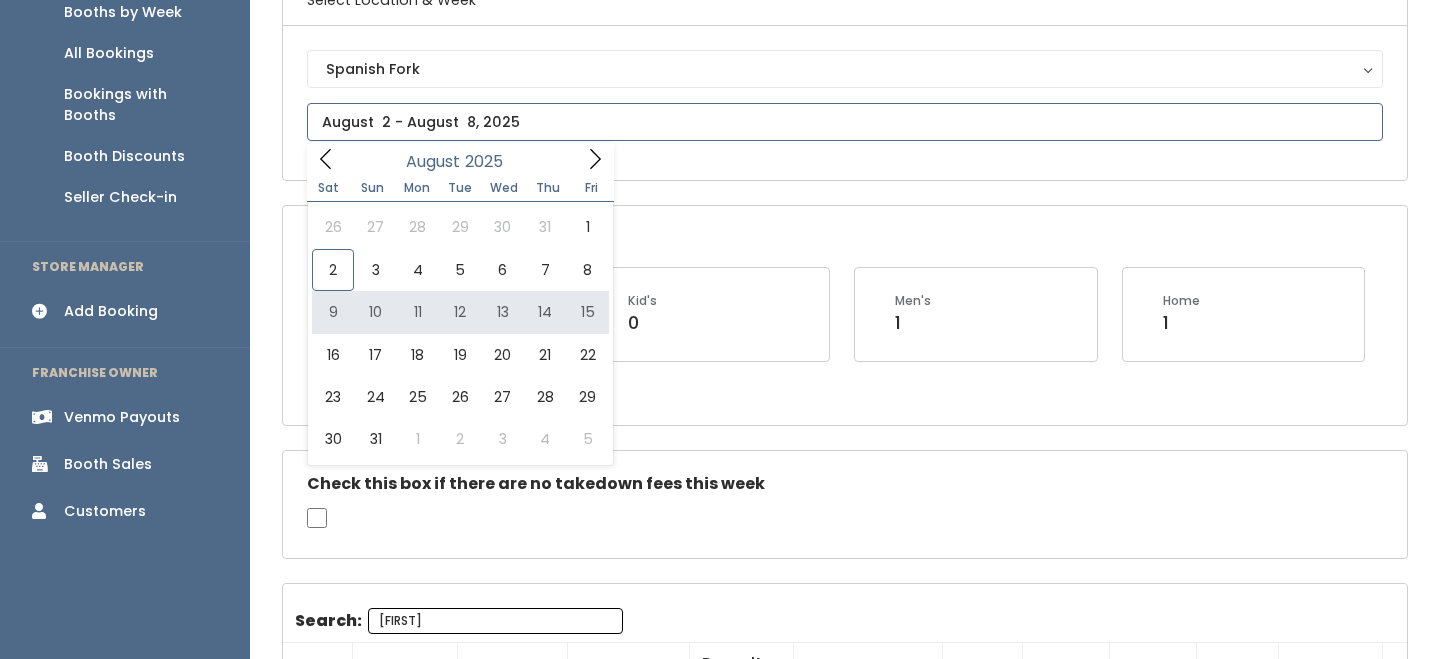 type on "August 9 to August 15" 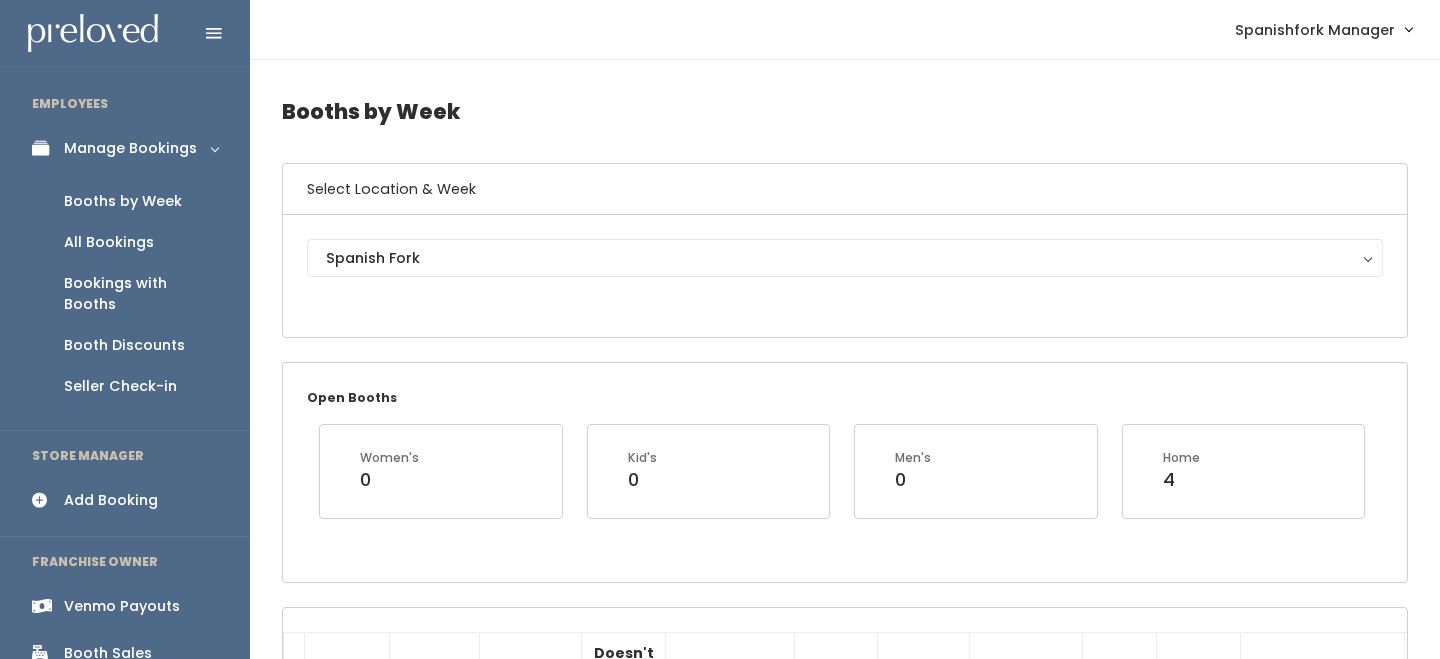 scroll, scrollTop: 0, scrollLeft: 0, axis: both 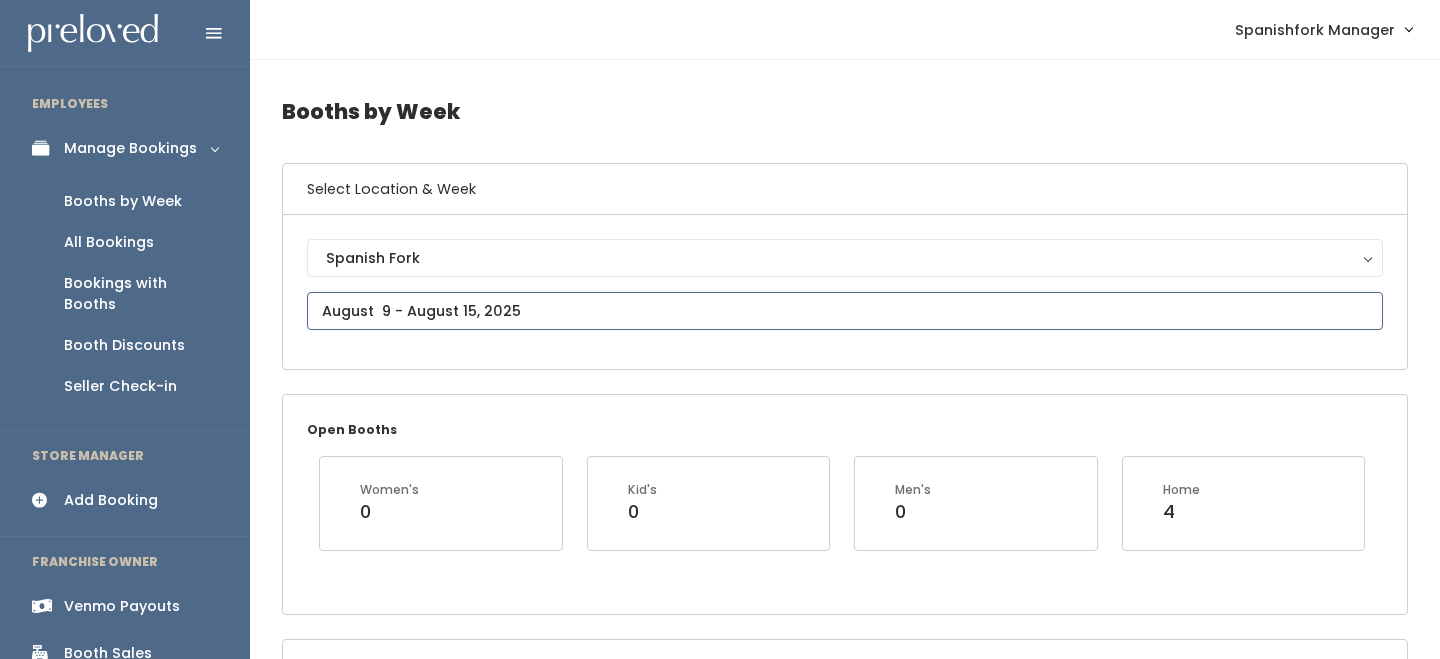 click at bounding box center [845, 311] 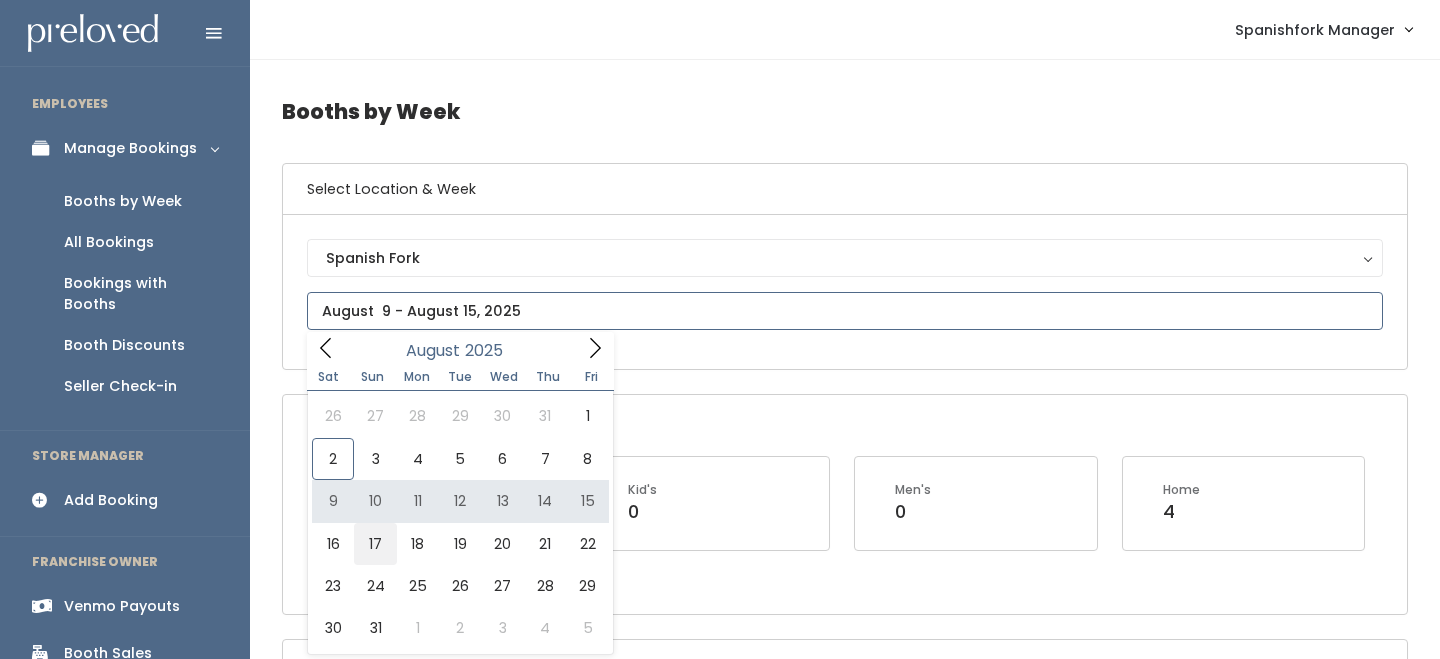 type on "August 16 to August 22" 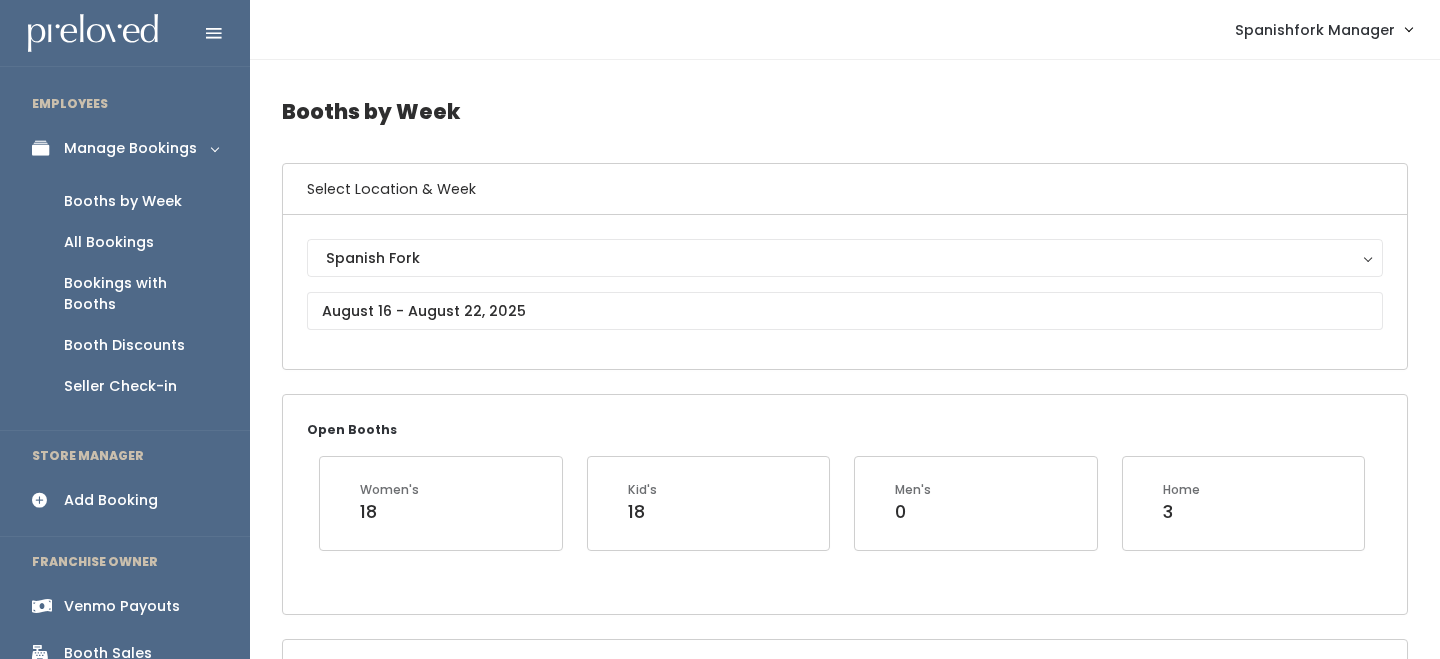 scroll, scrollTop: 0, scrollLeft: 0, axis: both 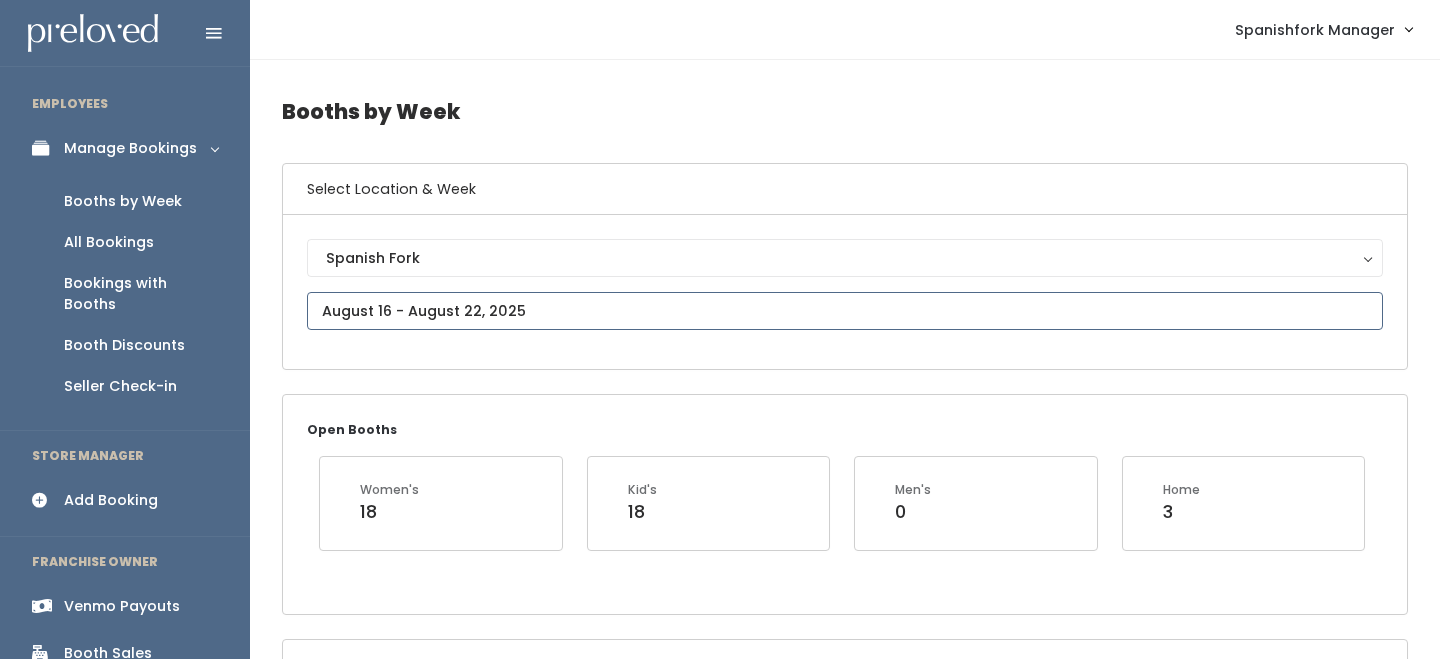 click at bounding box center (845, 311) 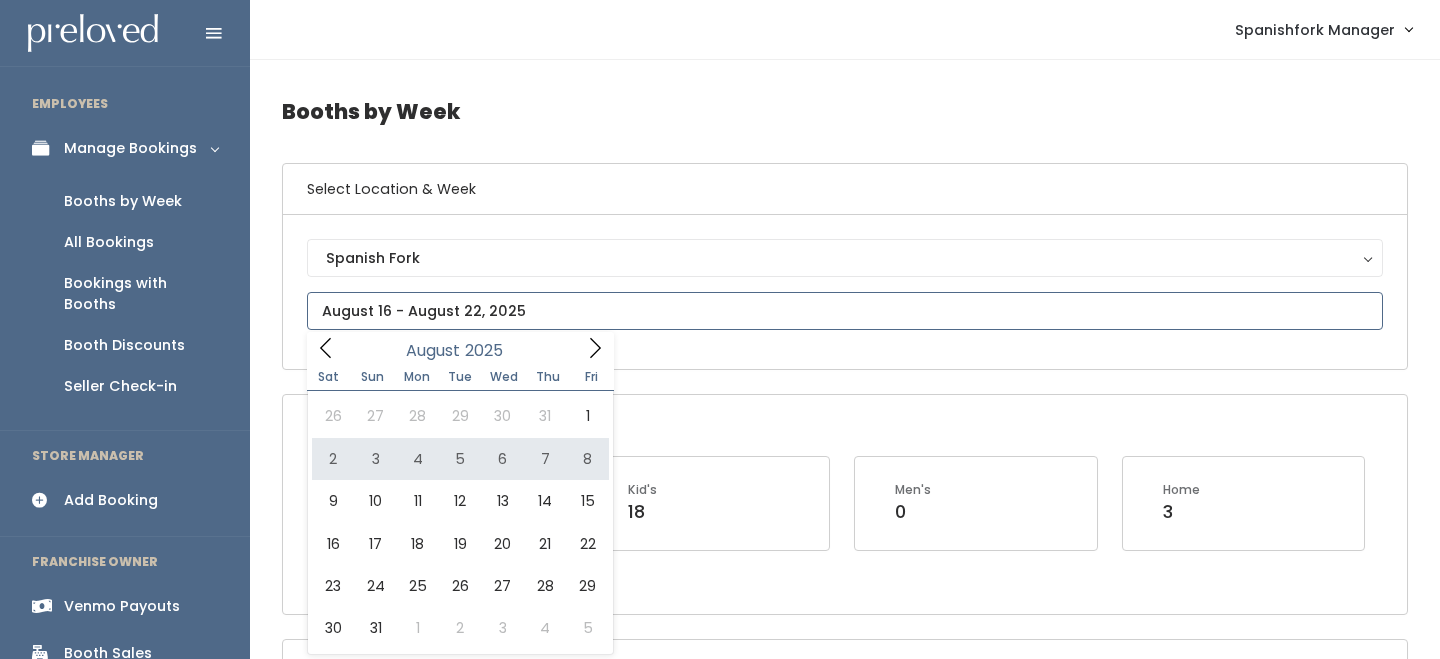 type on "August 2 to August 8" 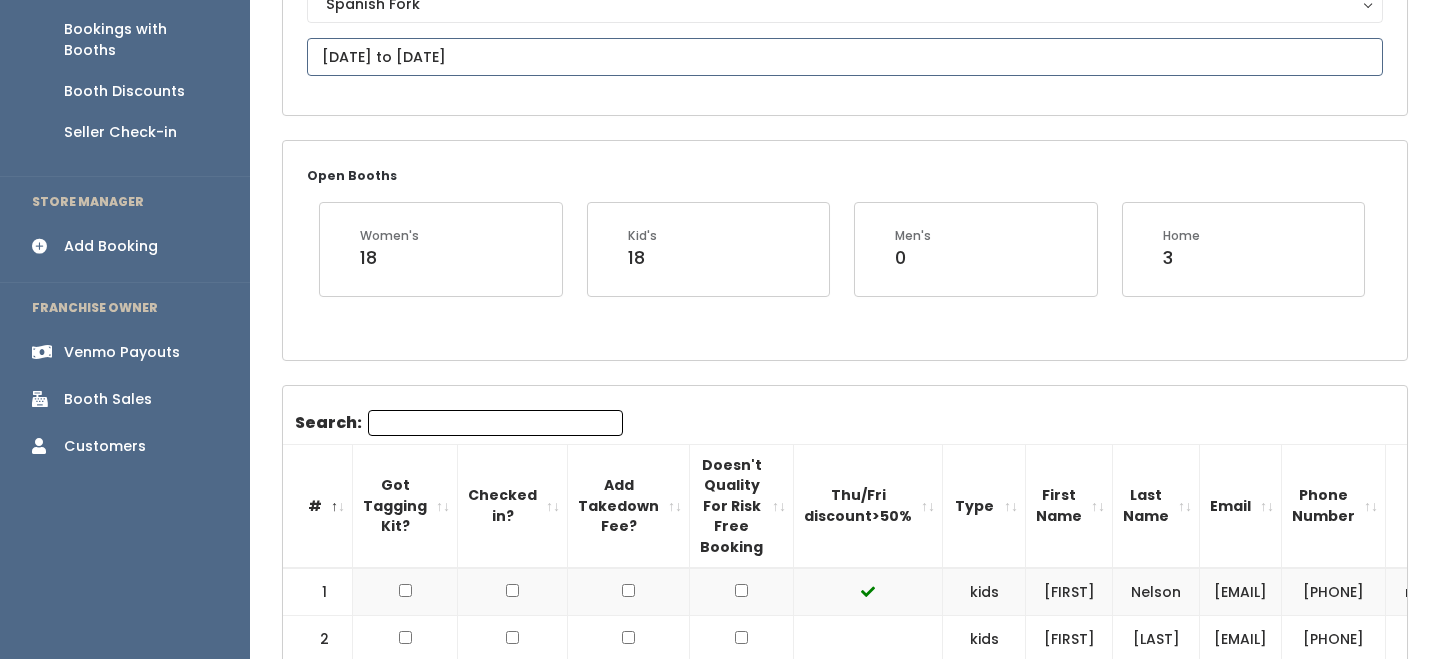 scroll, scrollTop: 247, scrollLeft: 0, axis: vertical 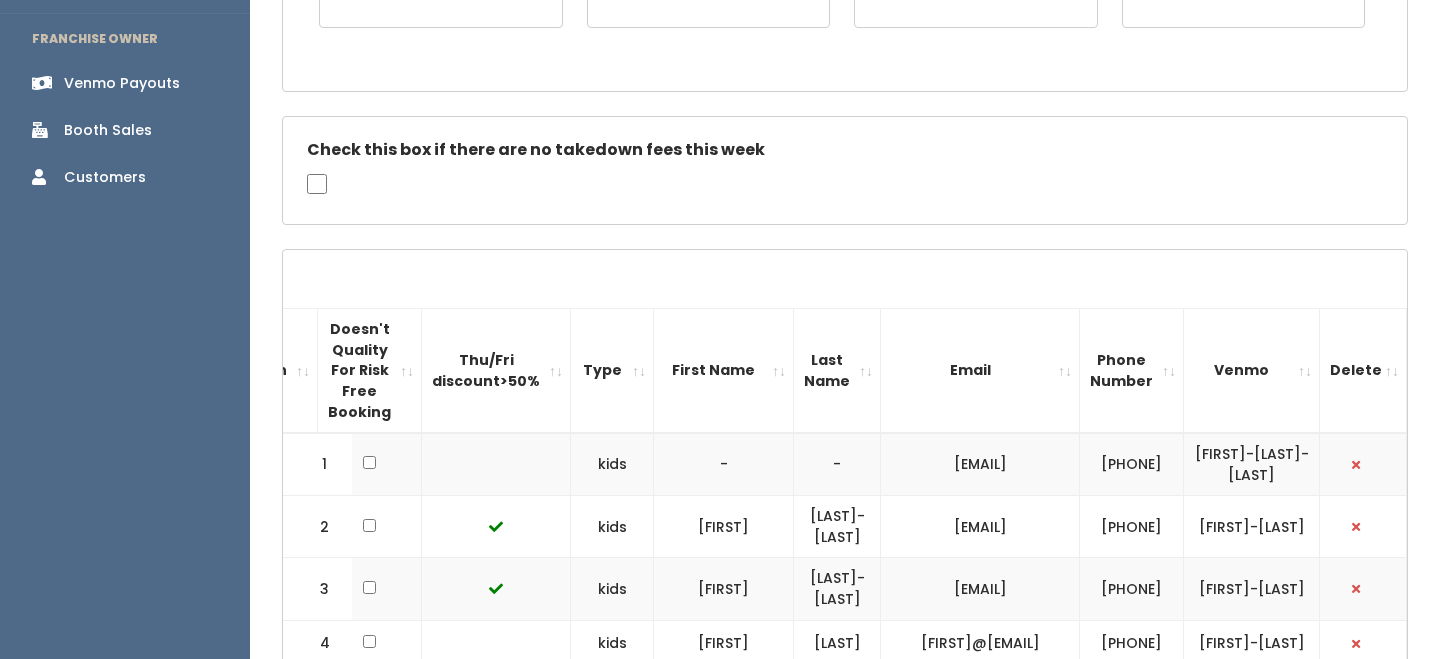 click on "[USERNAME]@example.com" at bounding box center (980, 464) 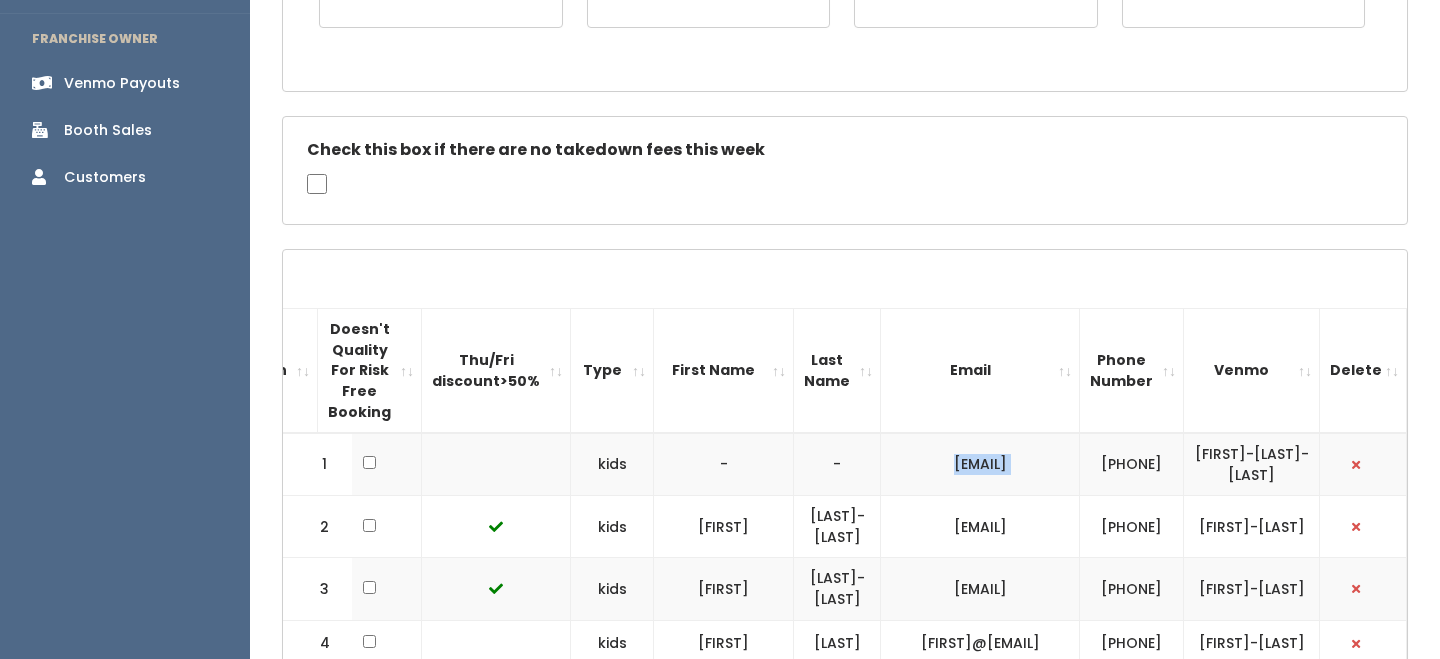 copy on "breecopling@gmail.com" 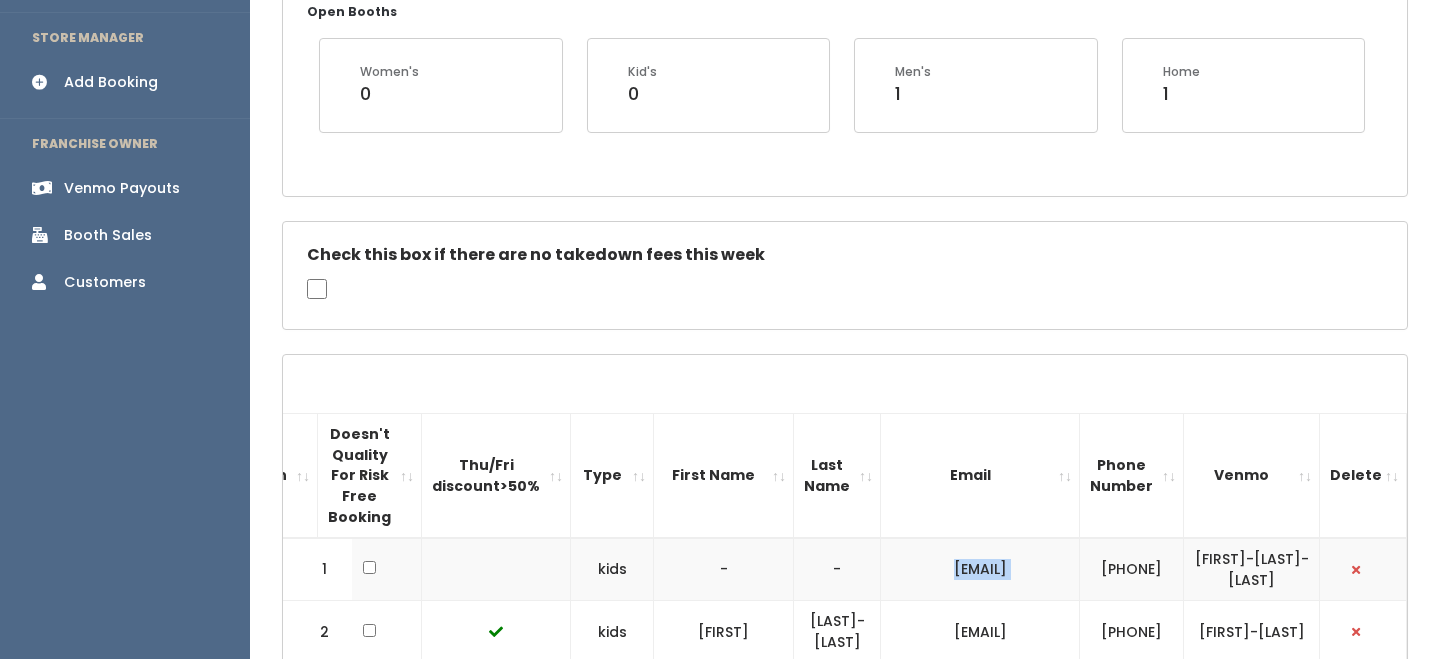 scroll, scrollTop: 387, scrollLeft: 0, axis: vertical 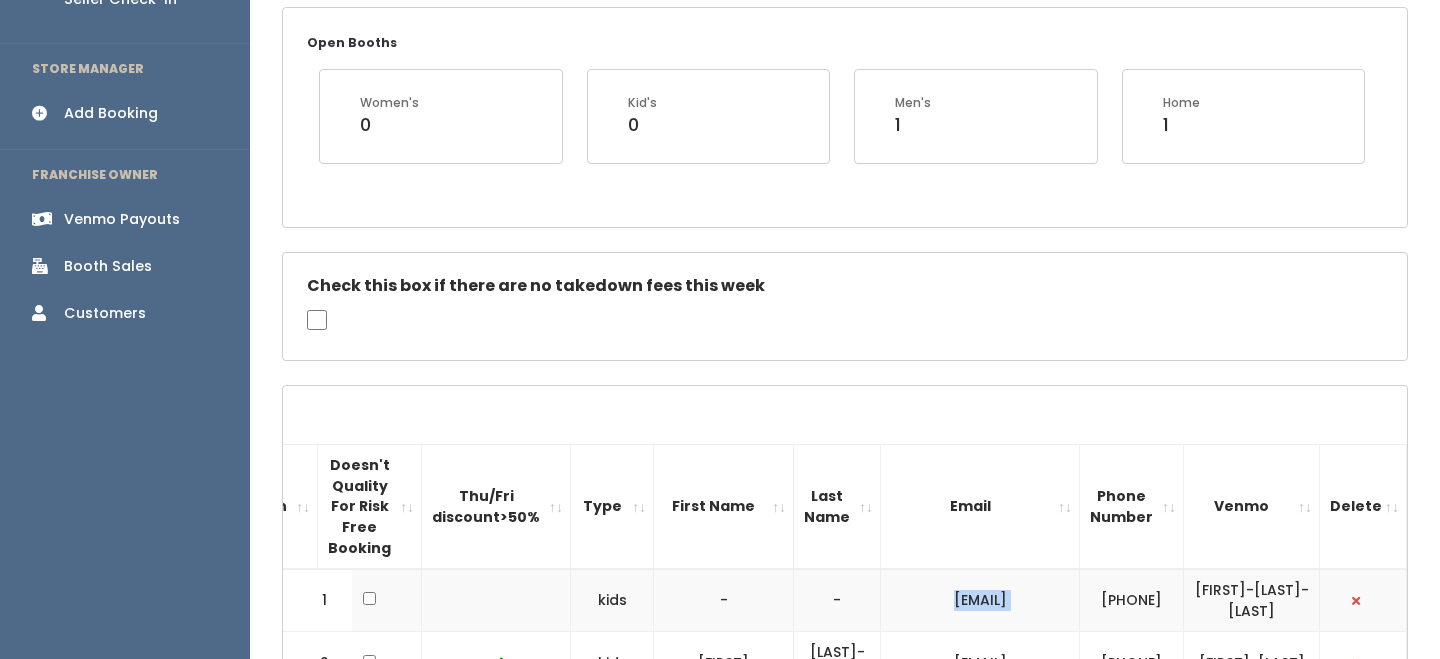 click on "Add Booking" at bounding box center (111, 113) 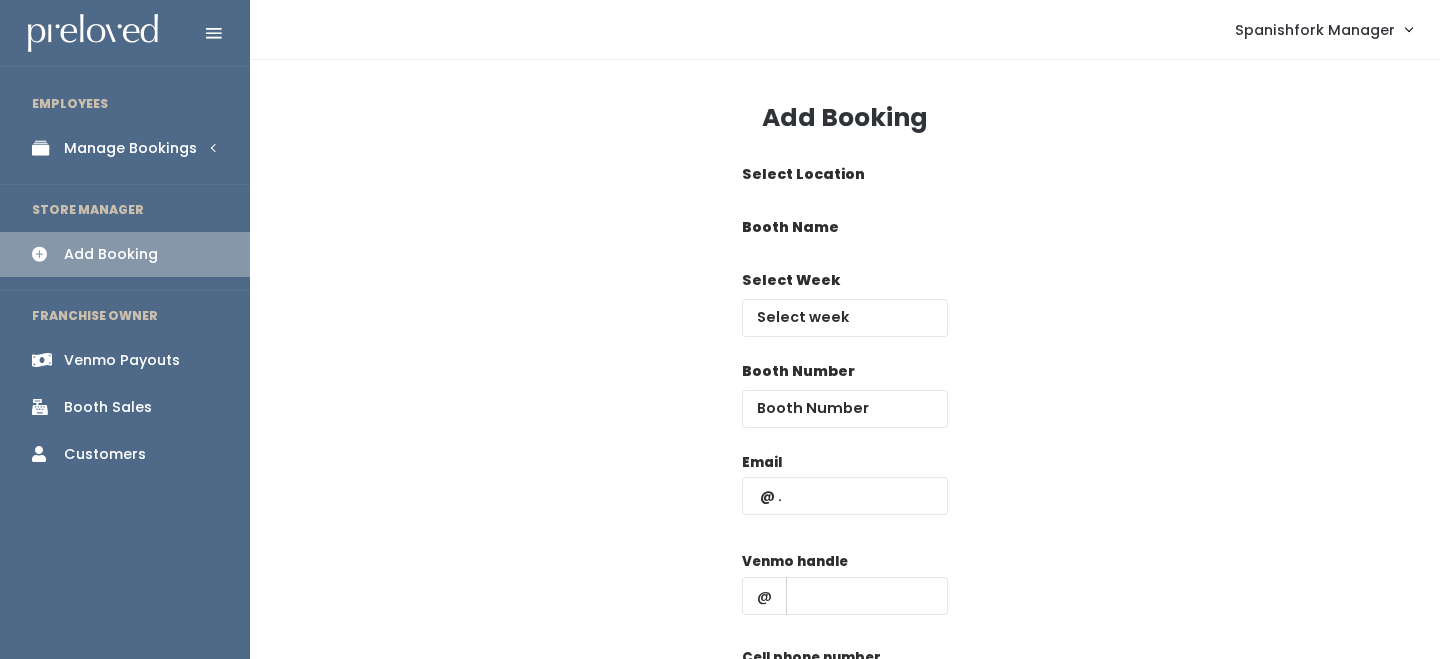 scroll, scrollTop: 0, scrollLeft: 0, axis: both 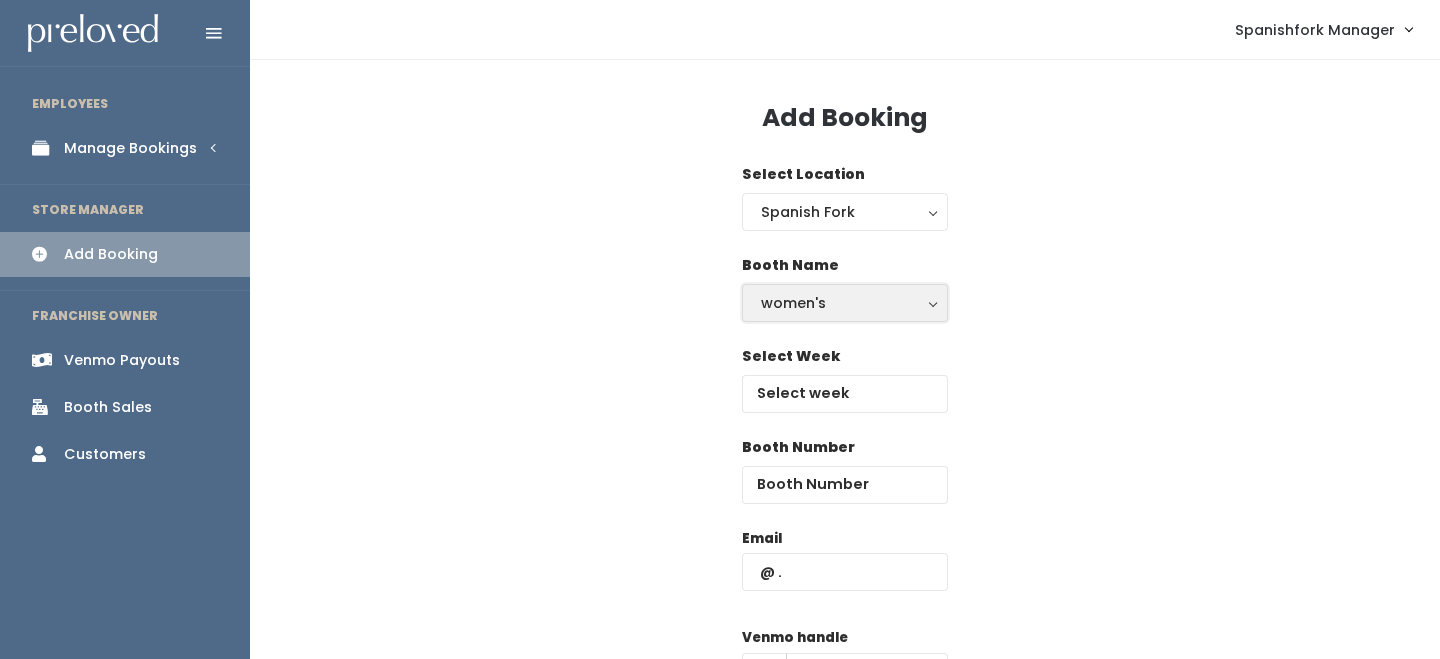 click on "women's" at bounding box center [845, 303] 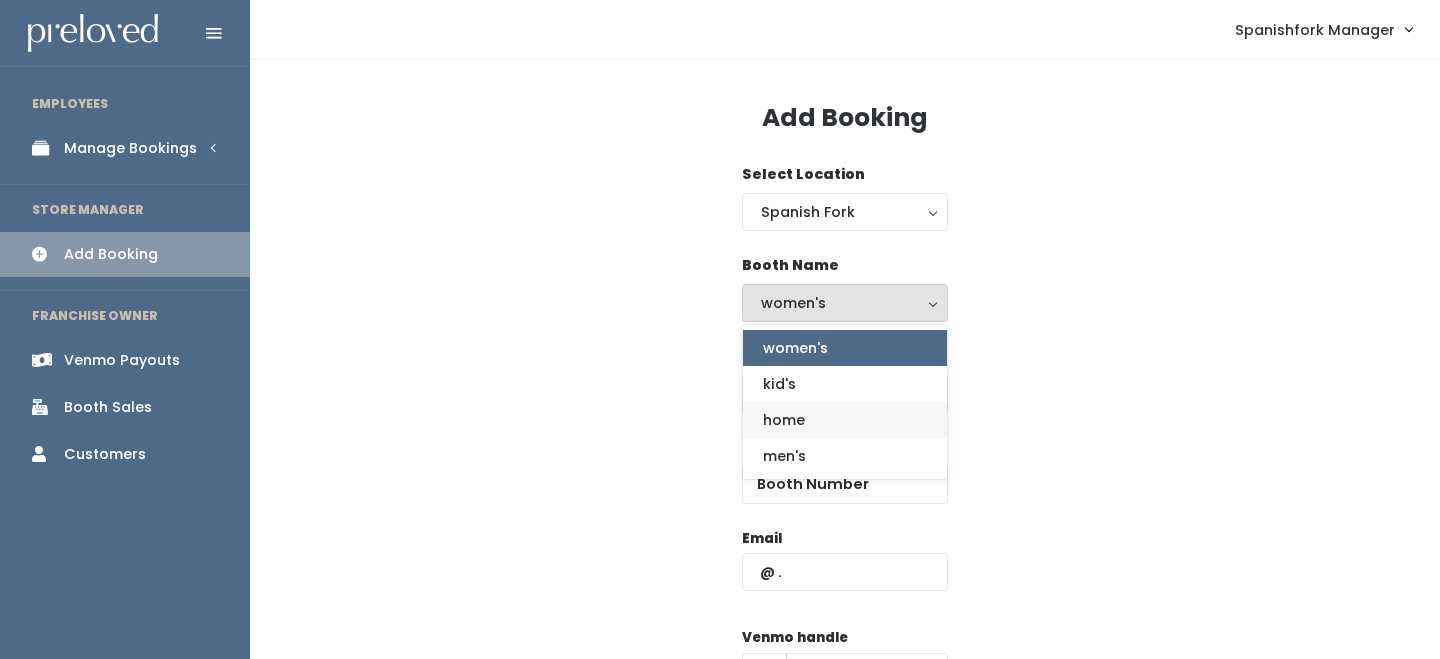 click on "home" at bounding box center [845, 420] 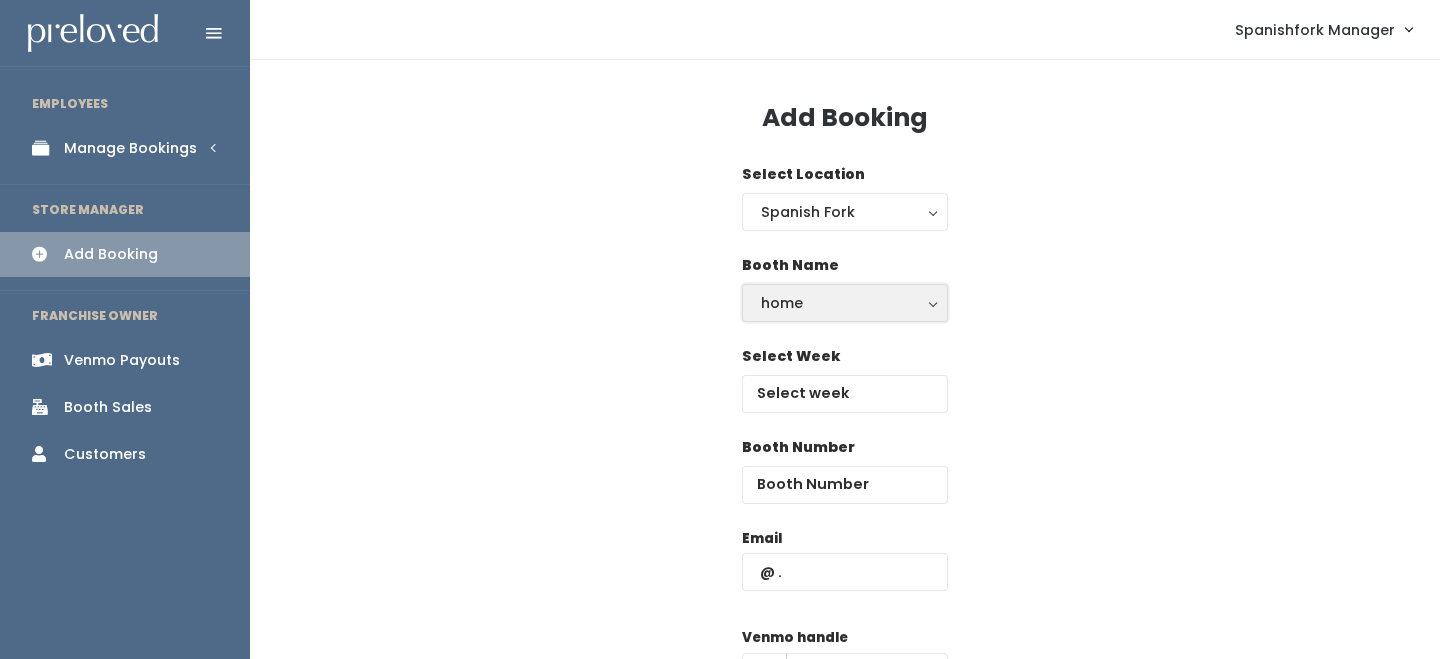 click on "home" at bounding box center [845, 303] 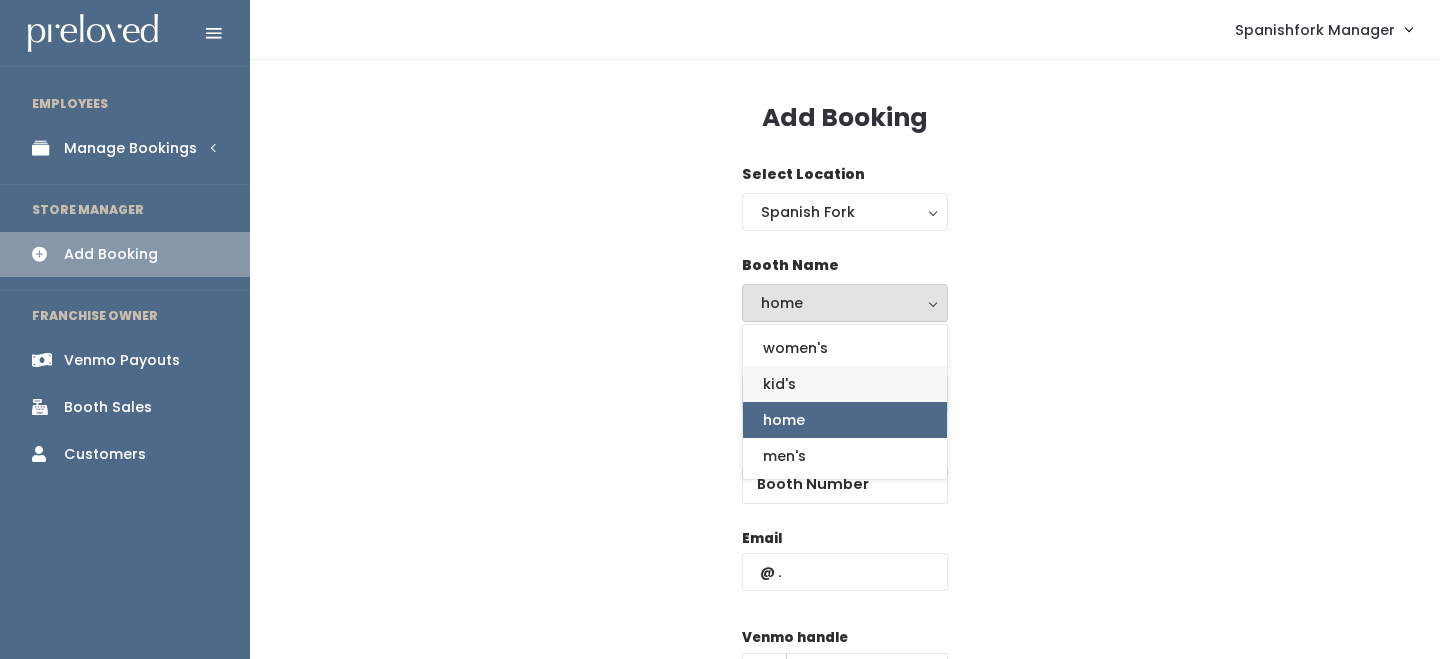 click on "kid's" at bounding box center [845, 384] 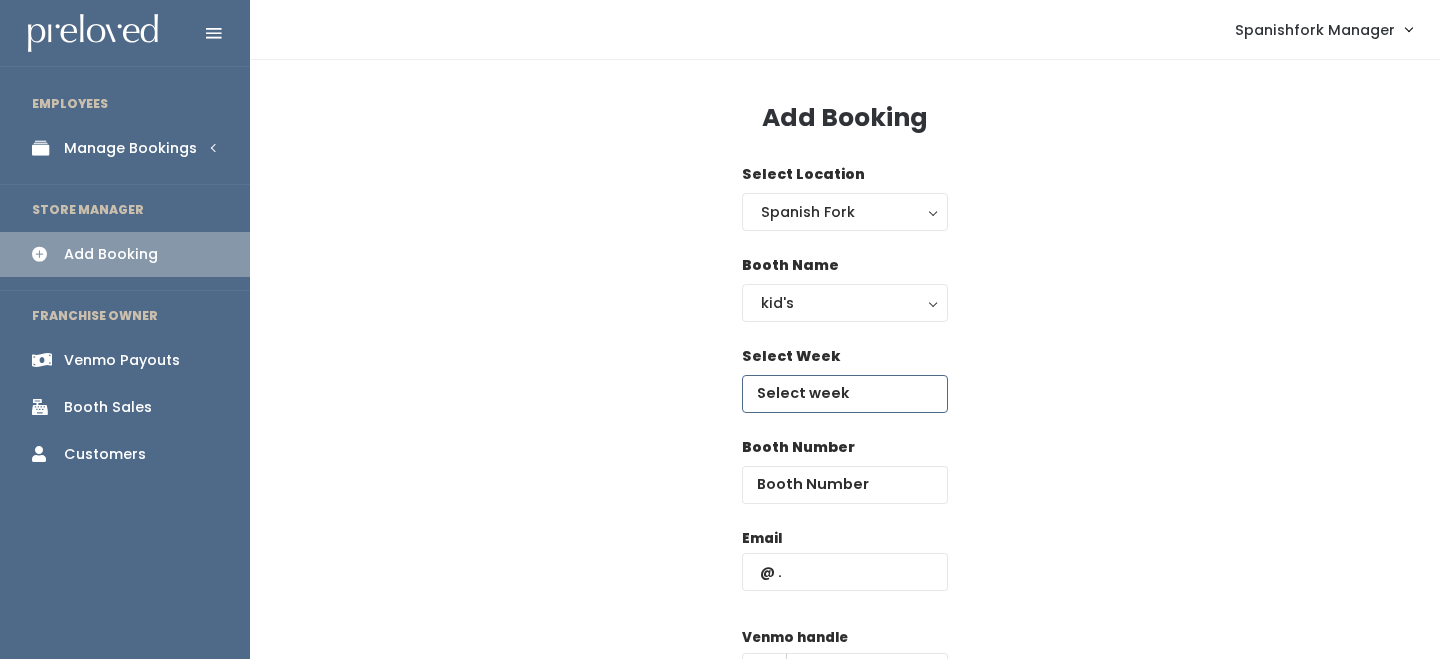 click at bounding box center [845, 394] 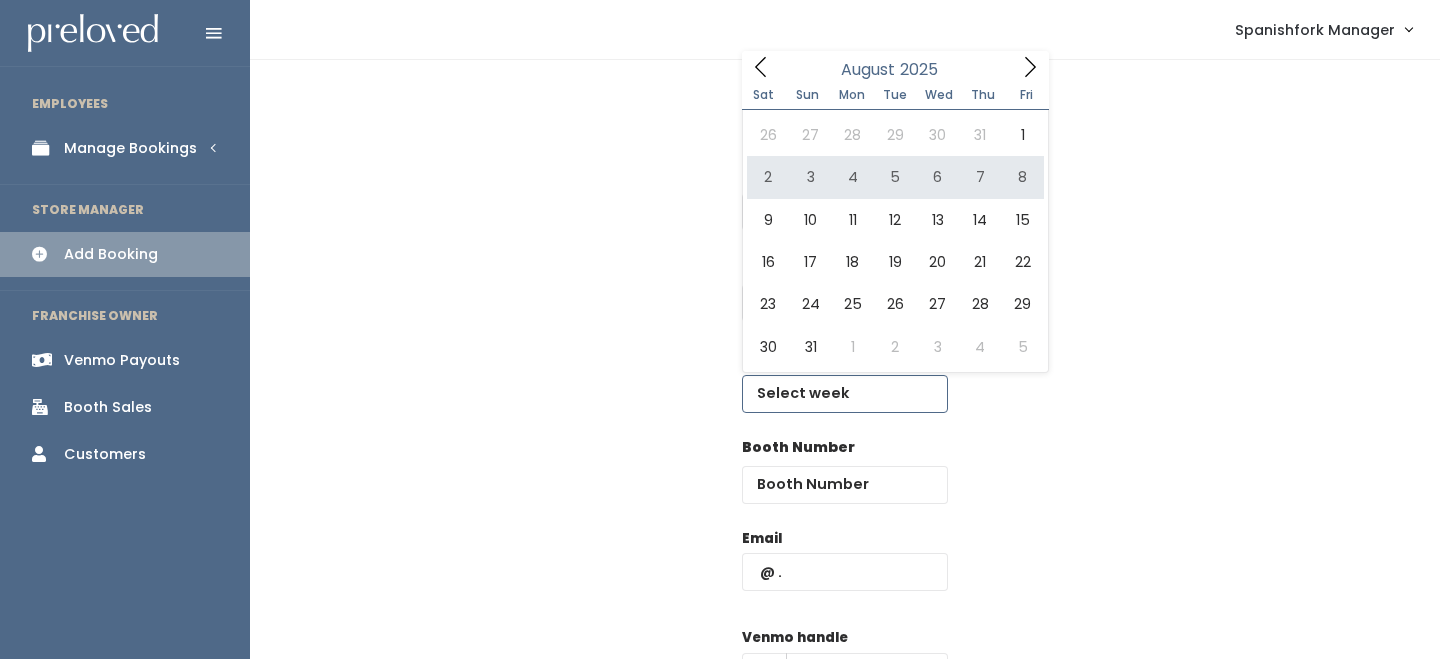 type on "[MONTH] [NUMBER] to [MONTH] [NUMBER]" 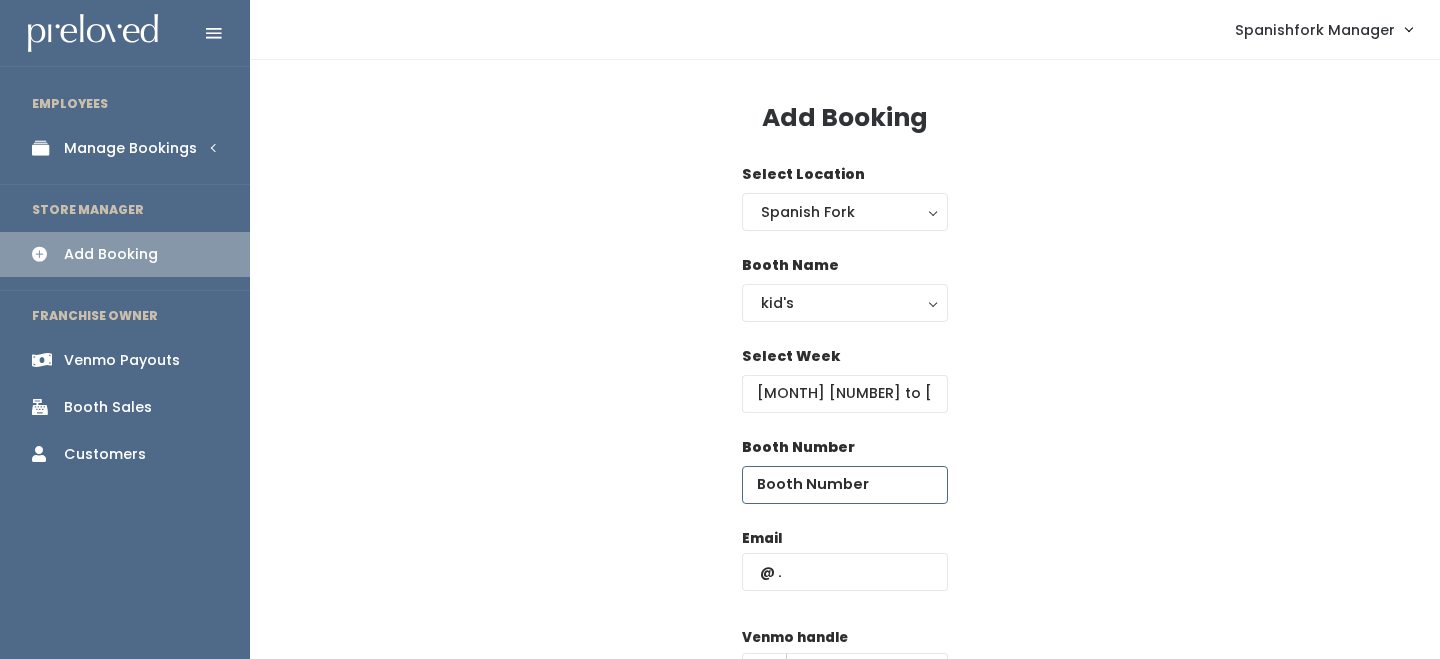 click at bounding box center [845, 485] 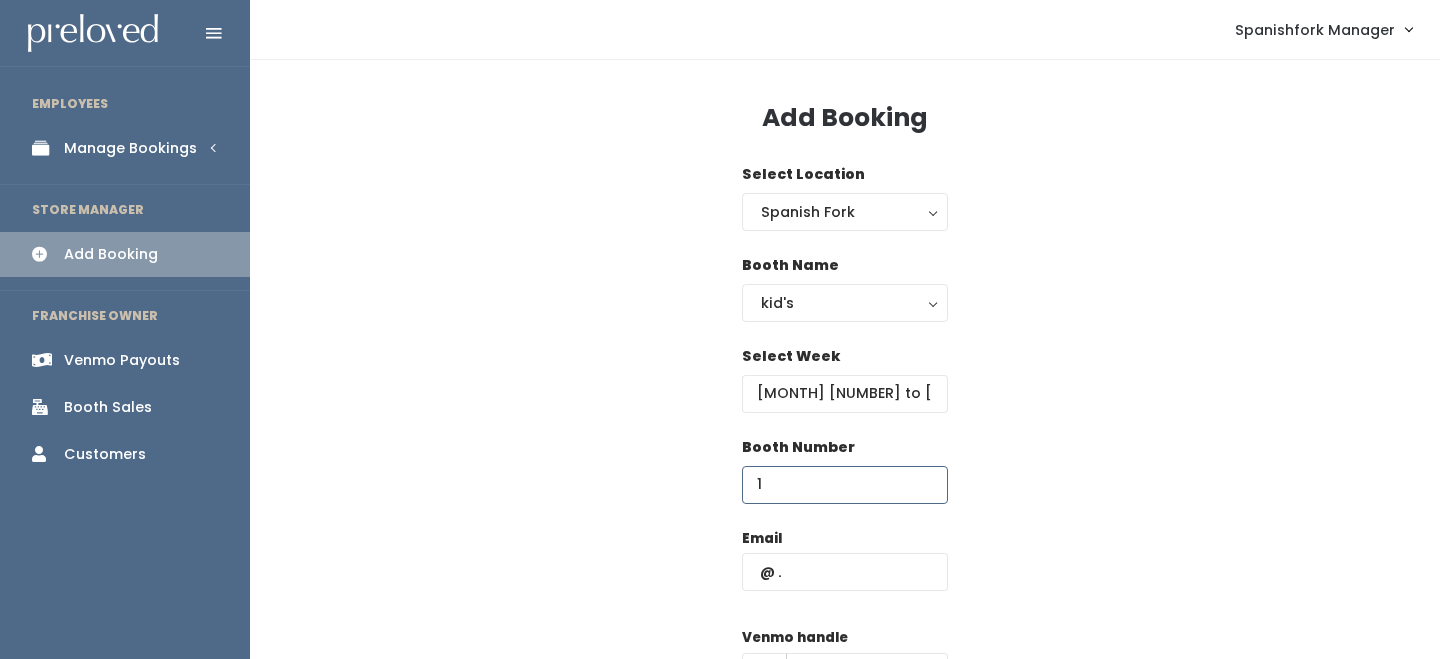 type on "1" 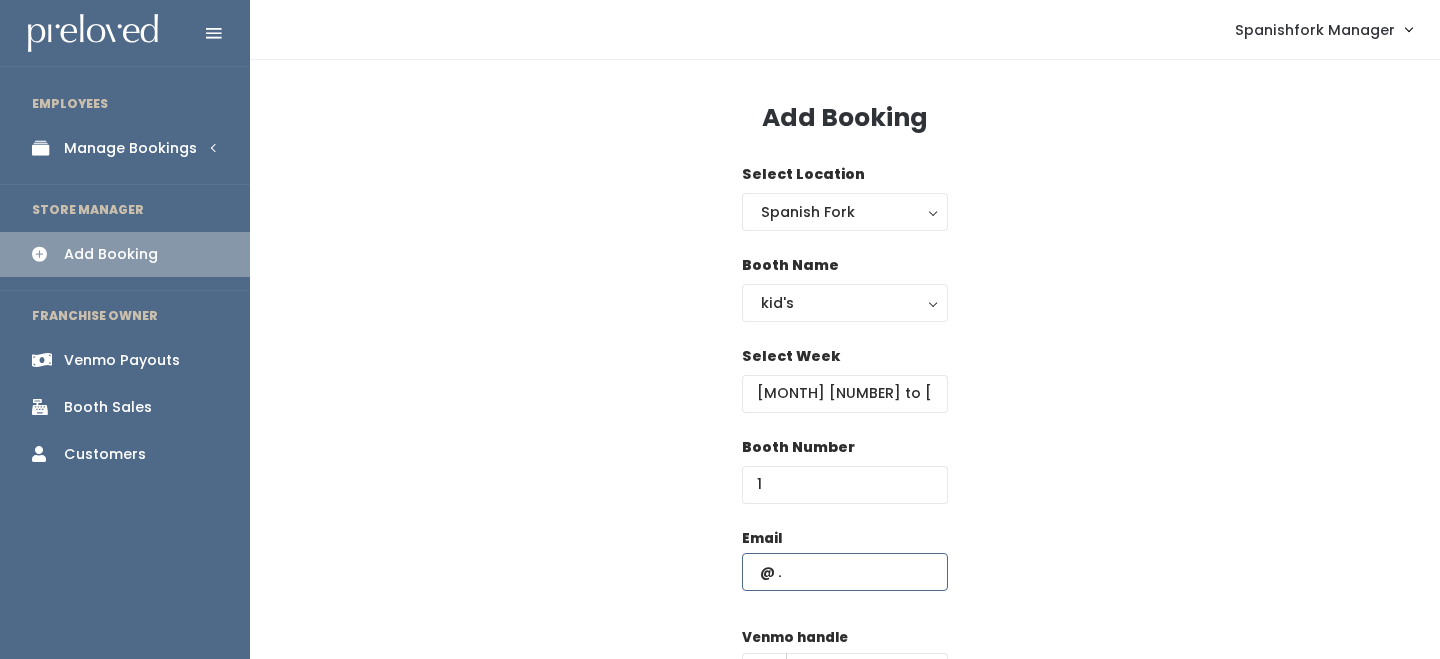 click at bounding box center (845, 572) 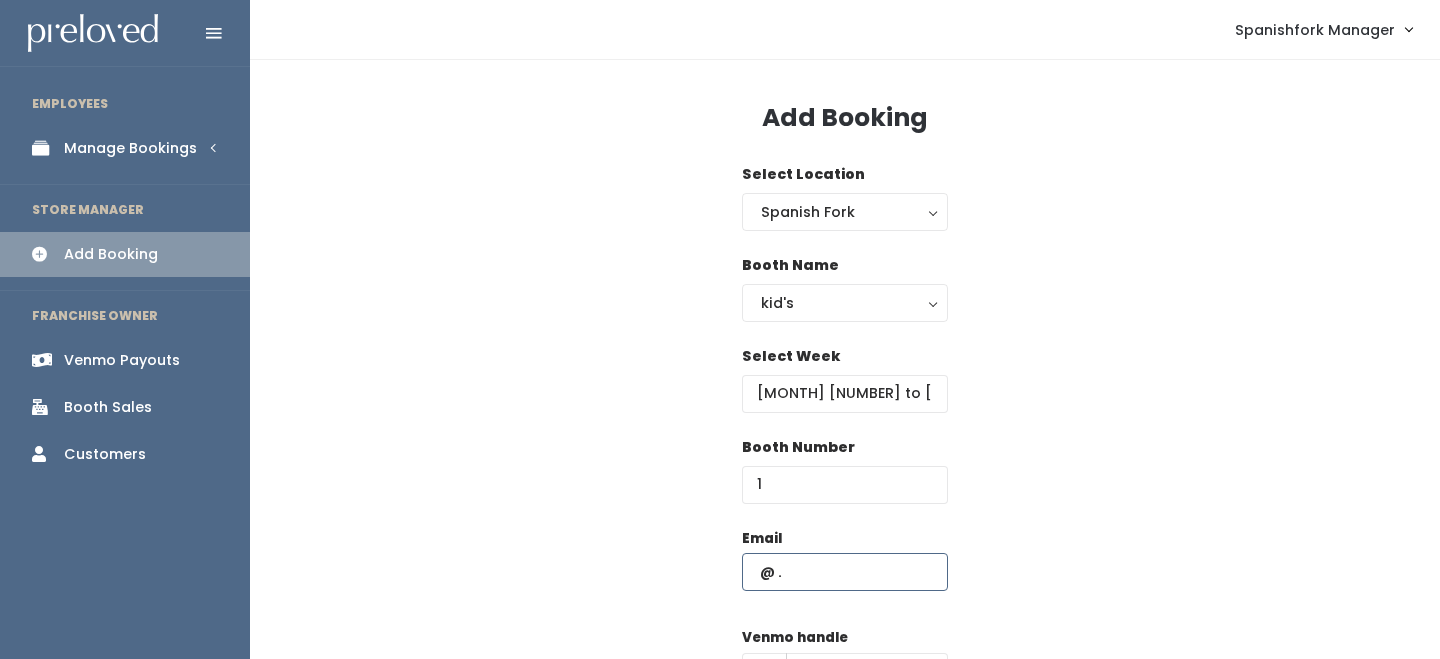 paste on "[USERNAME]@example.com" 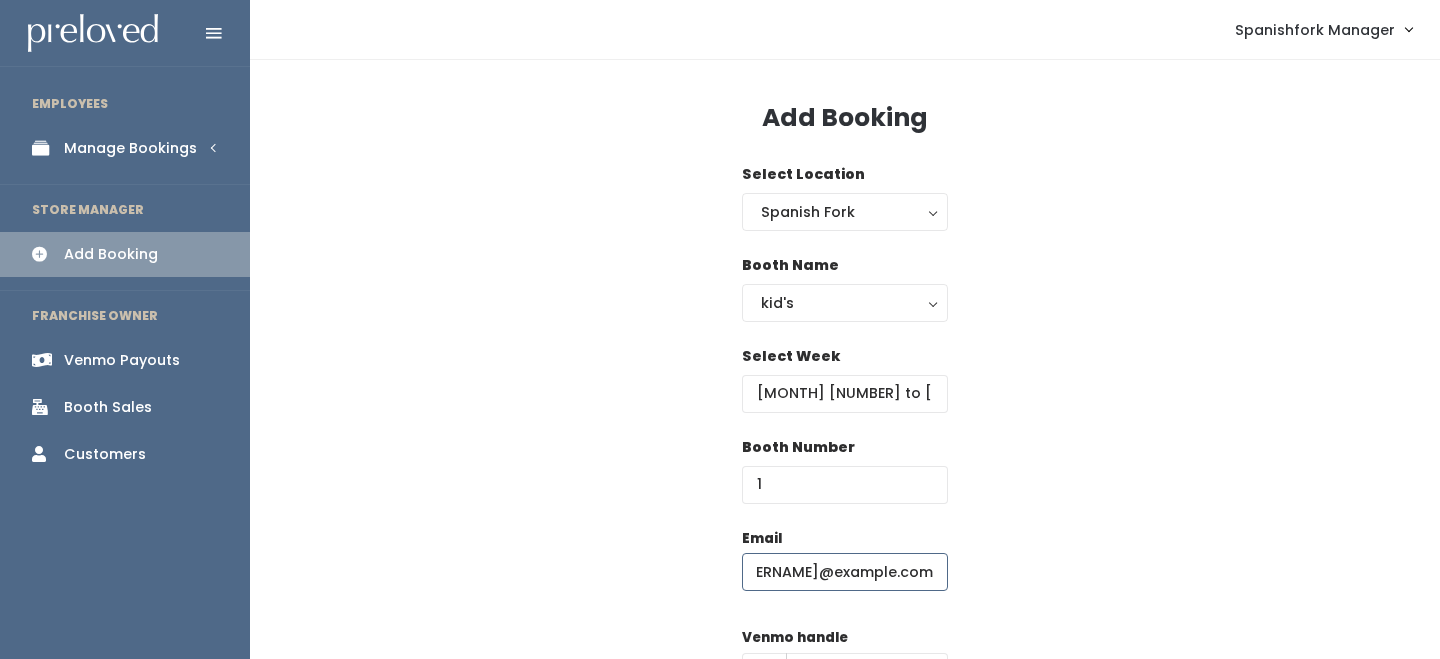 scroll, scrollTop: 0, scrollLeft: 3, axis: horizontal 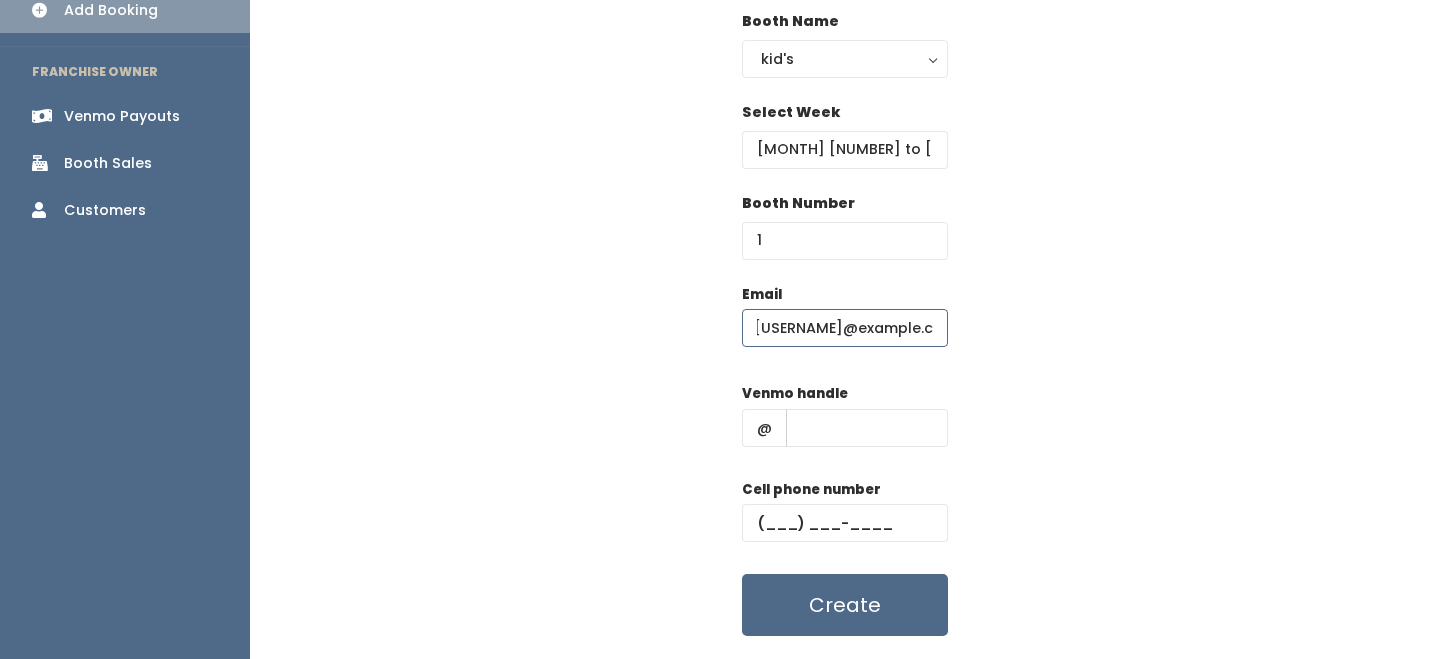 type on "[USERNAME]@example.com" 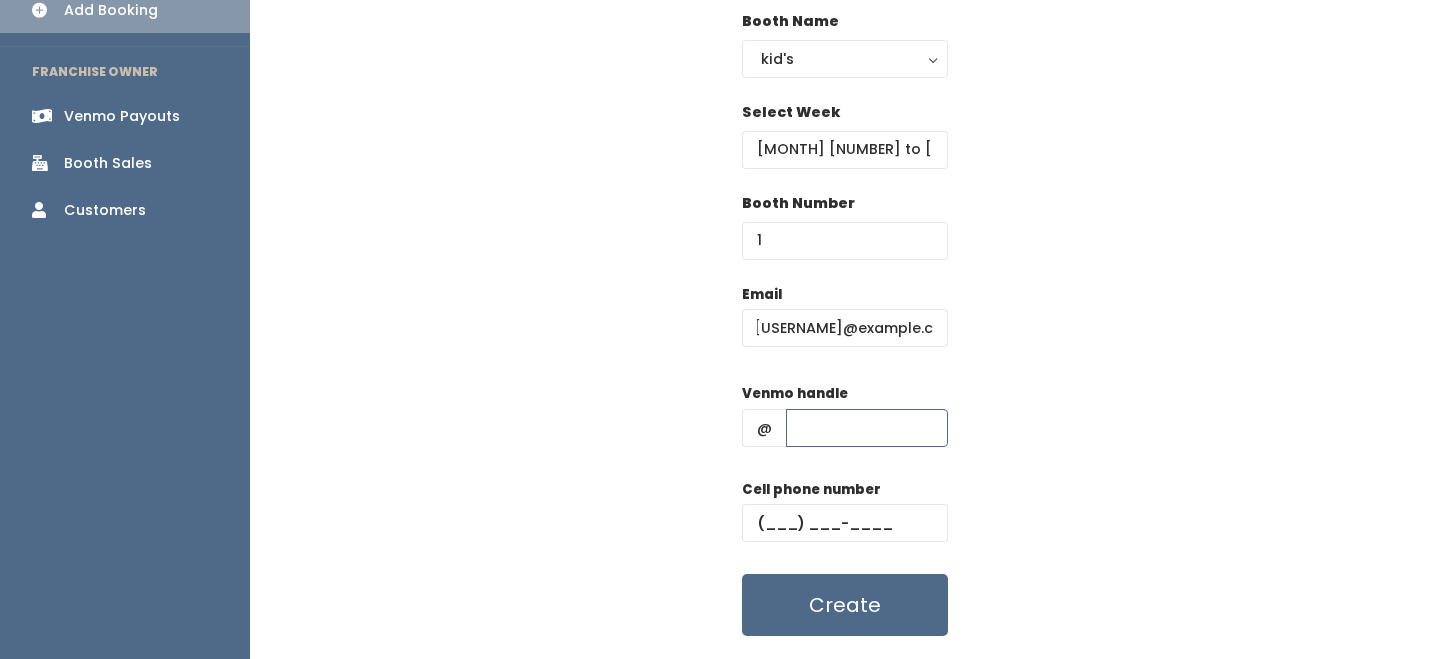 scroll, scrollTop: 0, scrollLeft: 0, axis: both 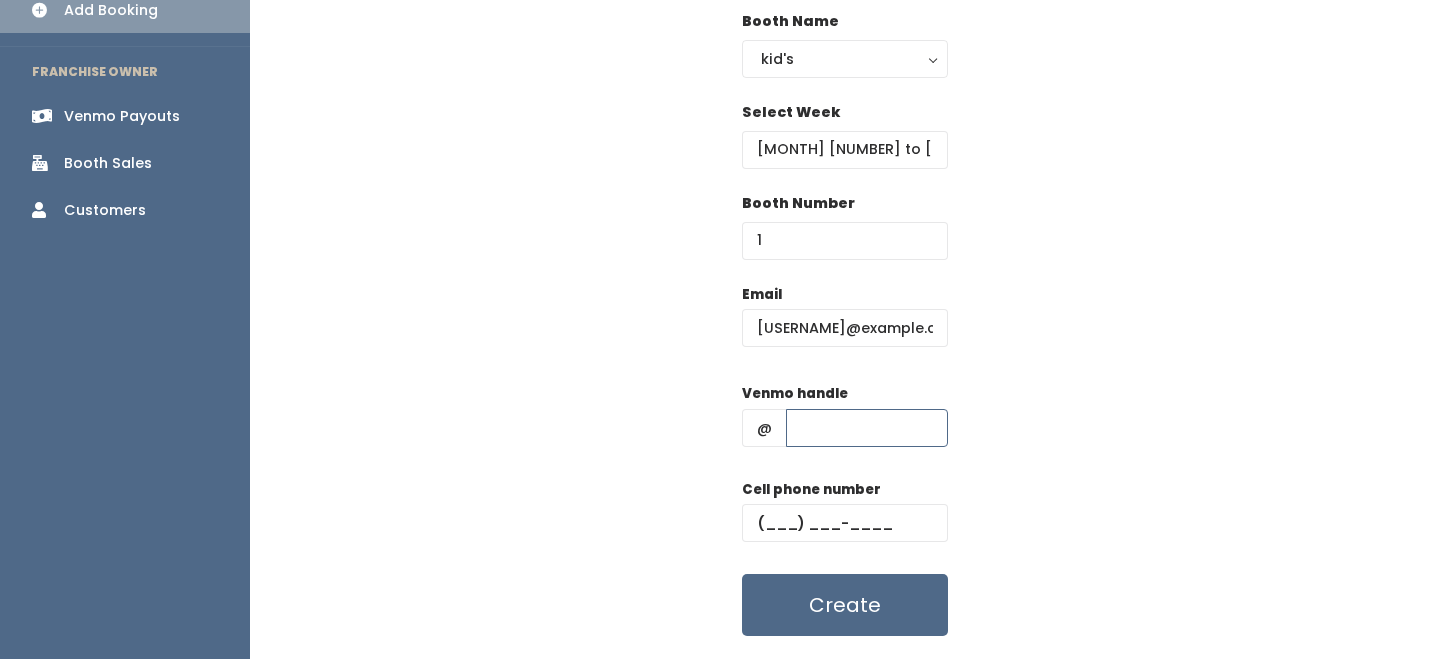 click at bounding box center (867, 428) 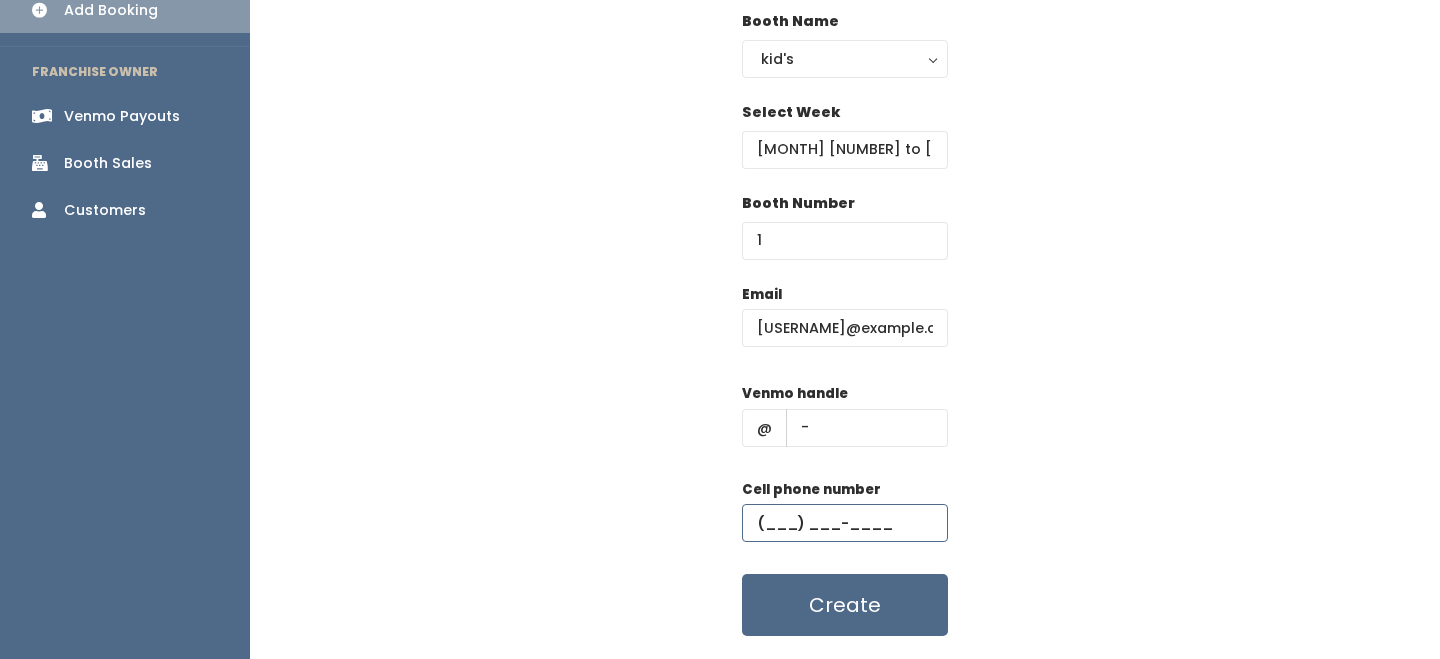 click at bounding box center [845, 523] 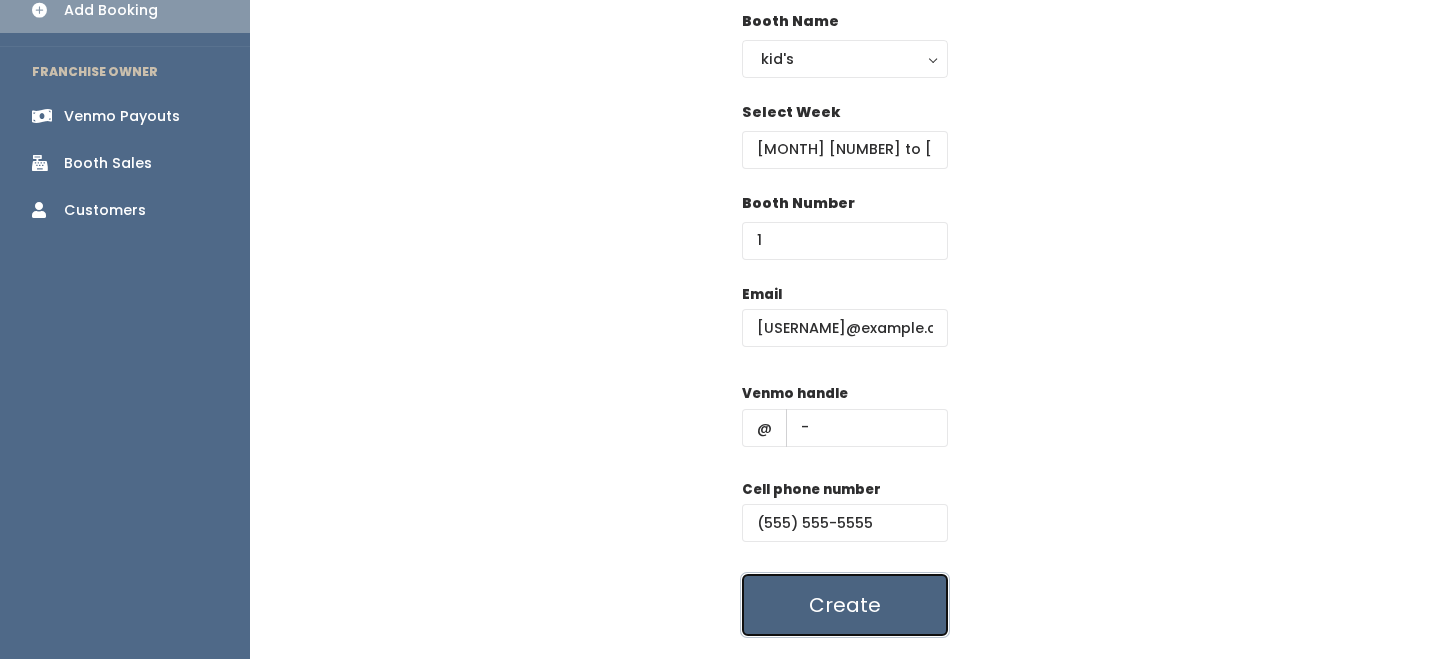 click on "Create" at bounding box center [845, 605] 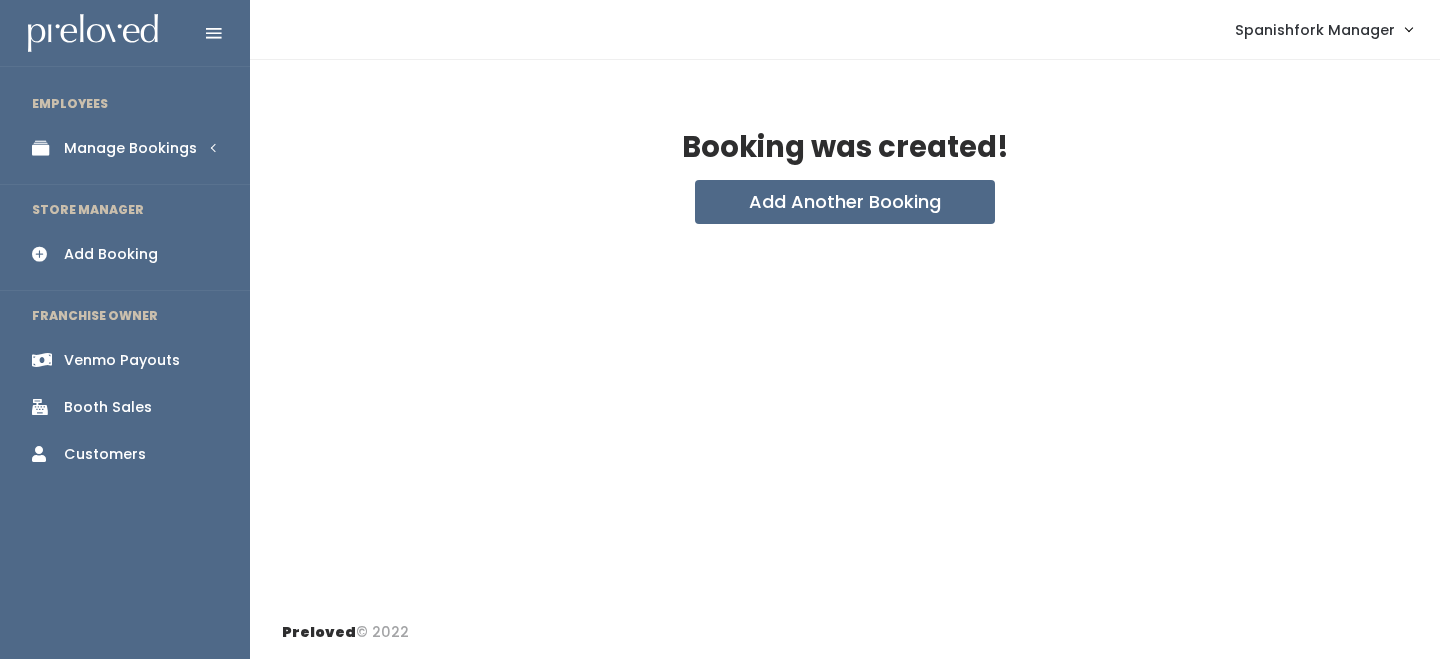 scroll, scrollTop: 0, scrollLeft: 0, axis: both 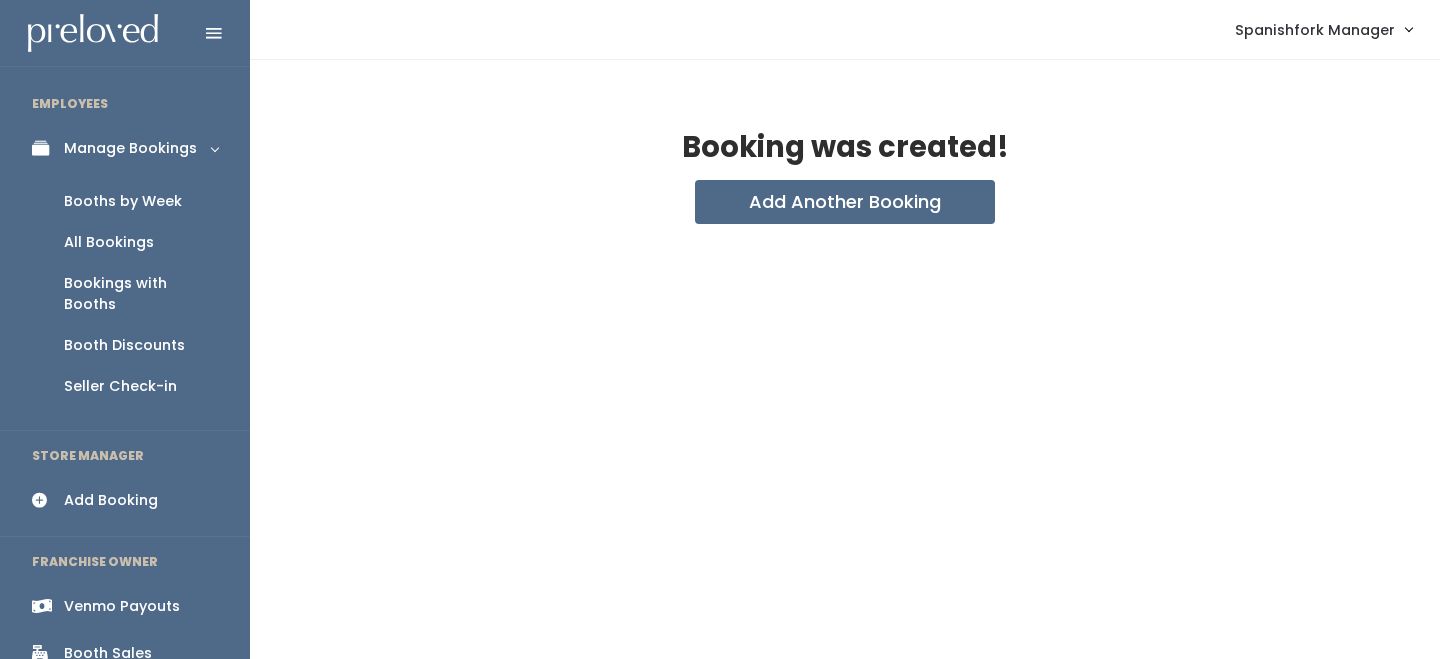 click on "Booths by Week" at bounding box center (125, 201) 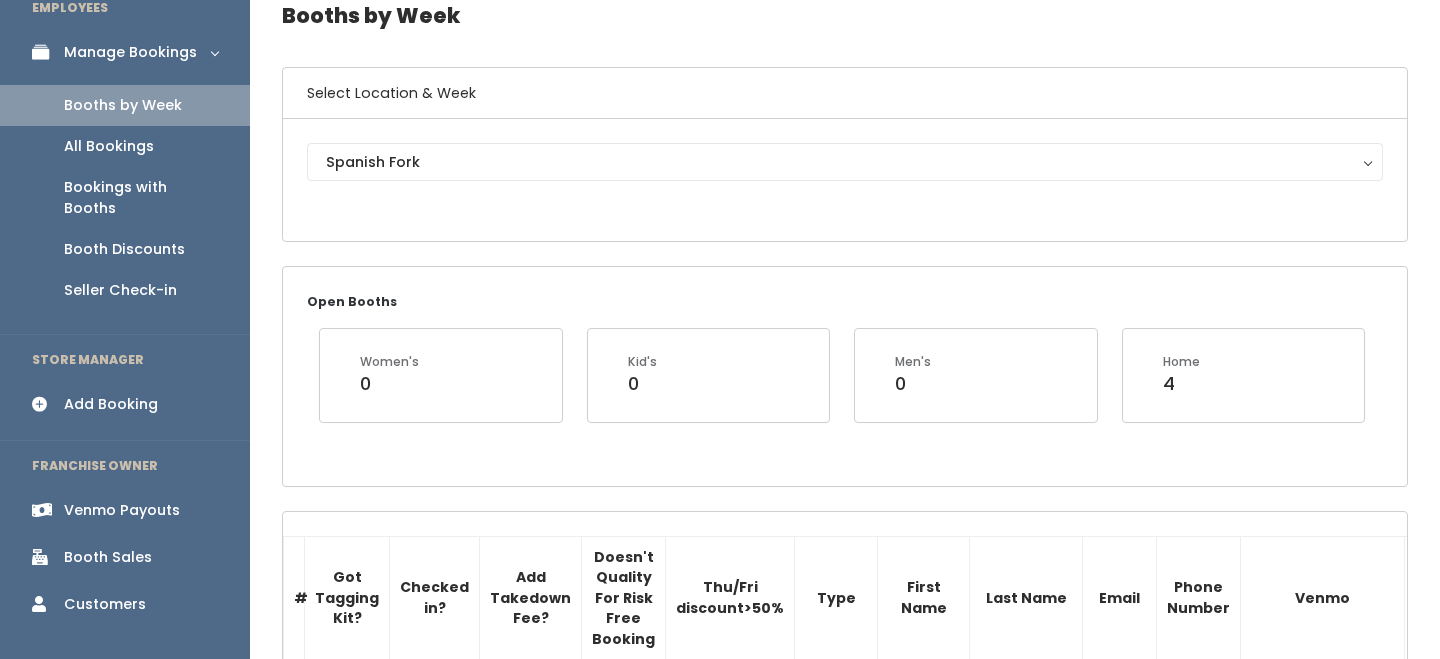 scroll, scrollTop: 0, scrollLeft: 0, axis: both 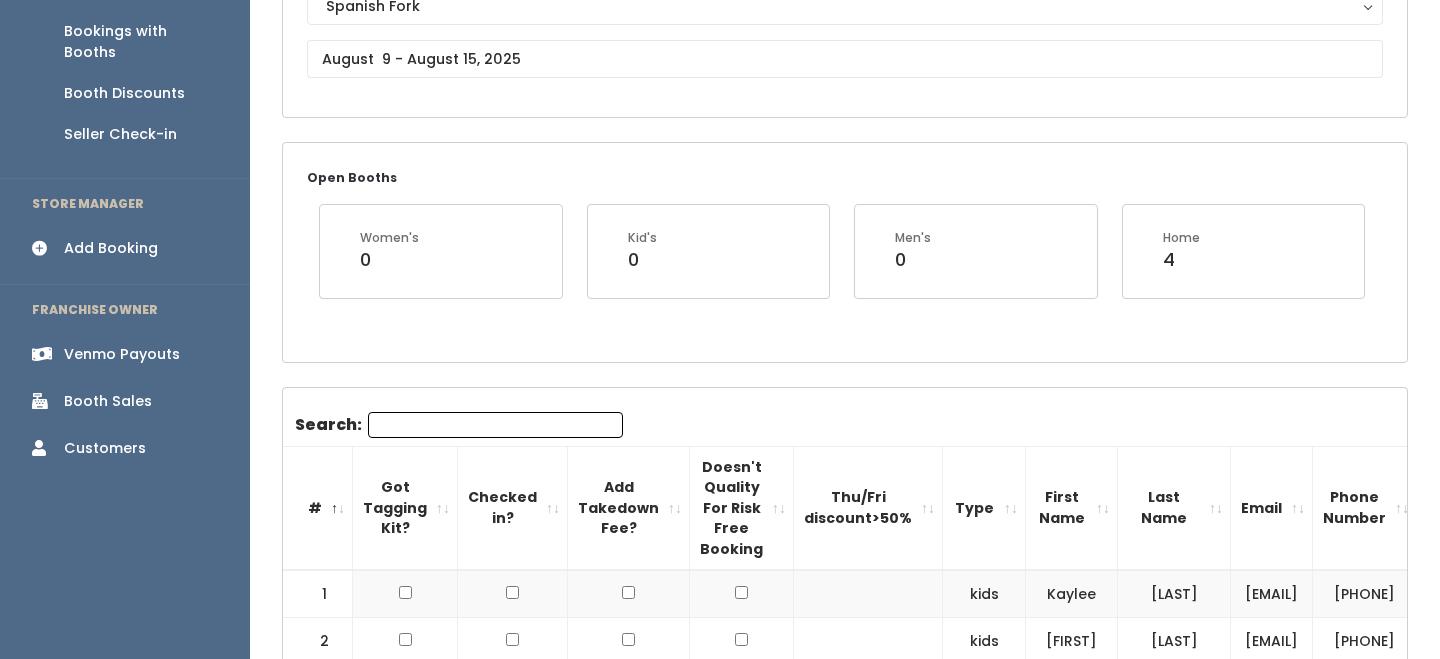 click on "Spanish Fork
Spanish Fork" at bounding box center [845, 40] 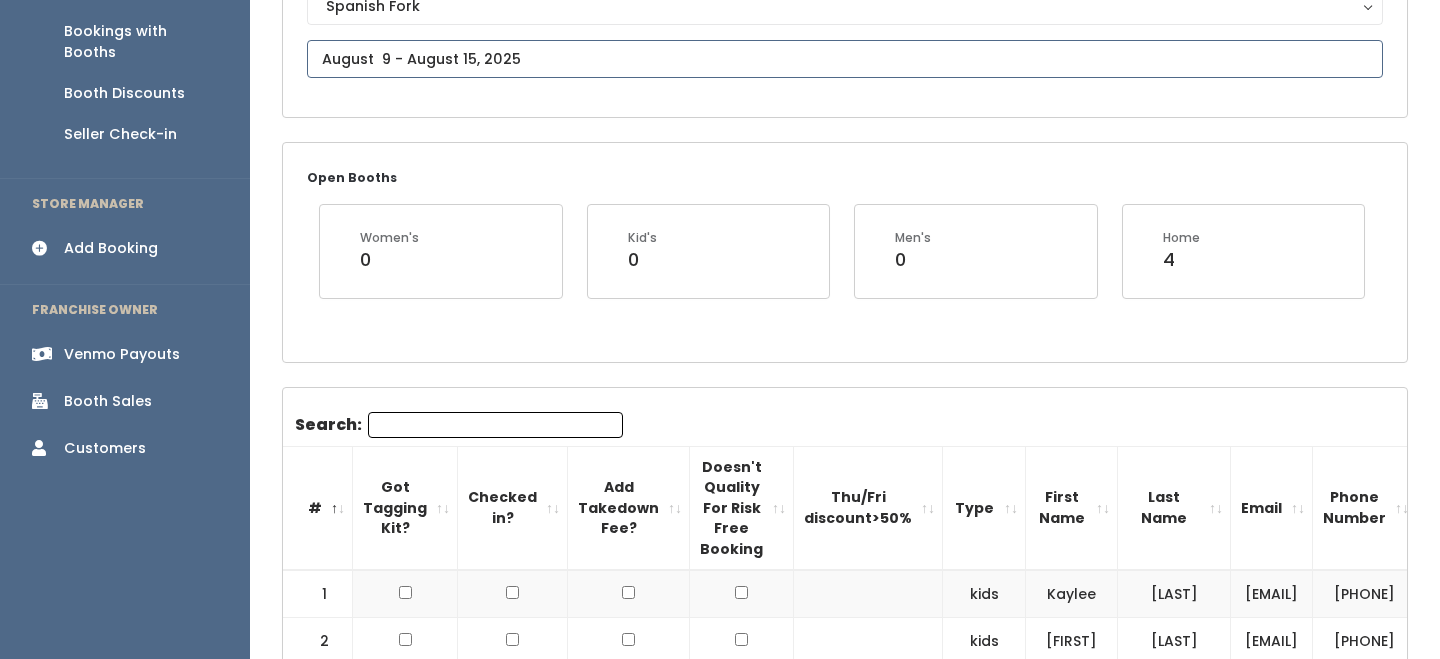 click at bounding box center [845, 59] 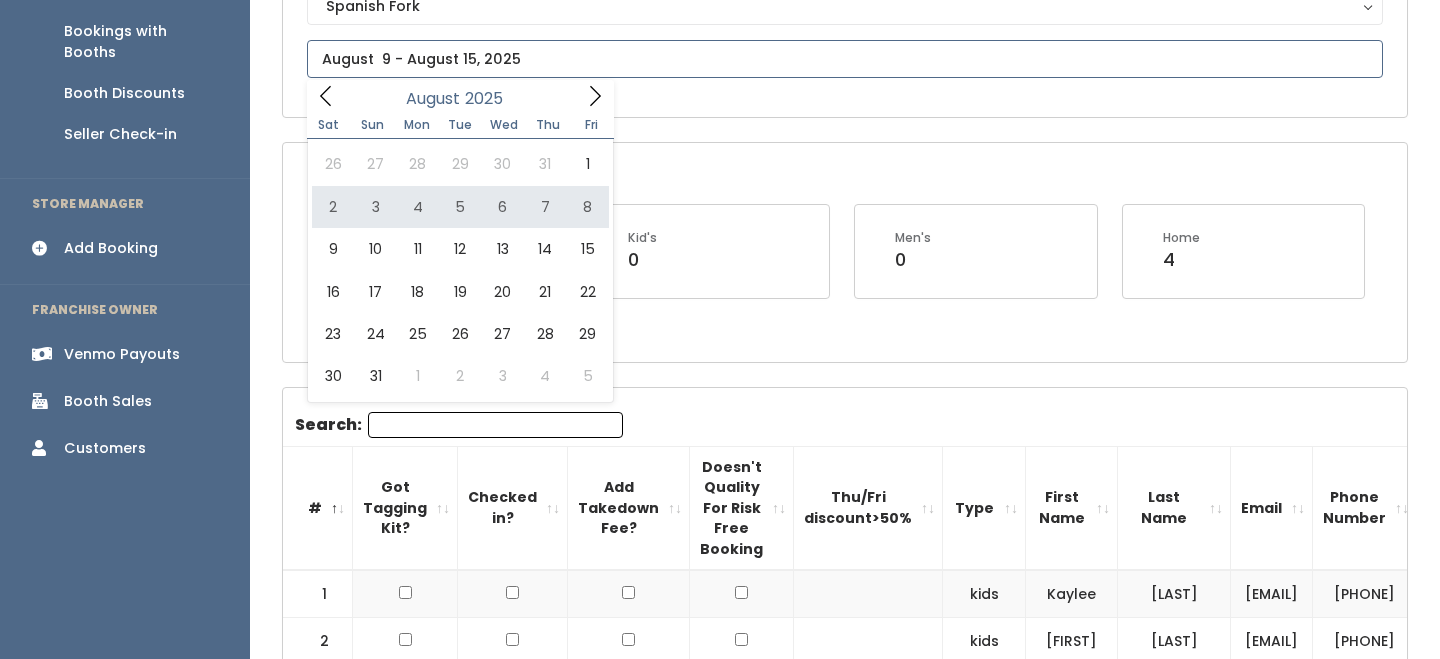 type on "August 2 to August 8" 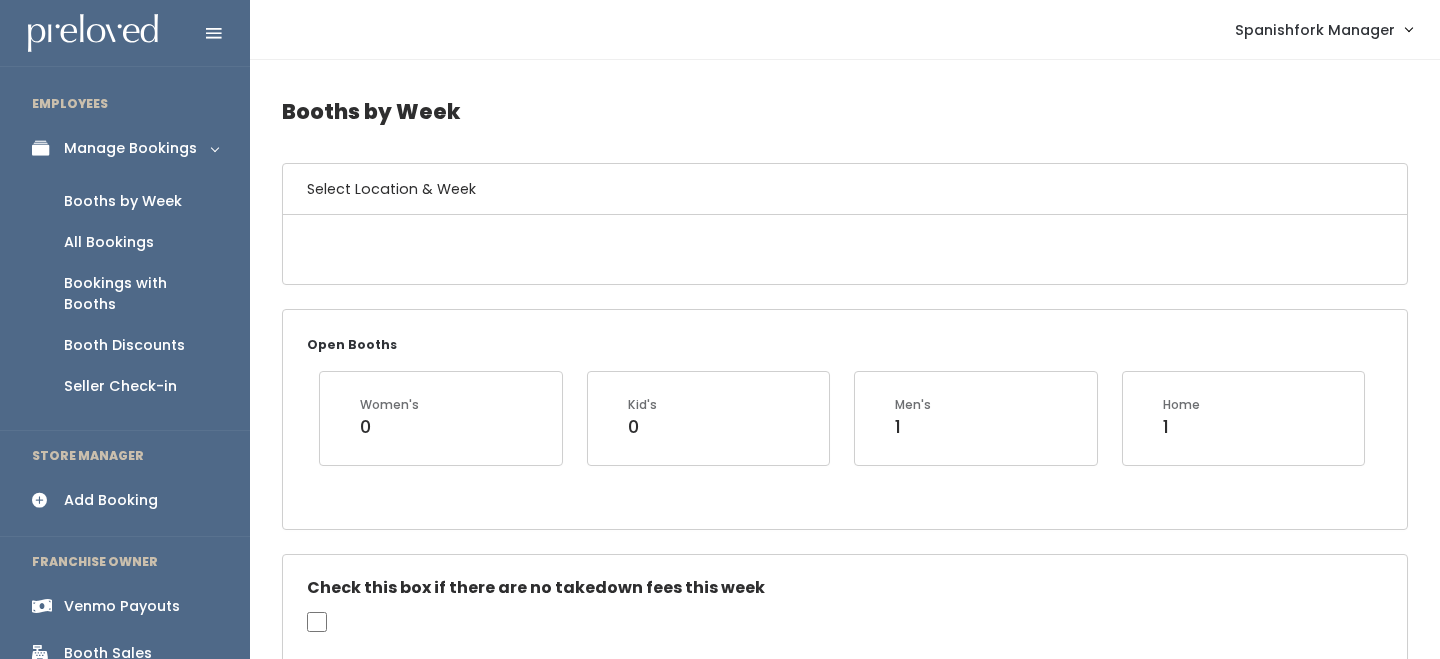 scroll, scrollTop: 0, scrollLeft: 0, axis: both 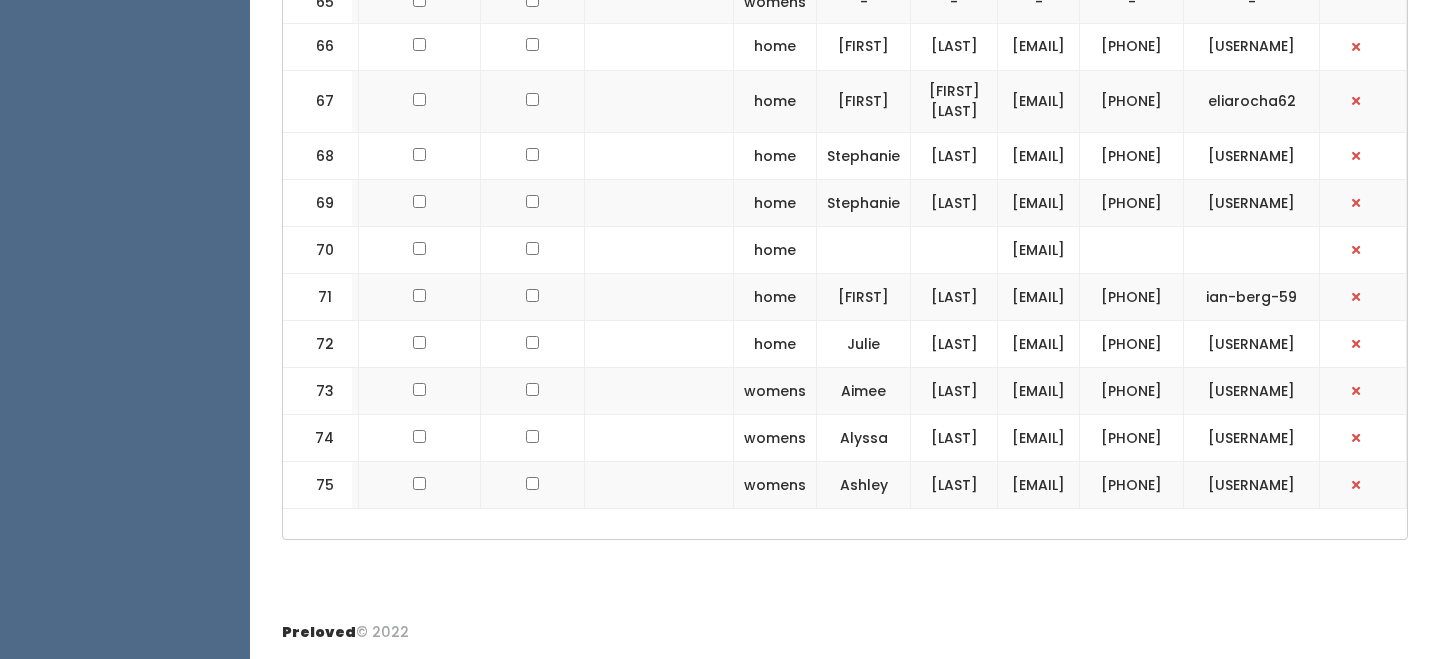 click on "cjmattson93@gmail.com" at bounding box center [1039, 249] 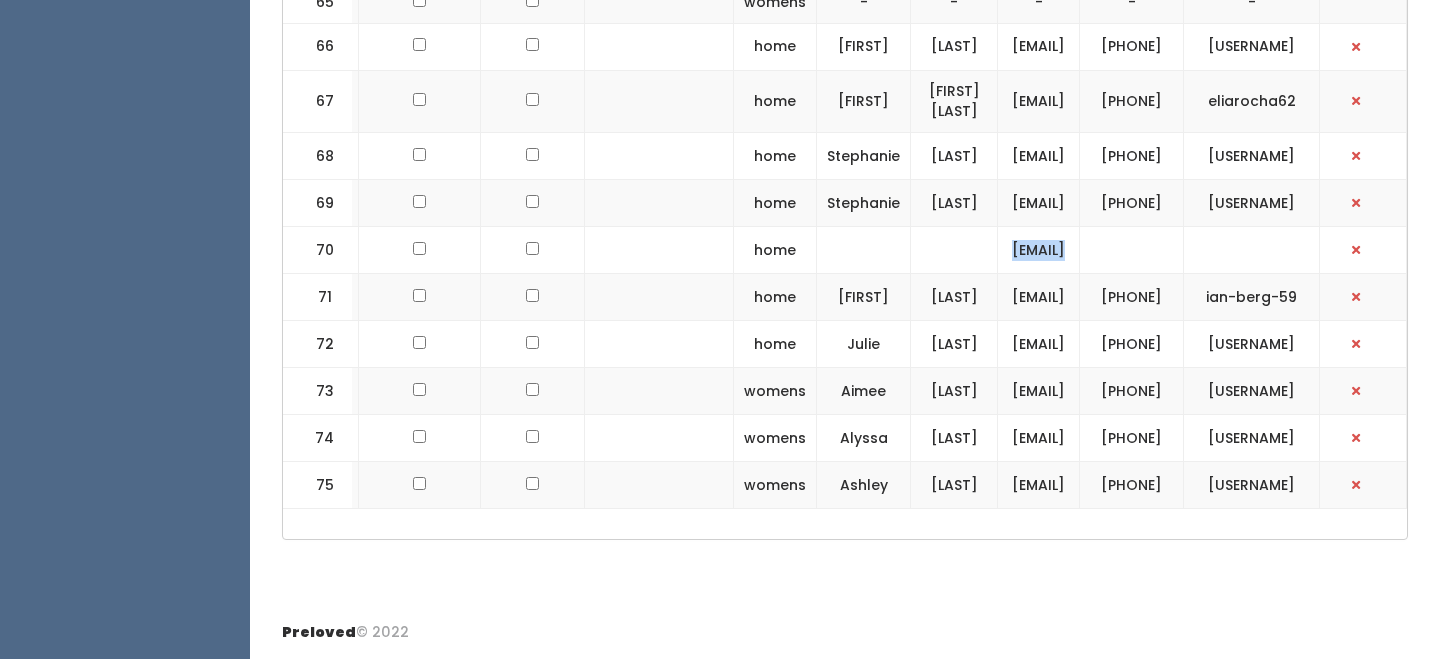 scroll, scrollTop: 0, scrollLeft: 516, axis: horizontal 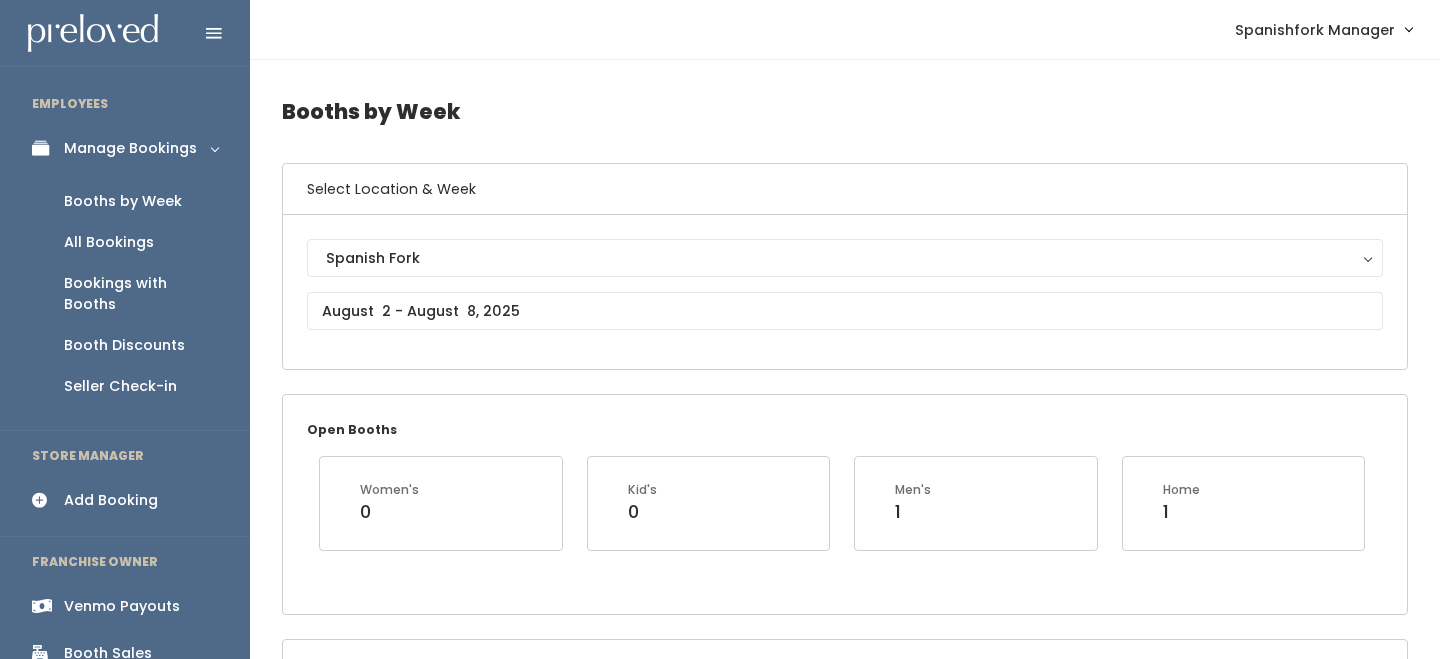 click on "Add Booking" at bounding box center [111, 500] 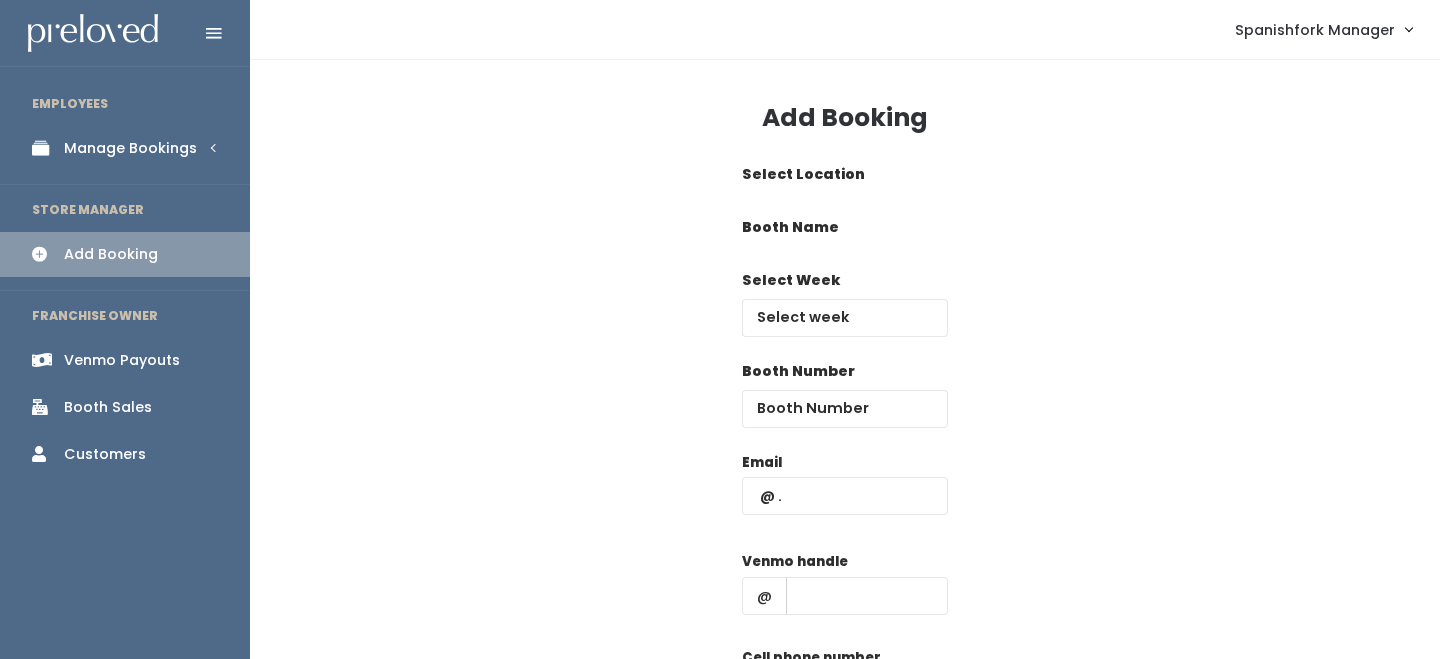 scroll, scrollTop: 0, scrollLeft: 0, axis: both 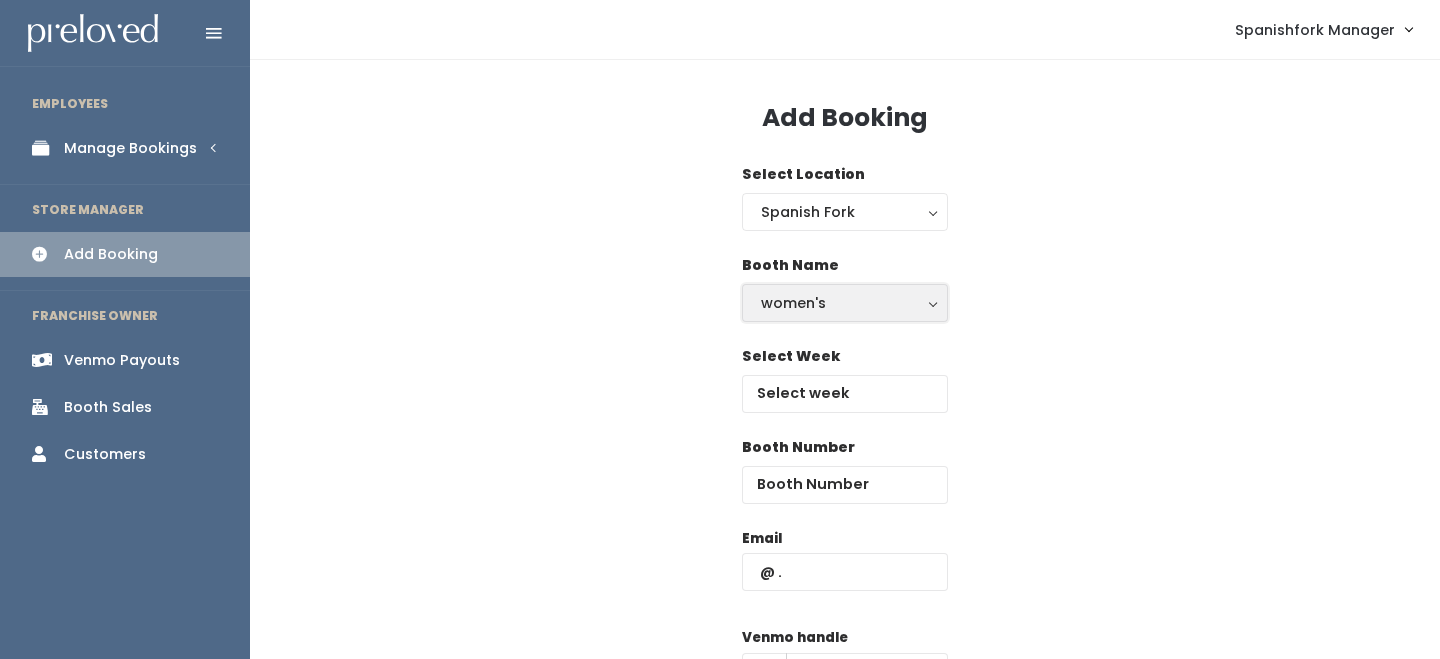 click on "women's" at bounding box center [845, 303] 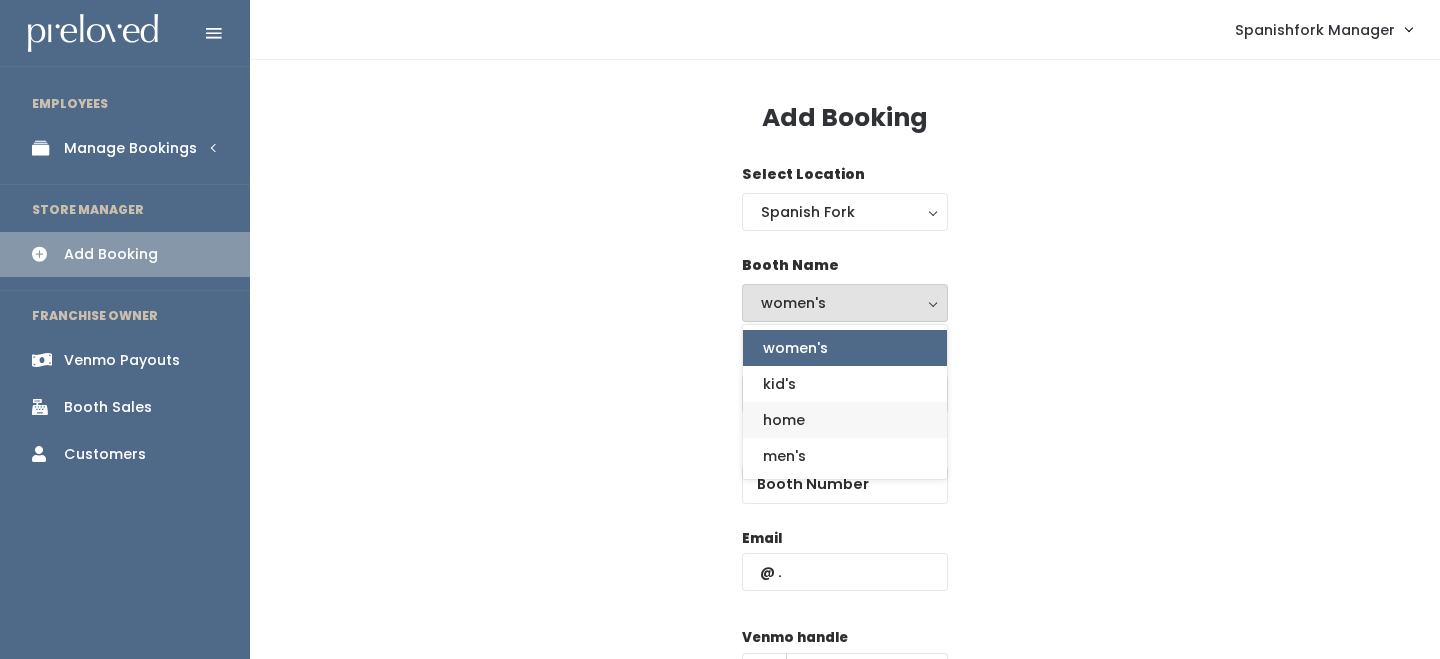 click on "home" at bounding box center (784, 420) 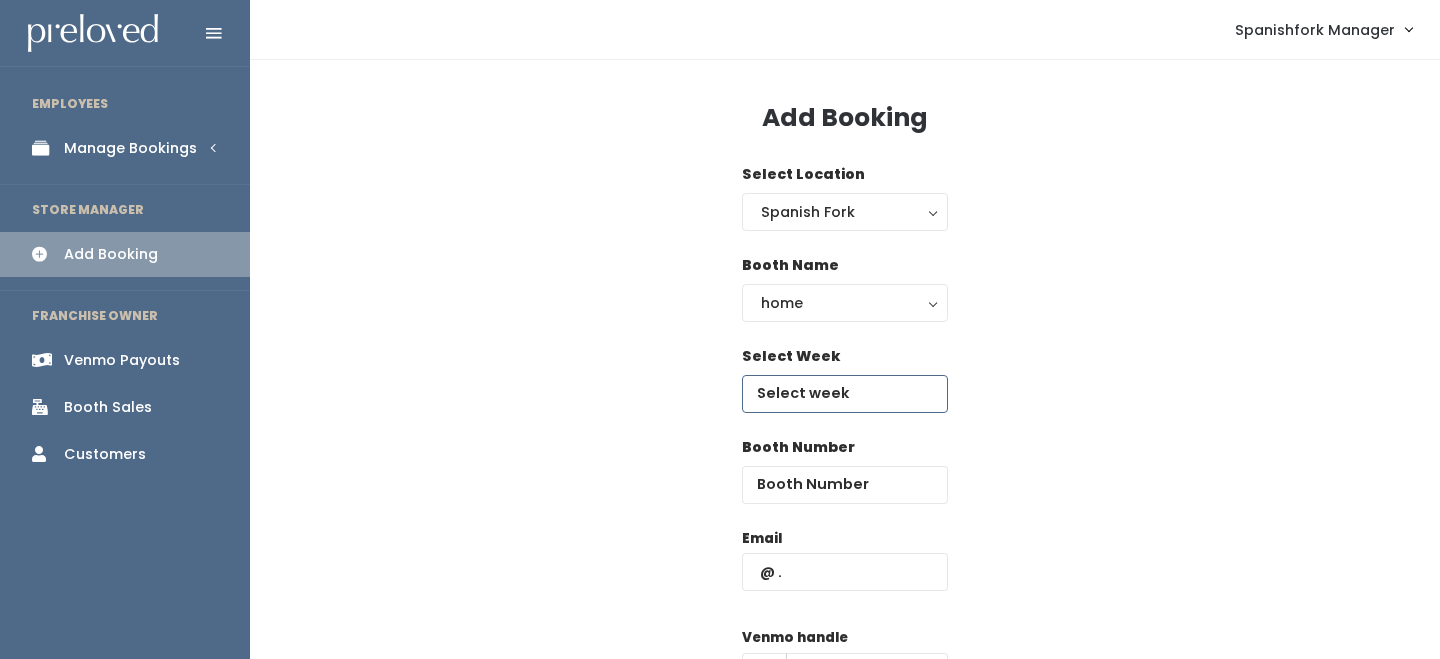 click at bounding box center [845, 394] 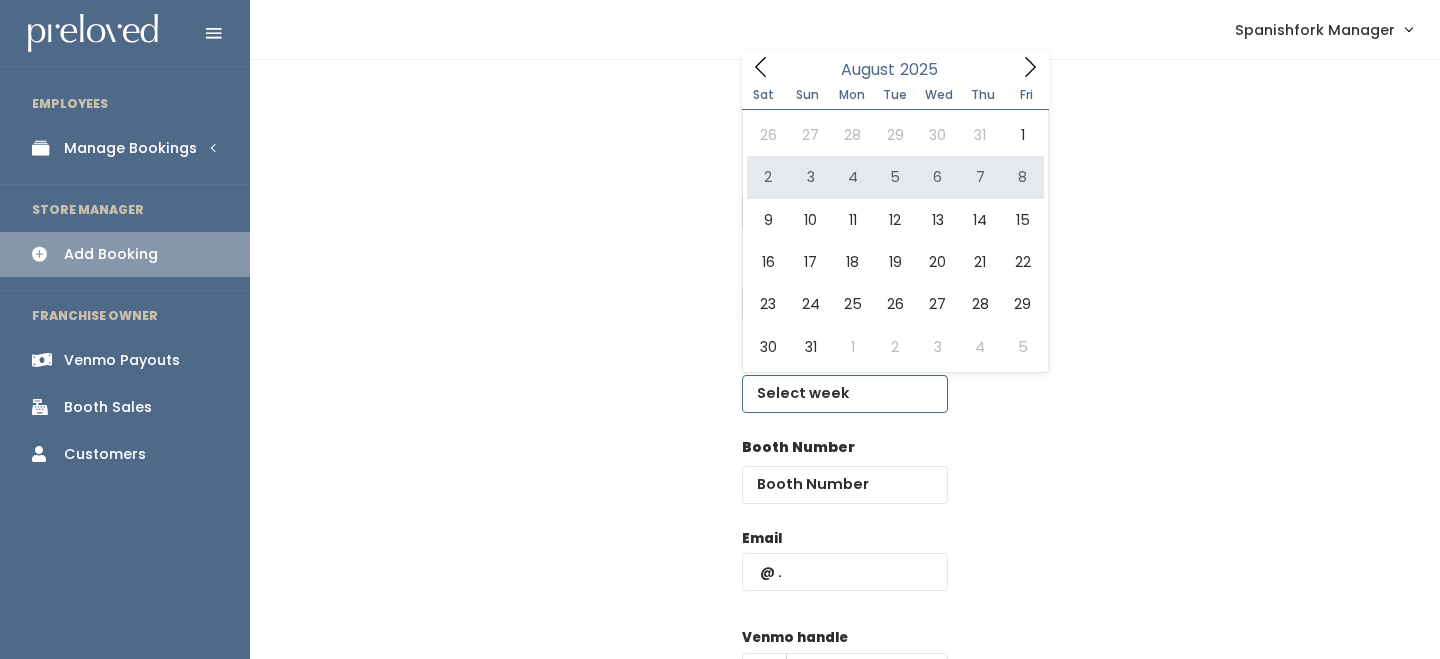 type on "August 2 to August 8" 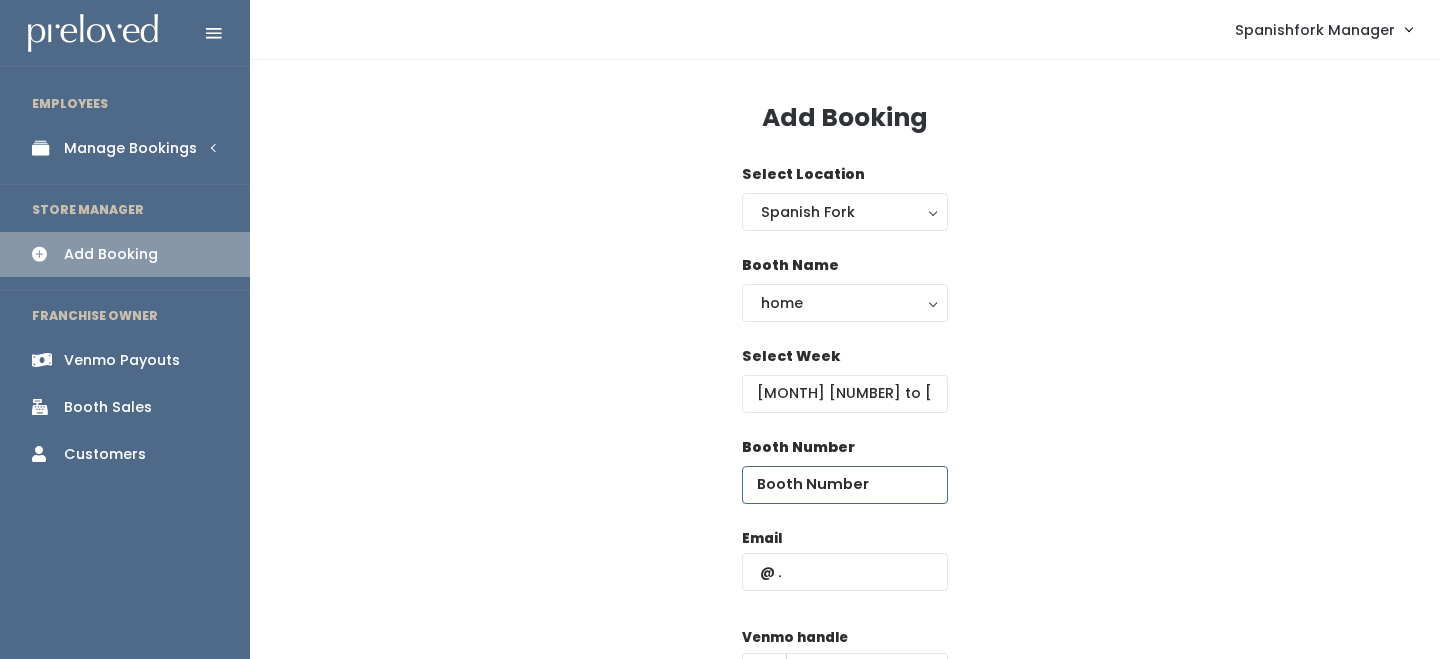 click at bounding box center (845, 485) 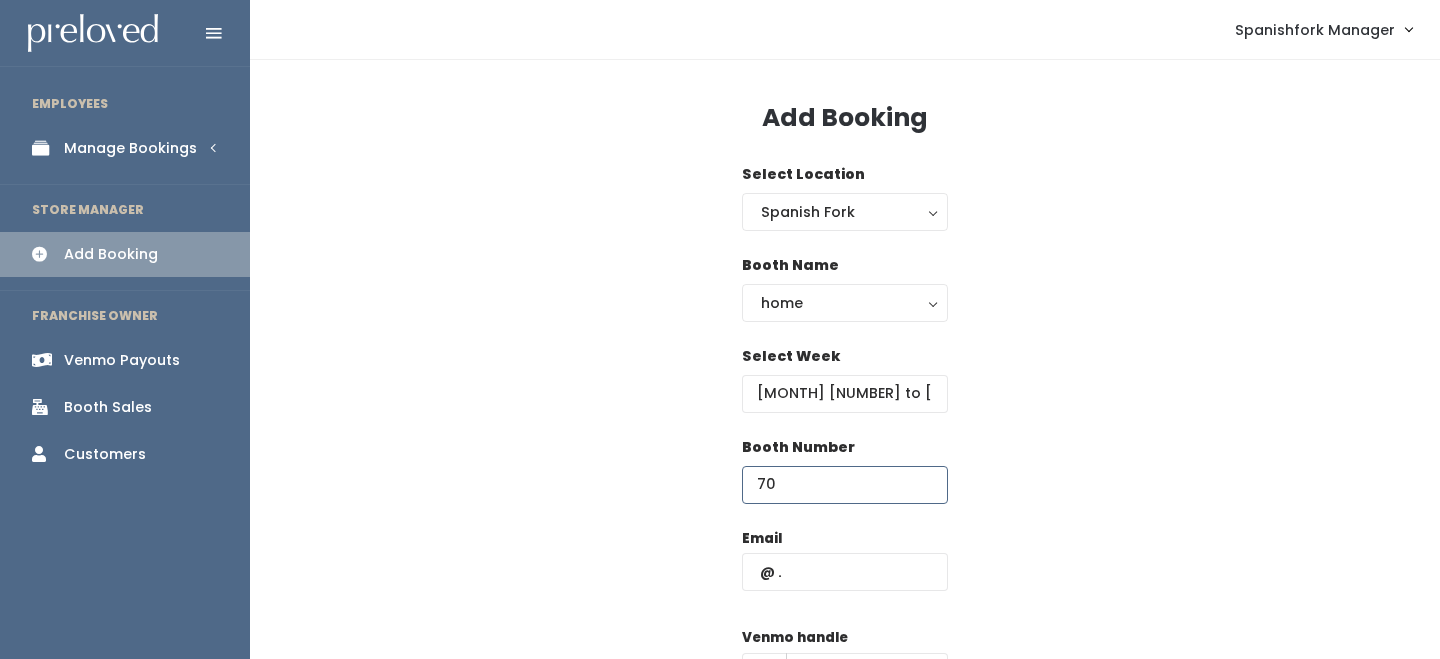 type on "70" 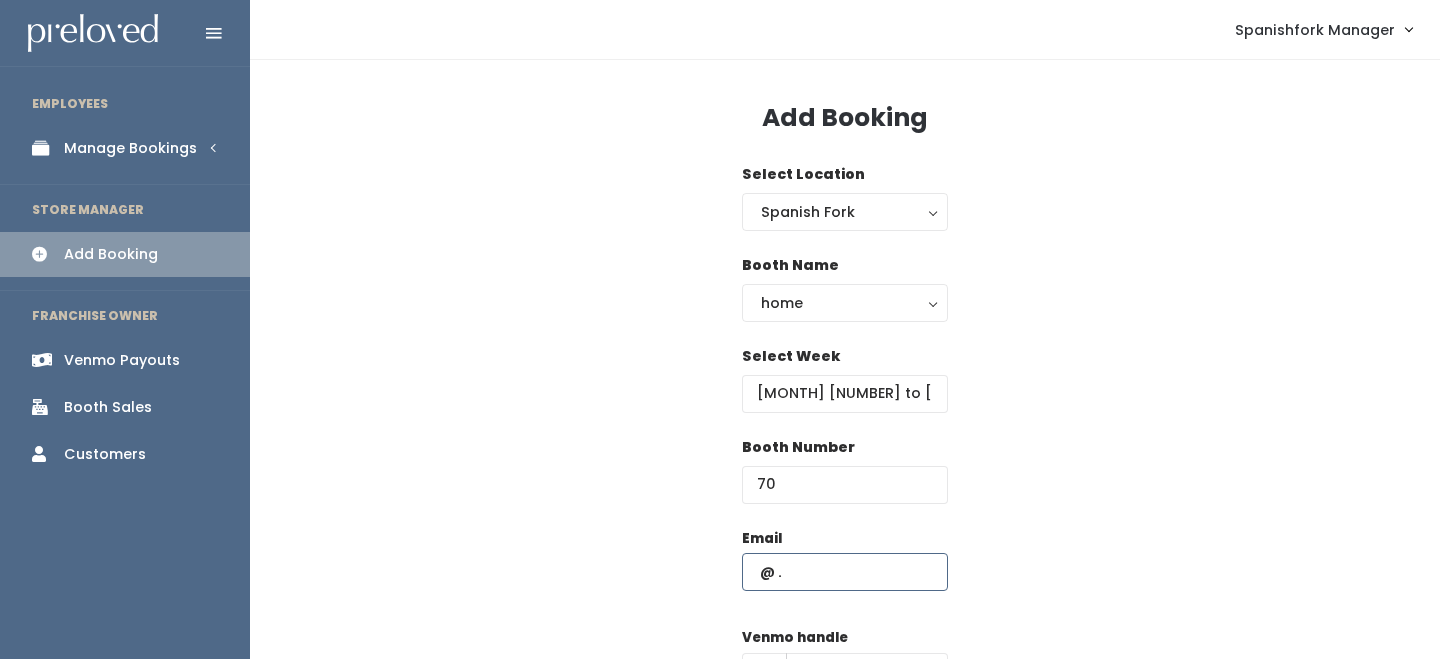 click at bounding box center (845, 572) 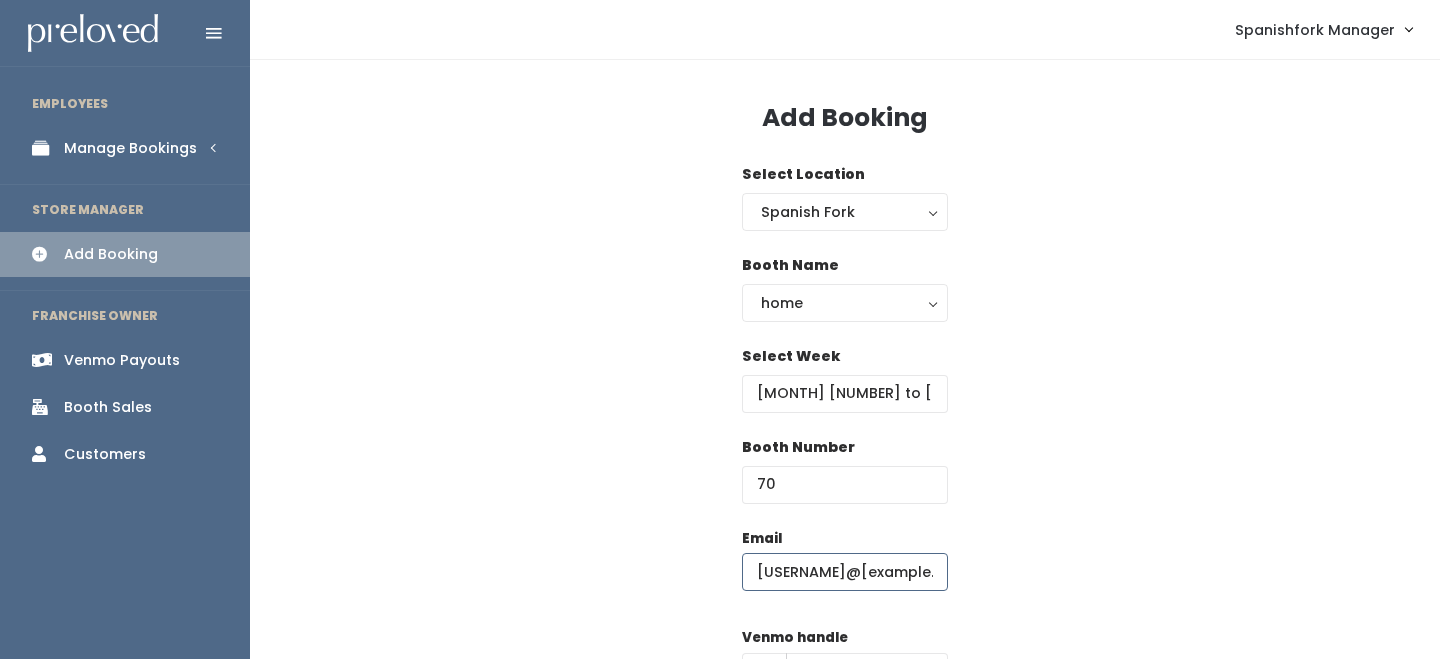scroll, scrollTop: 0, scrollLeft: 32, axis: horizontal 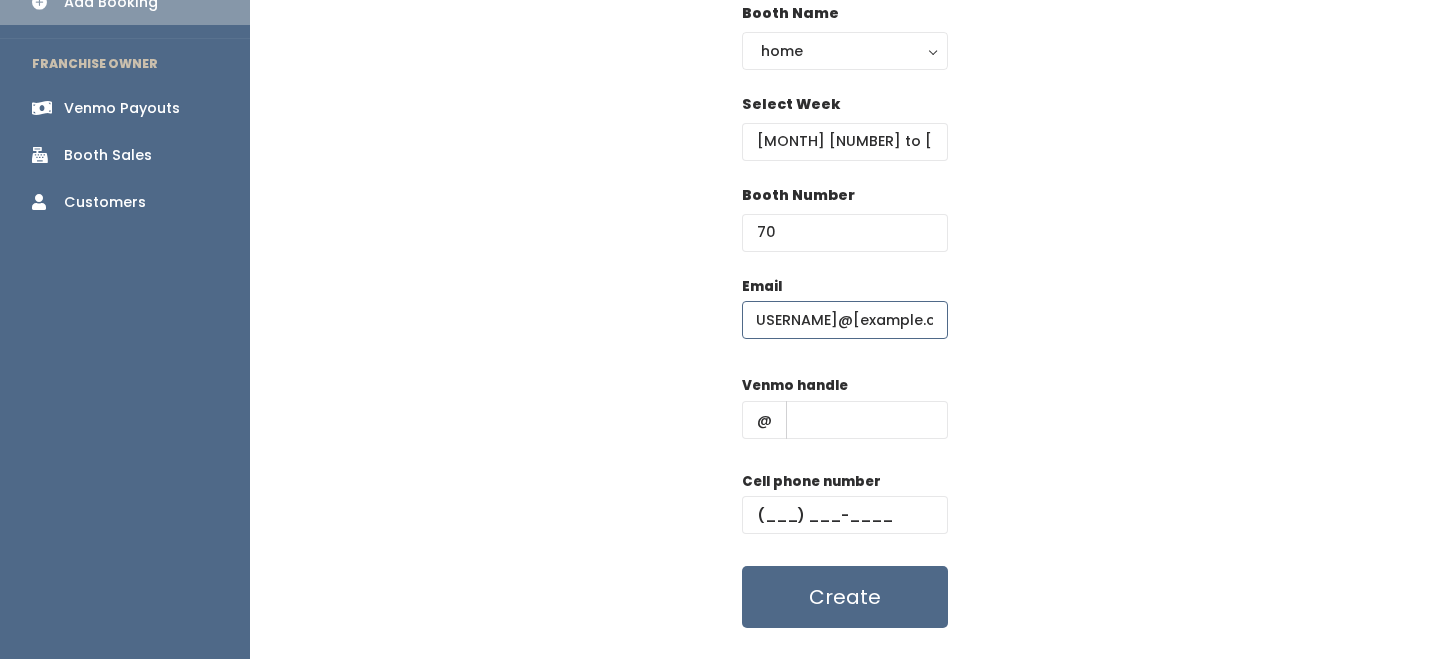 type on "cjmattson93@[EXAMPLE.COM]" 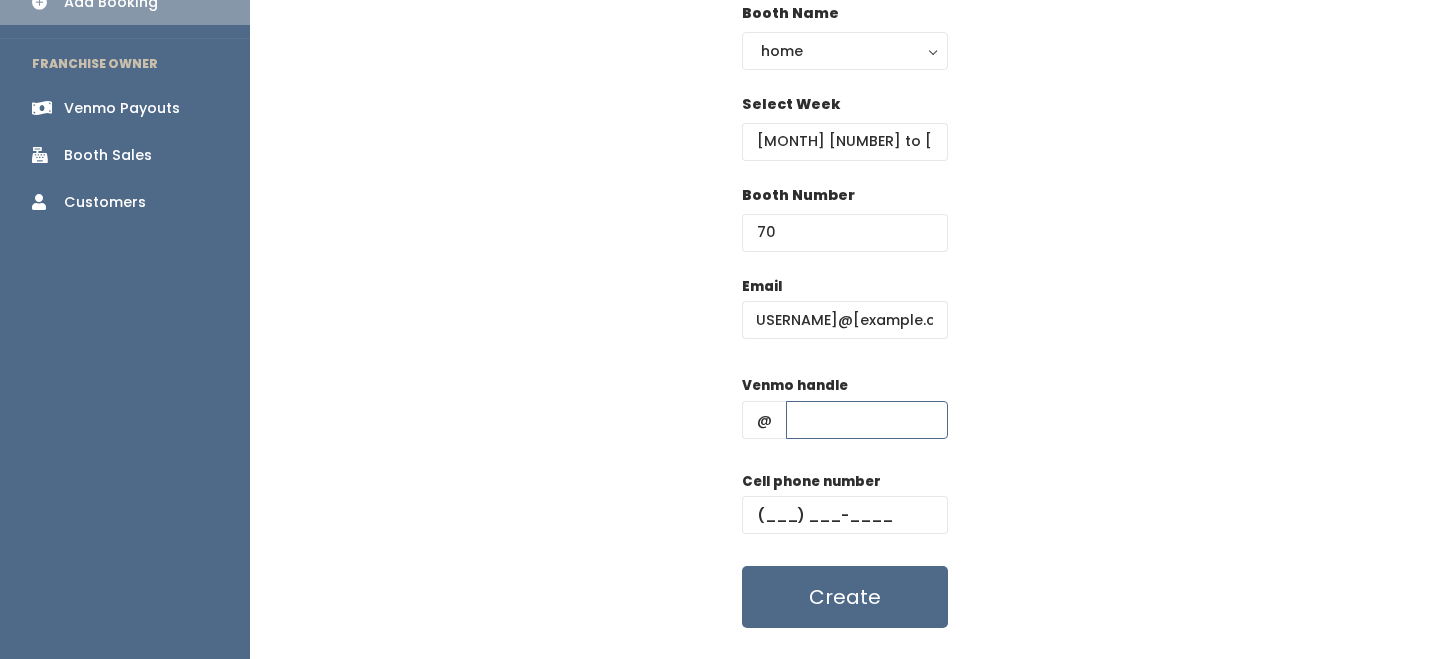 scroll, scrollTop: 0, scrollLeft: 0, axis: both 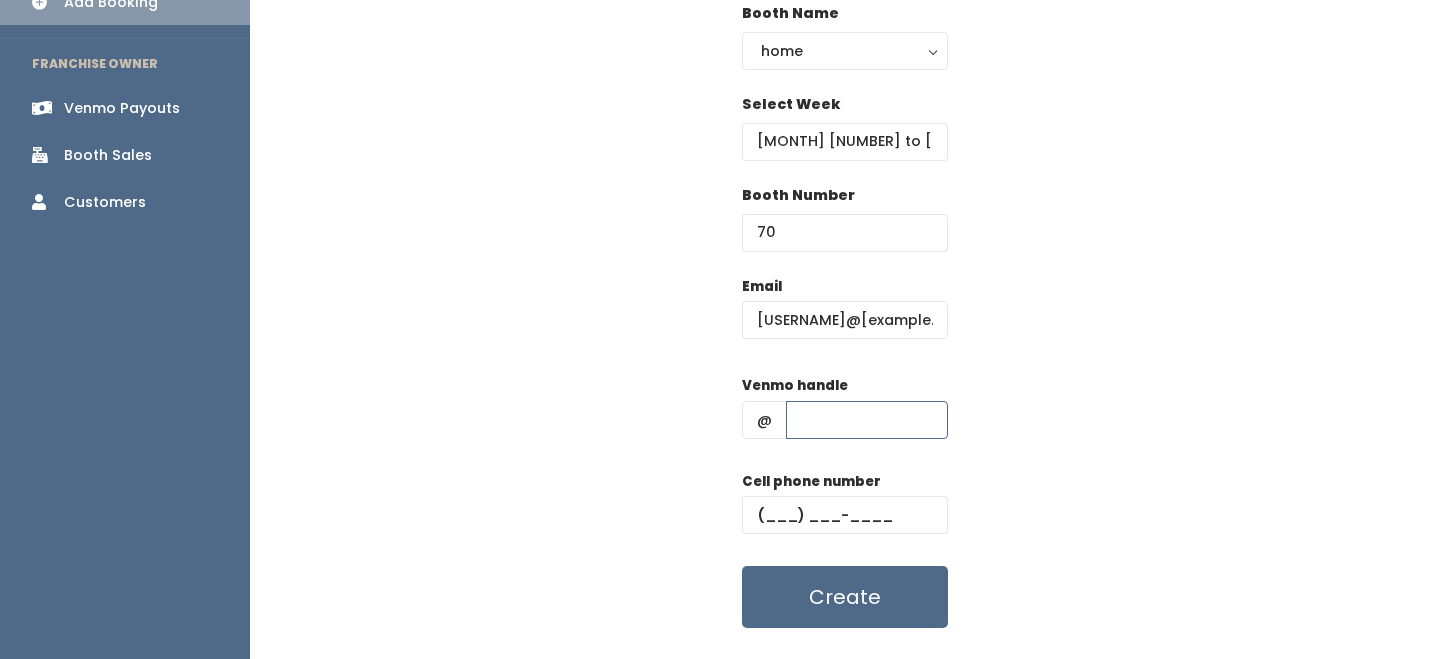 click at bounding box center (867, 420) 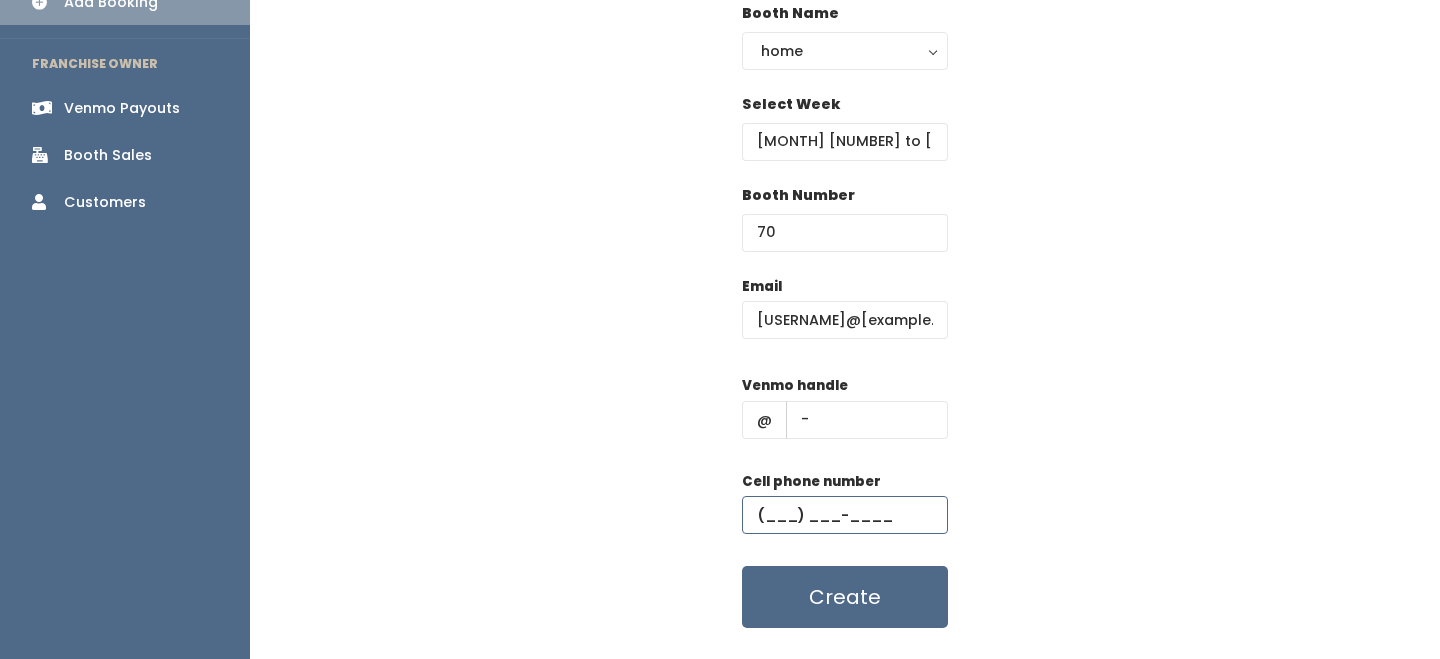 click at bounding box center (845, 515) 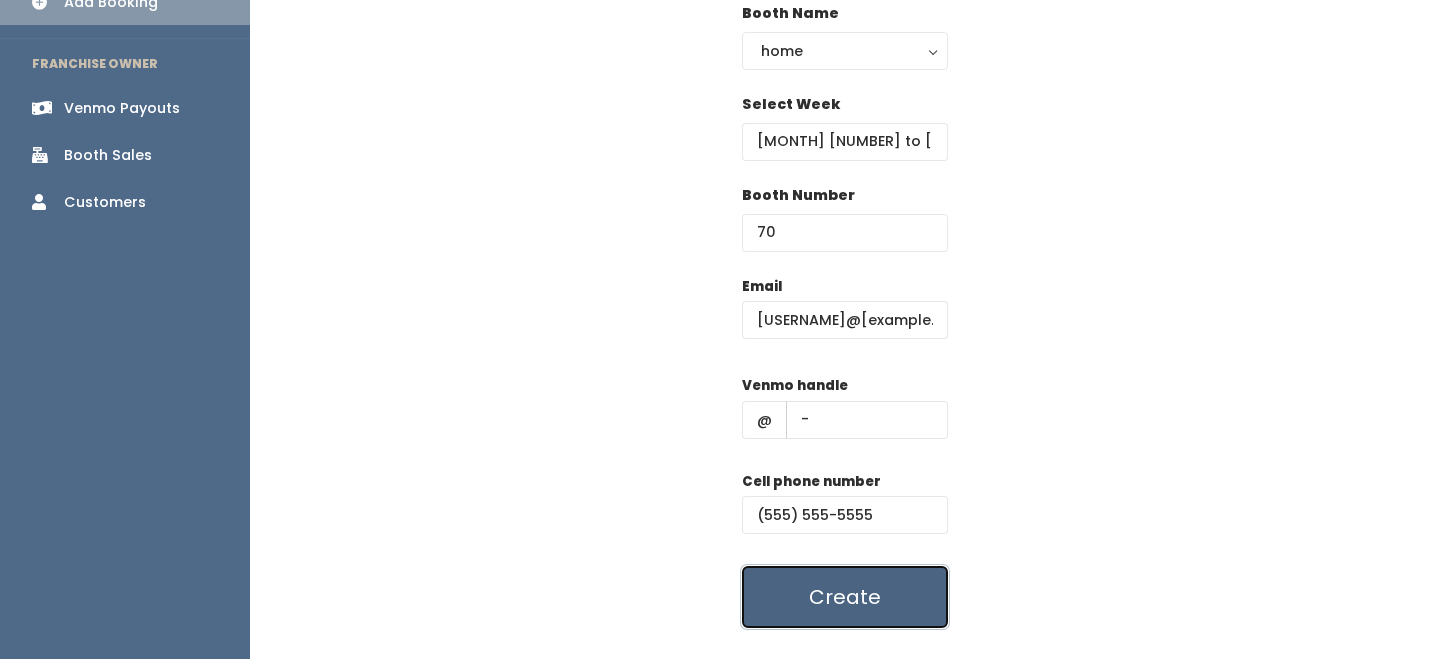 click on "Create" at bounding box center (845, 597) 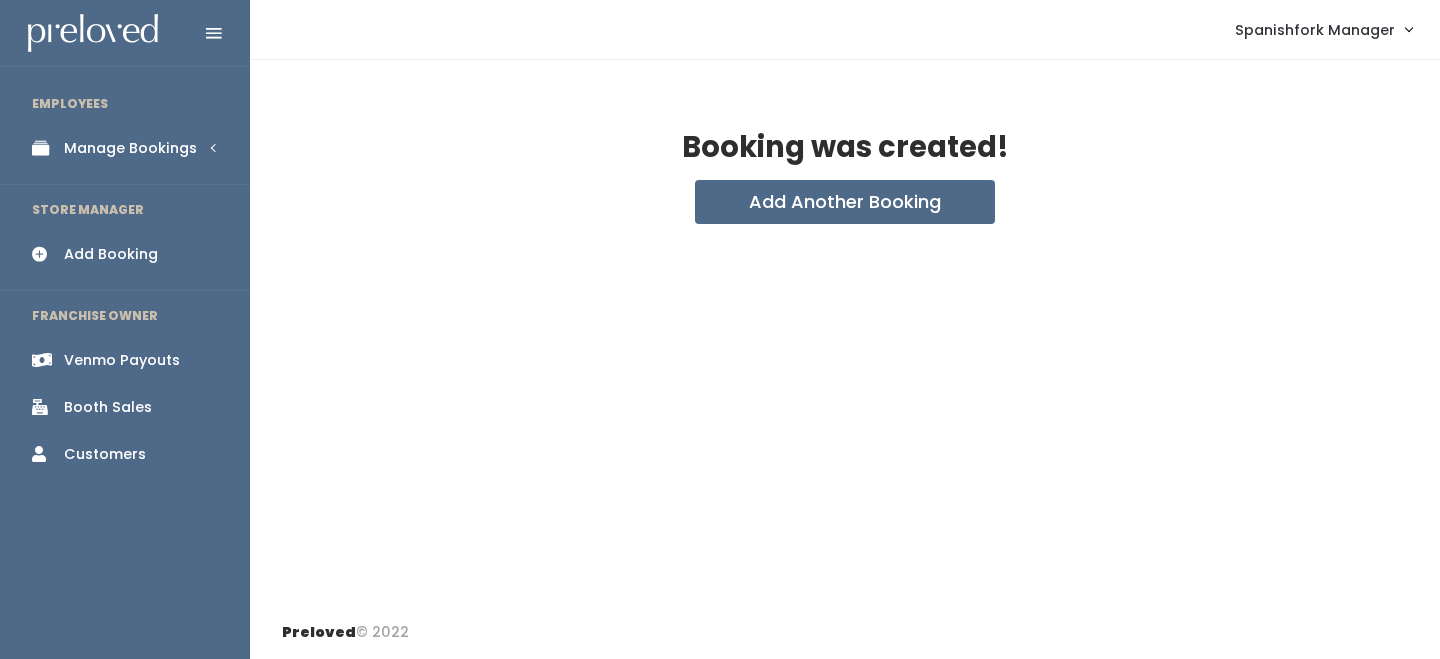 scroll, scrollTop: 0, scrollLeft: 0, axis: both 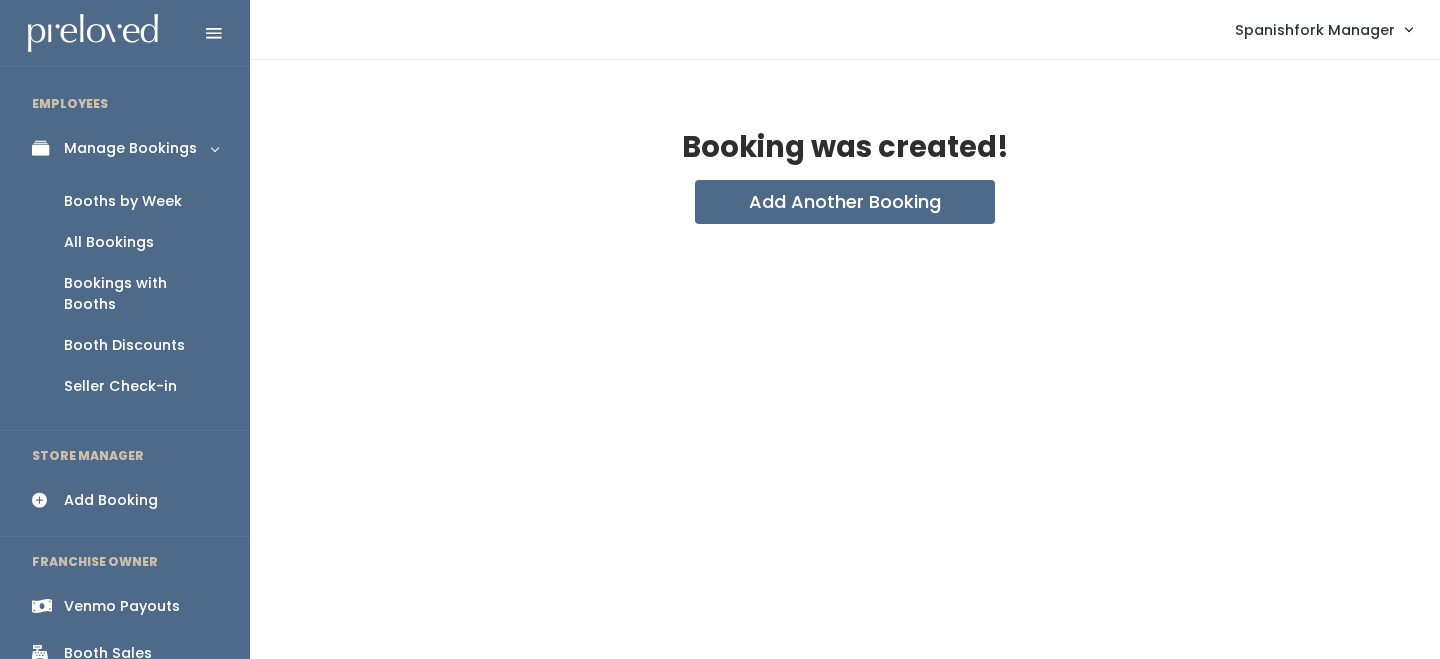 click on "Add Booking" at bounding box center [111, 500] 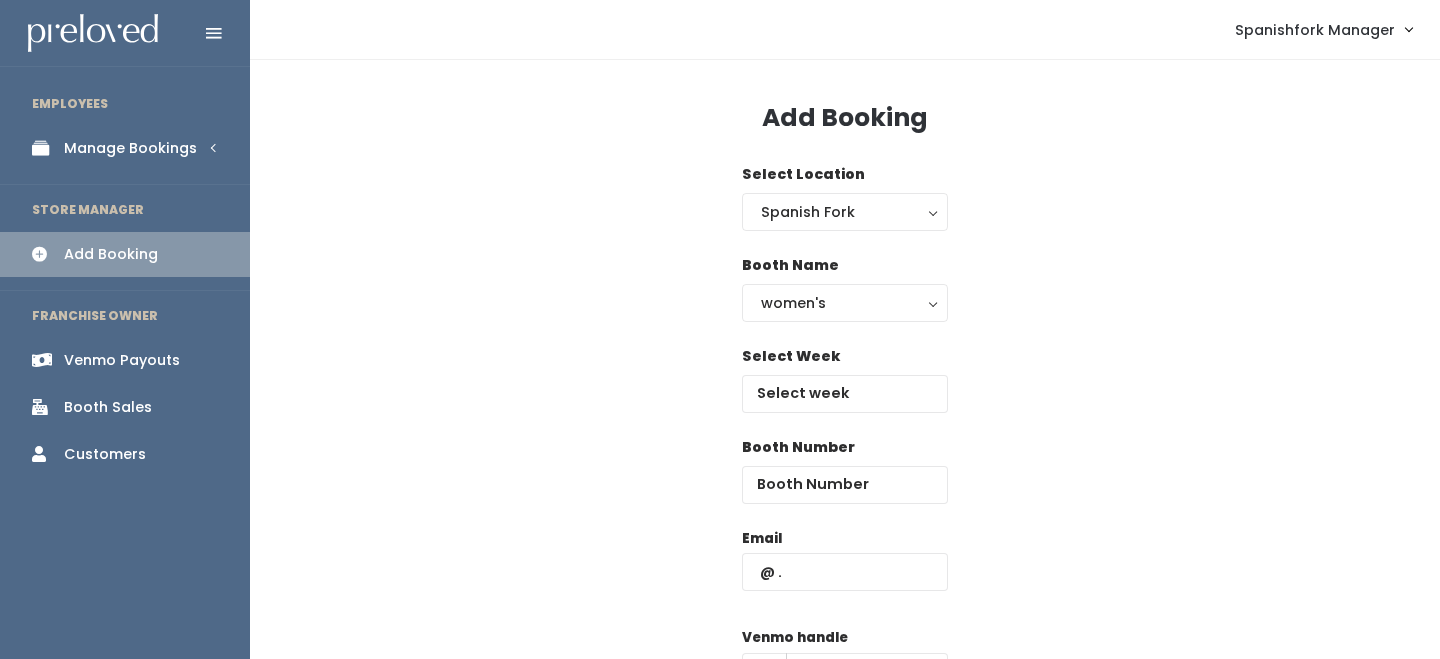 scroll, scrollTop: 0, scrollLeft: 0, axis: both 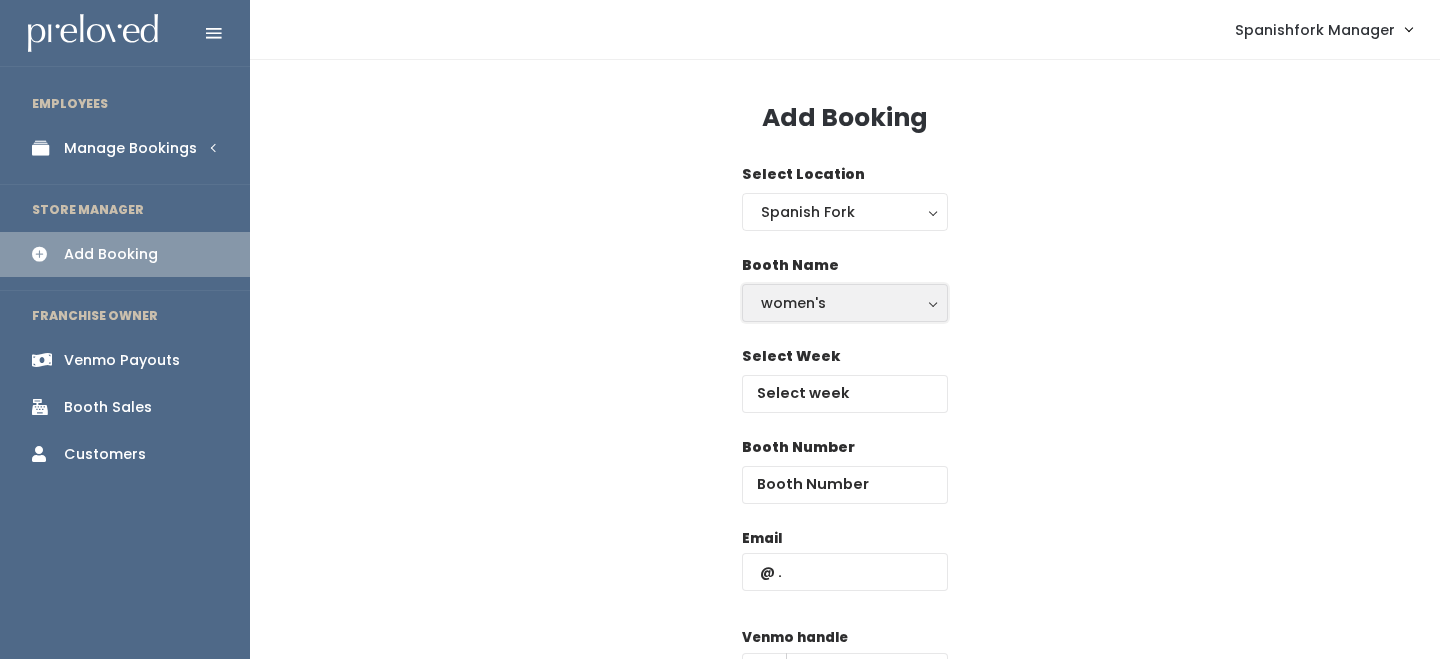 click on "women's" at bounding box center (845, 303) 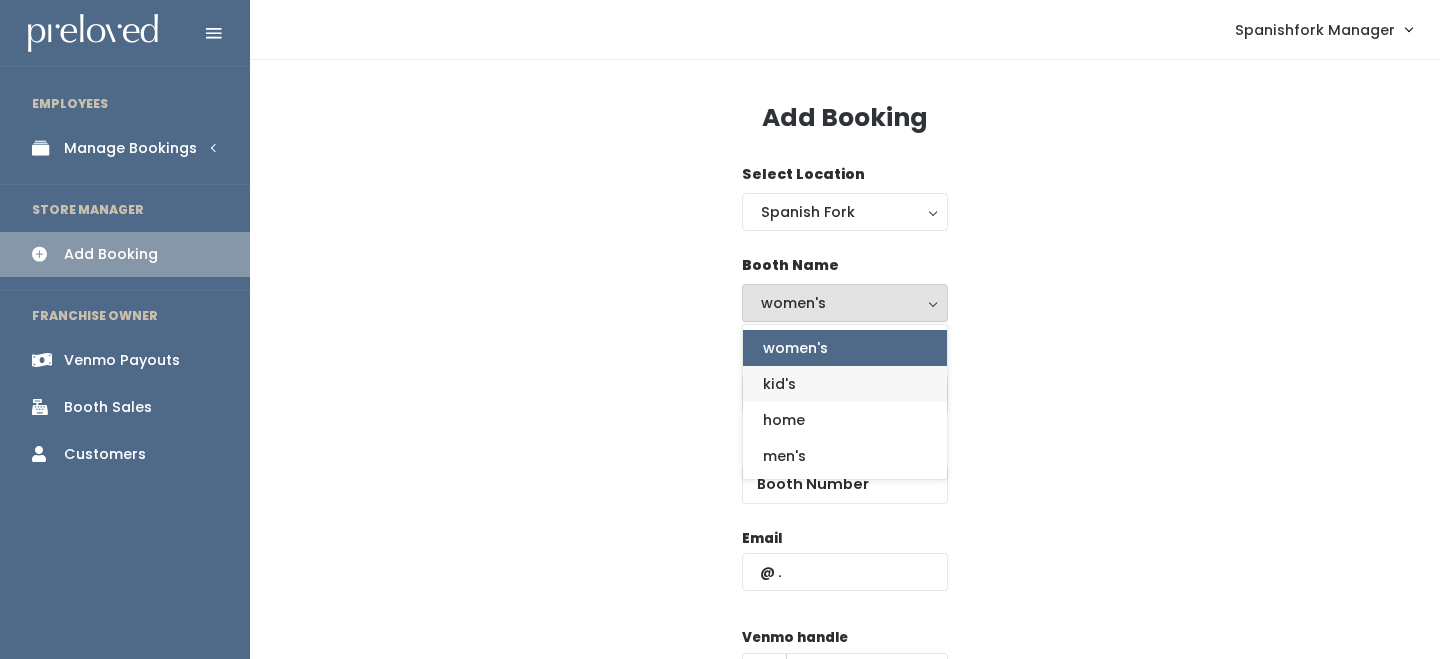 click on "kid's" at bounding box center (845, 384) 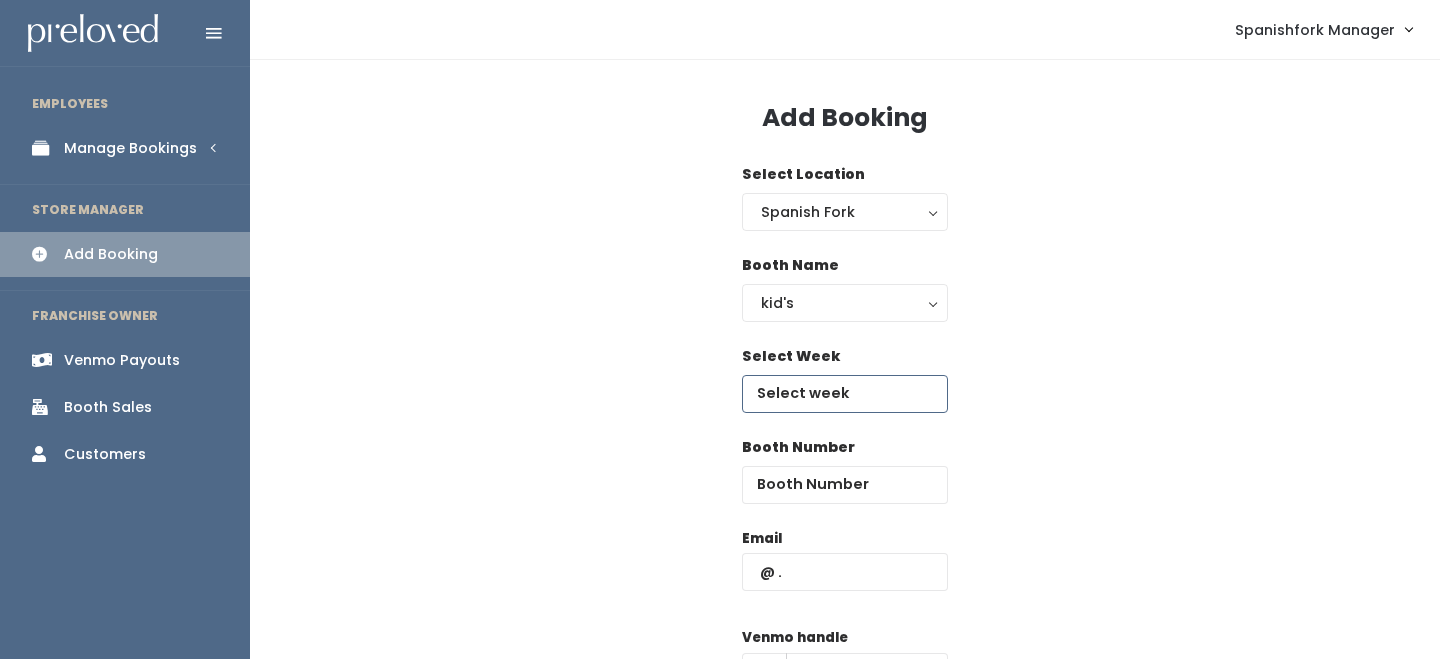 click at bounding box center (845, 394) 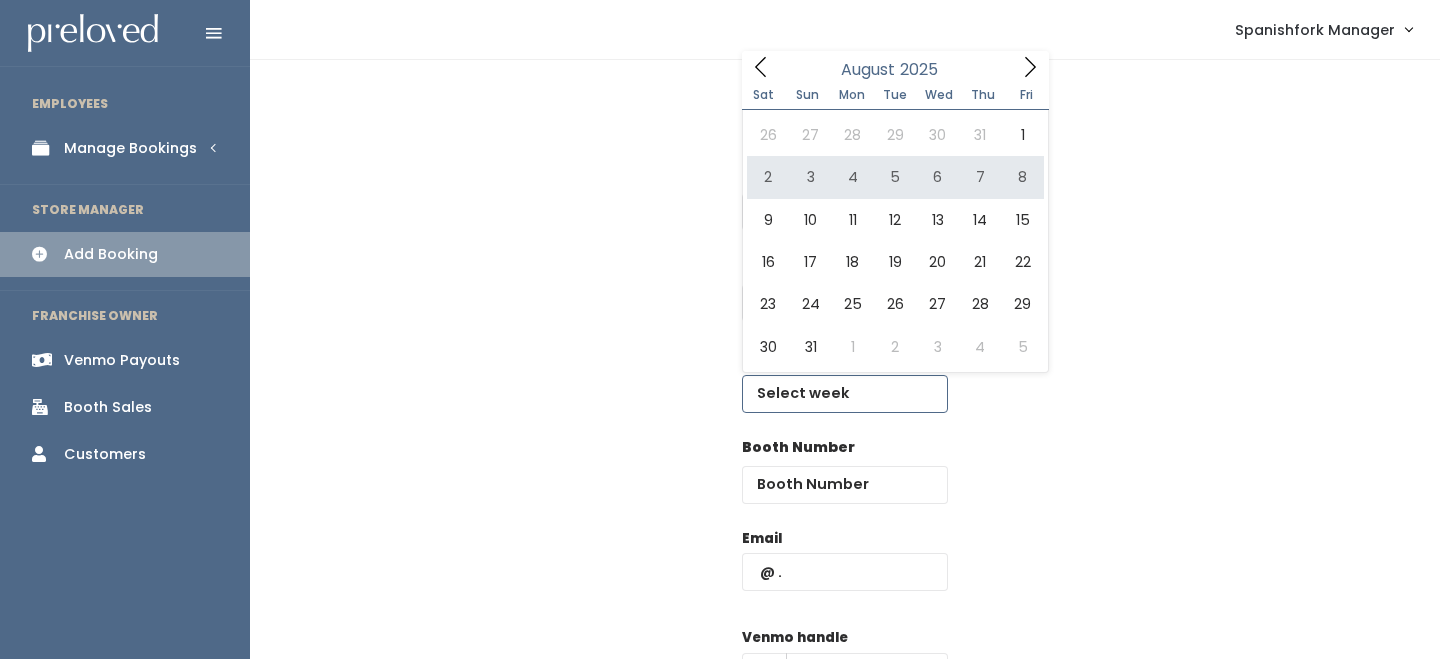 type on "[MONTH] [NUMBER] to [MONTH] [NUMBER]" 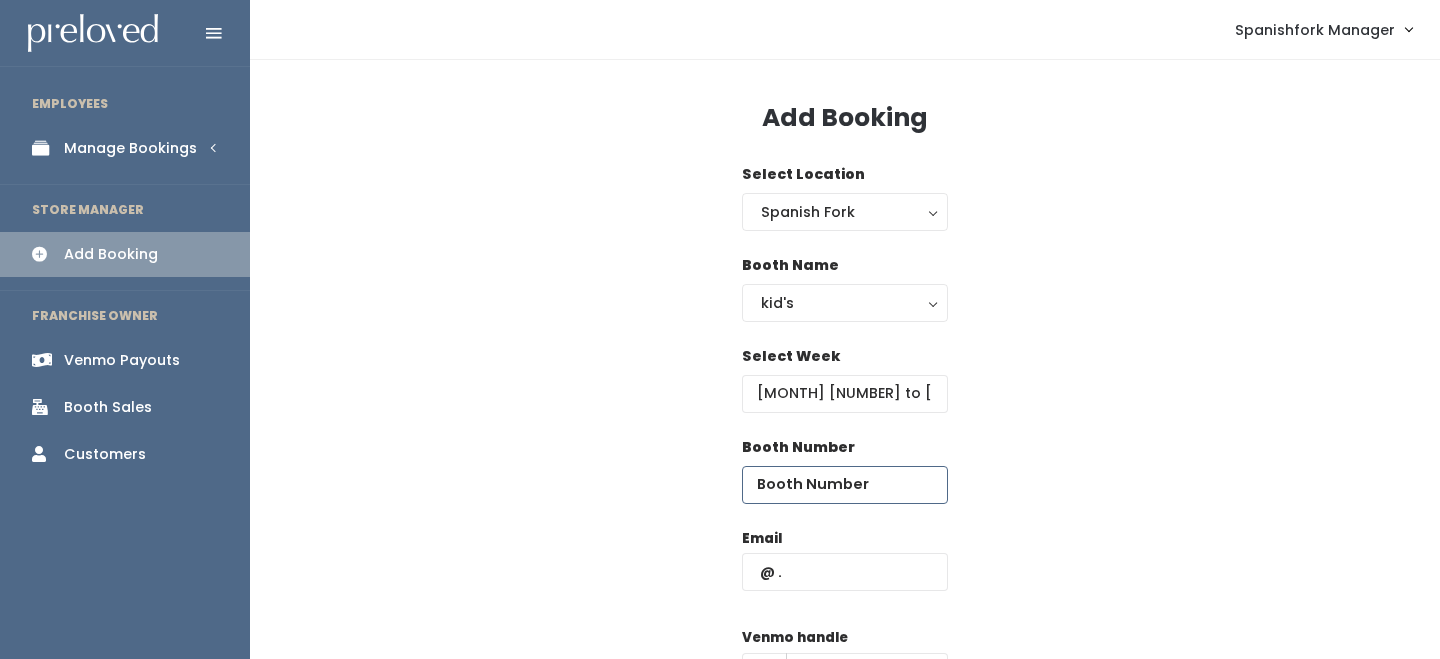 click at bounding box center (845, 485) 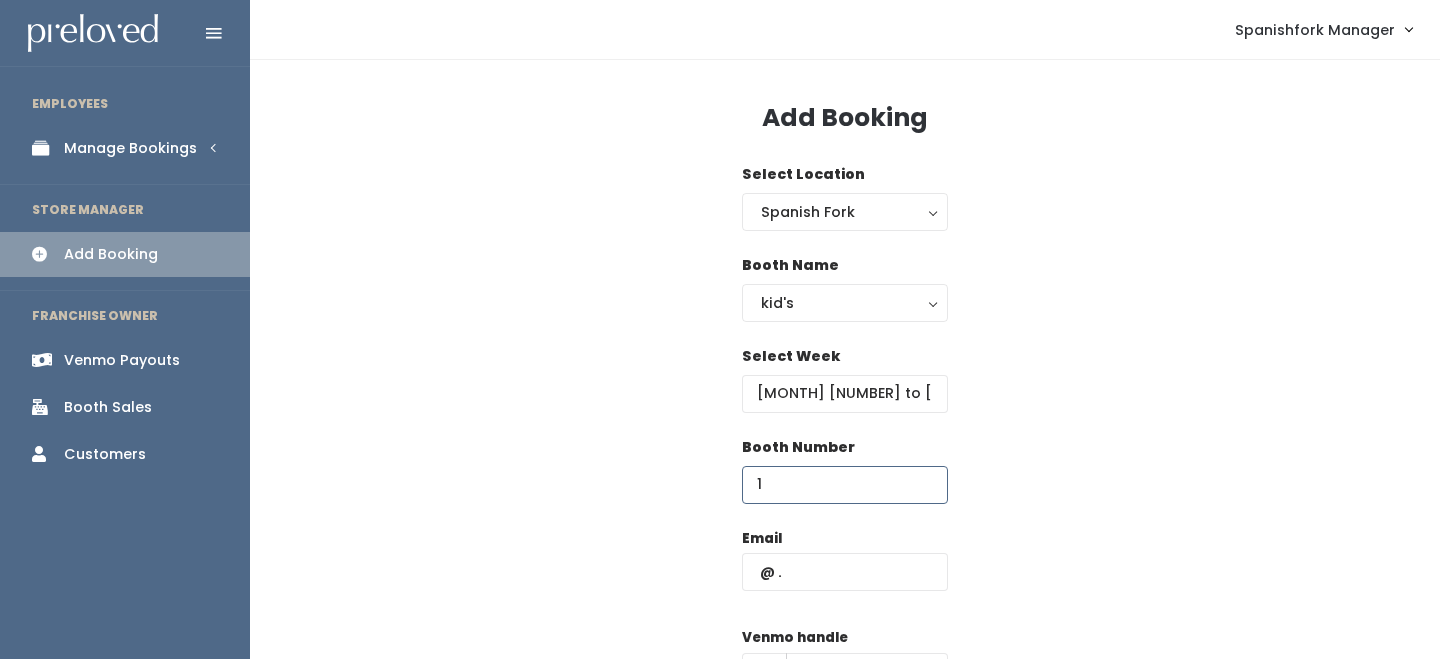 type on "1" 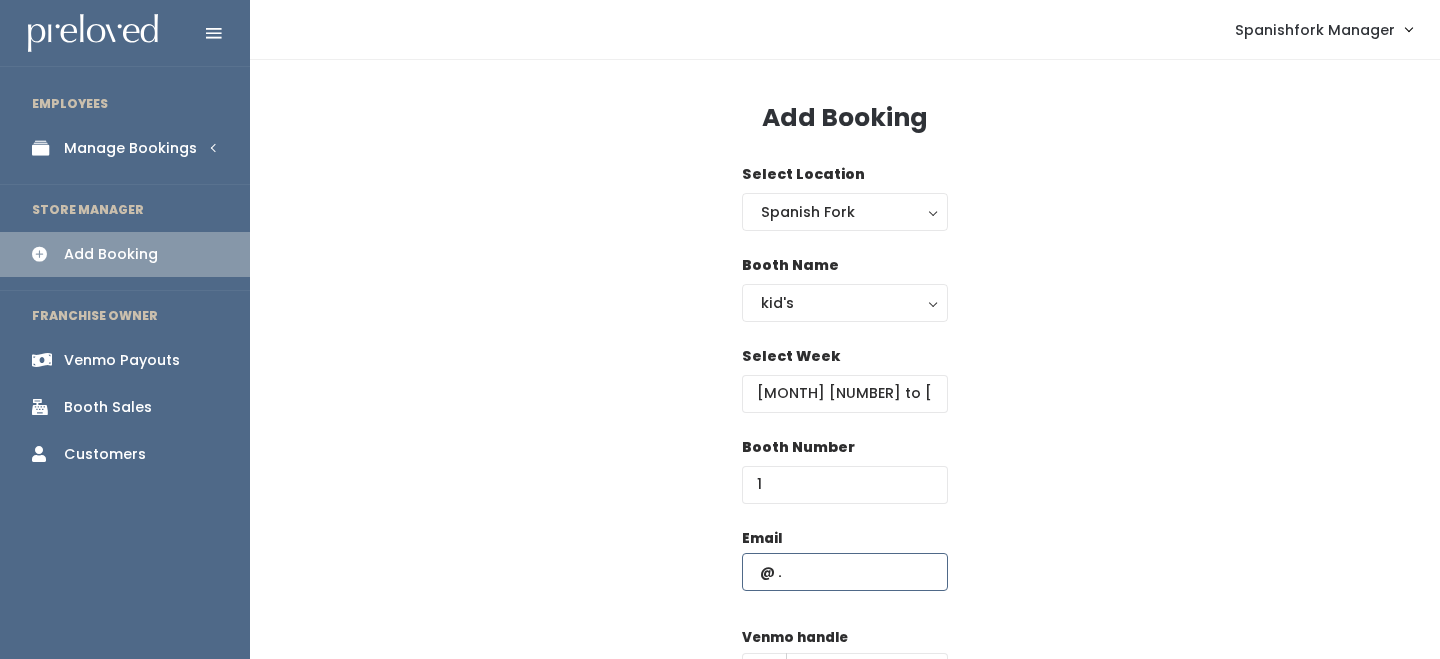 click at bounding box center (845, 572) 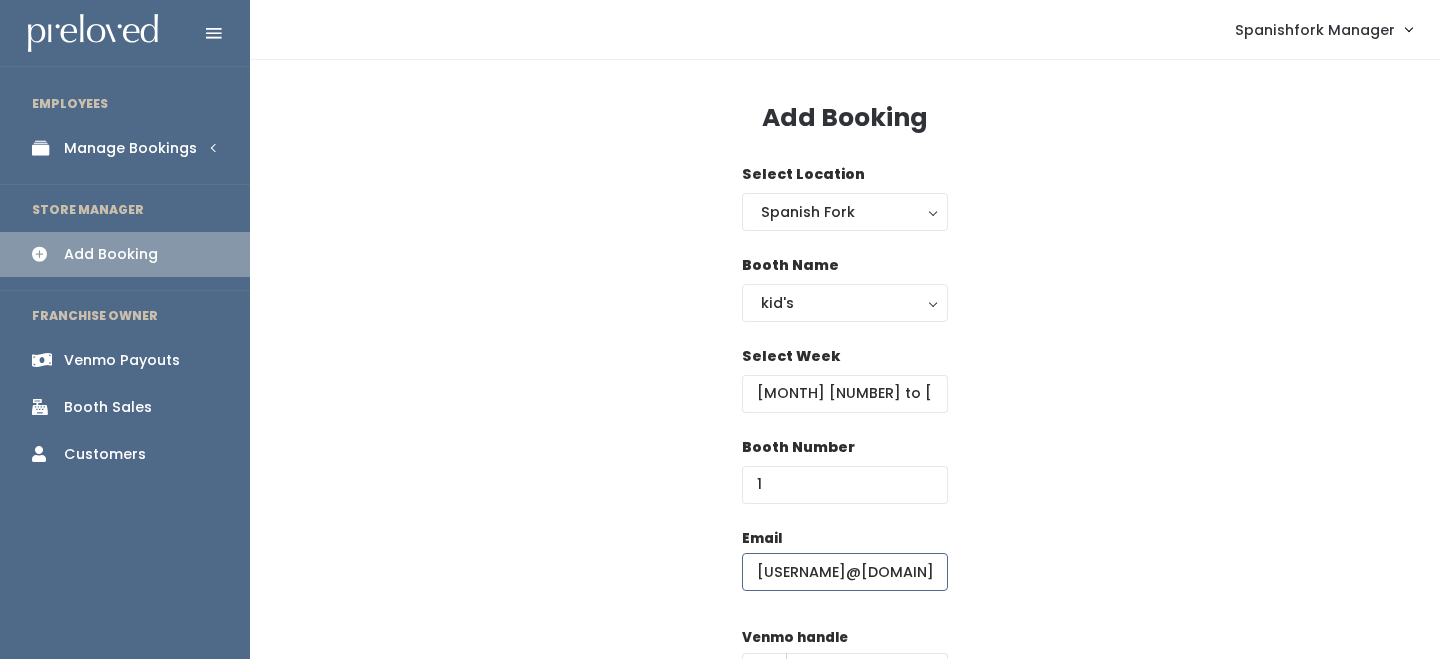 scroll, scrollTop: 0, scrollLeft: 27, axis: horizontal 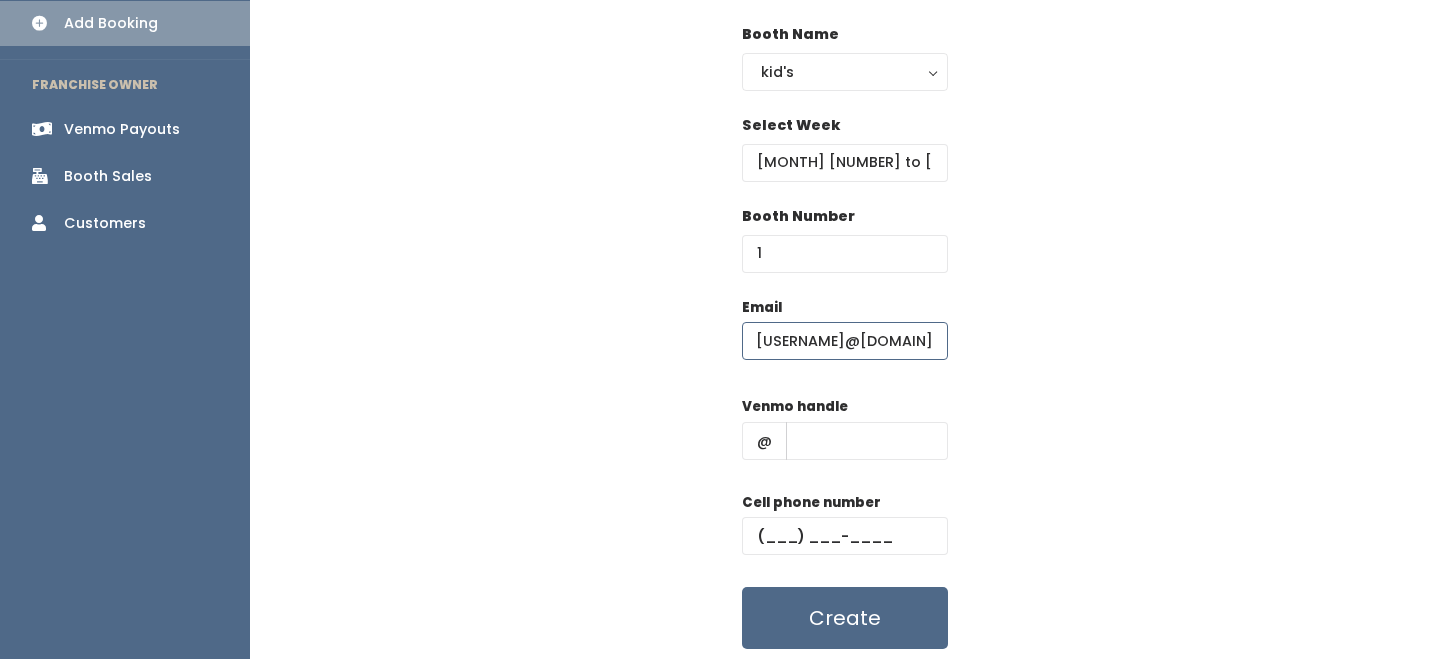 type on "Breebarborka@outlook.com" 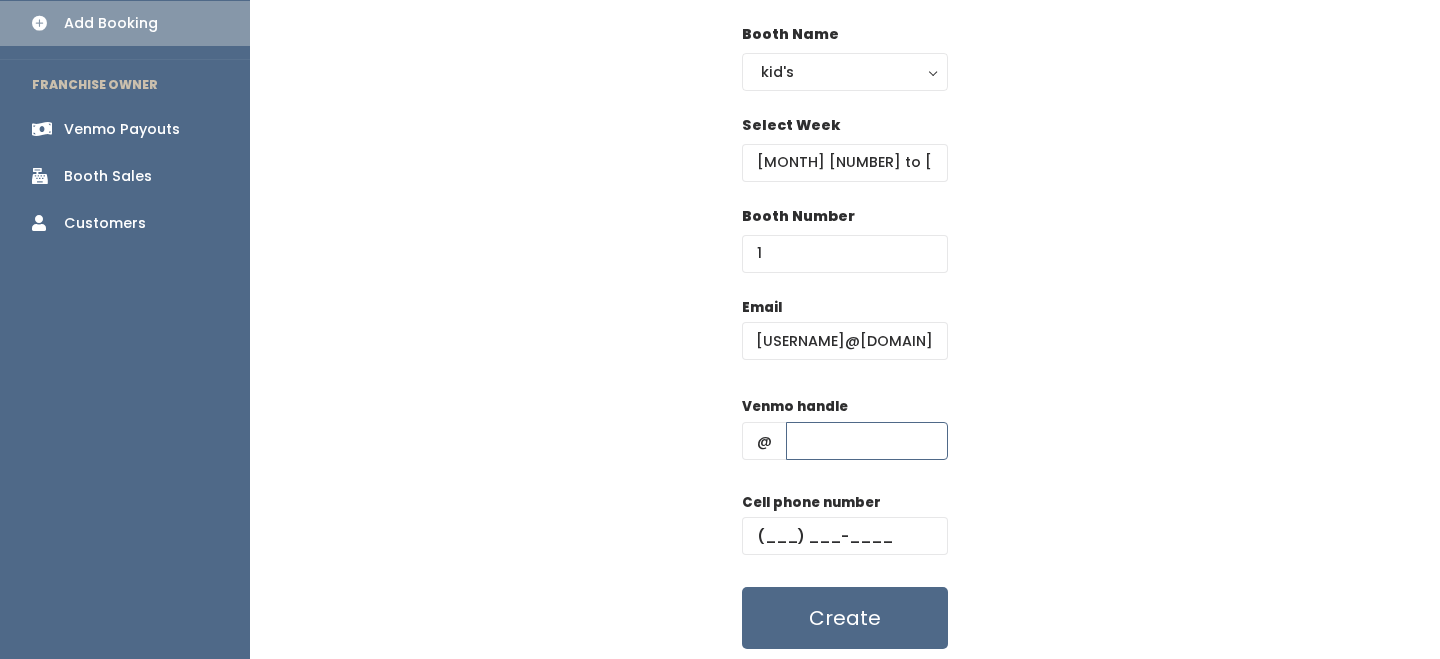 click at bounding box center (867, 441) 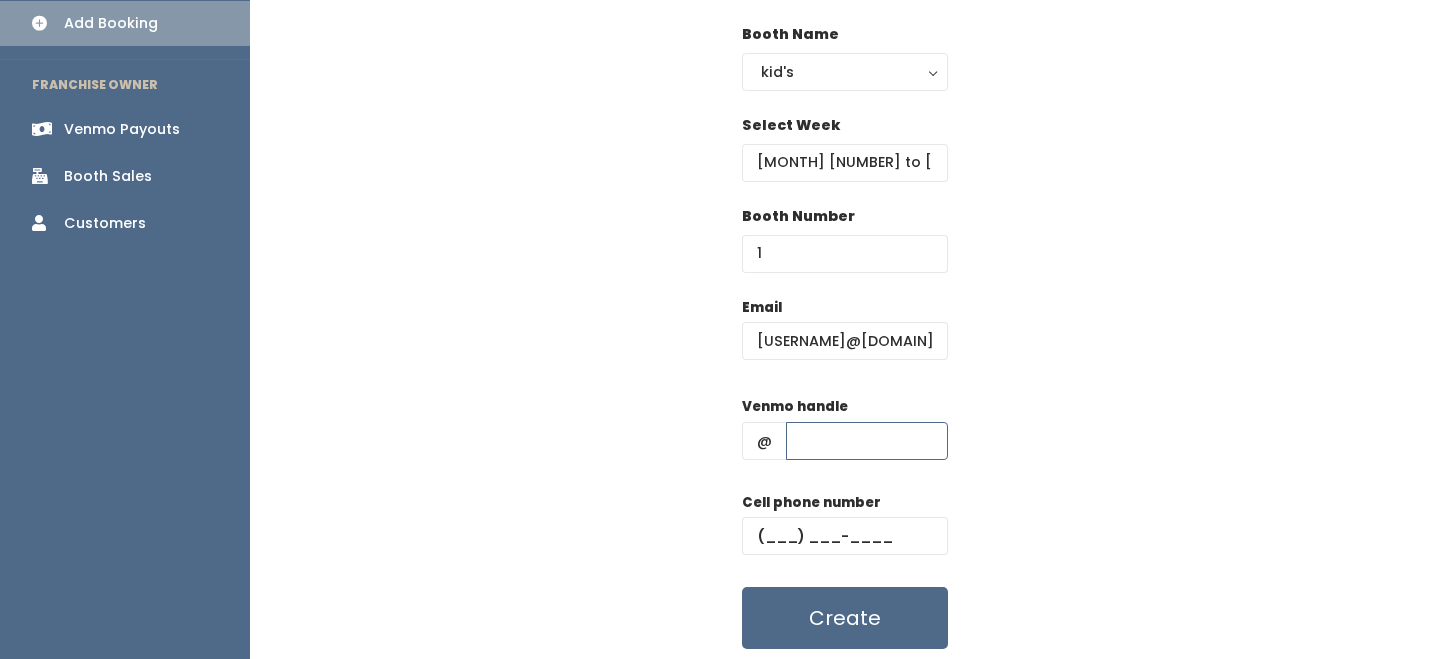 type on "-" 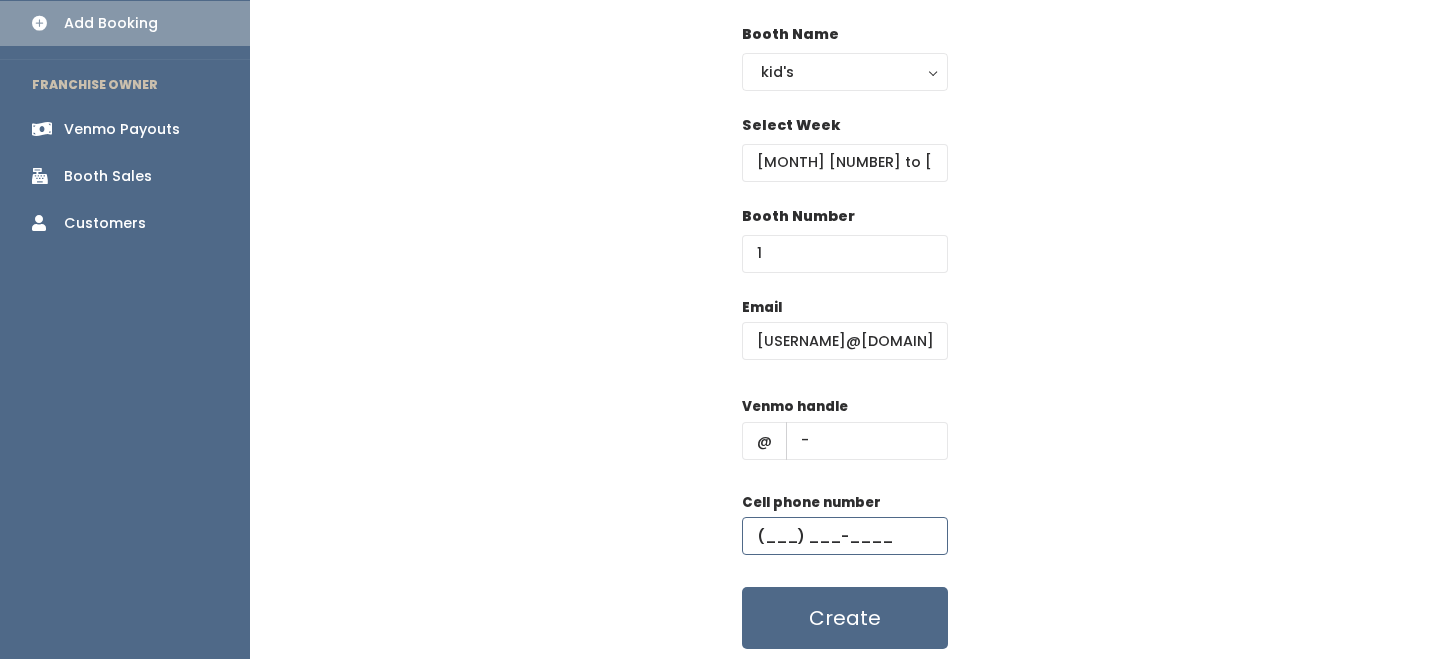 click at bounding box center [845, 536] 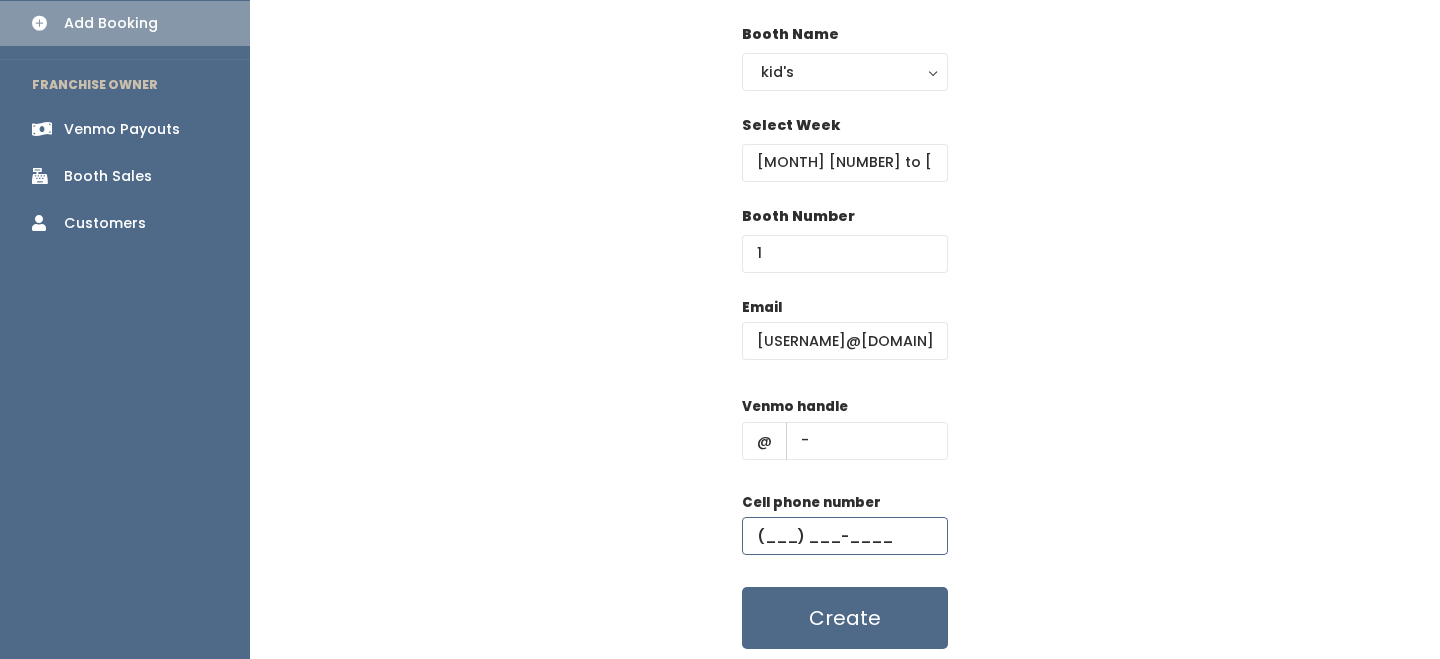 type on "(555) 555-5555" 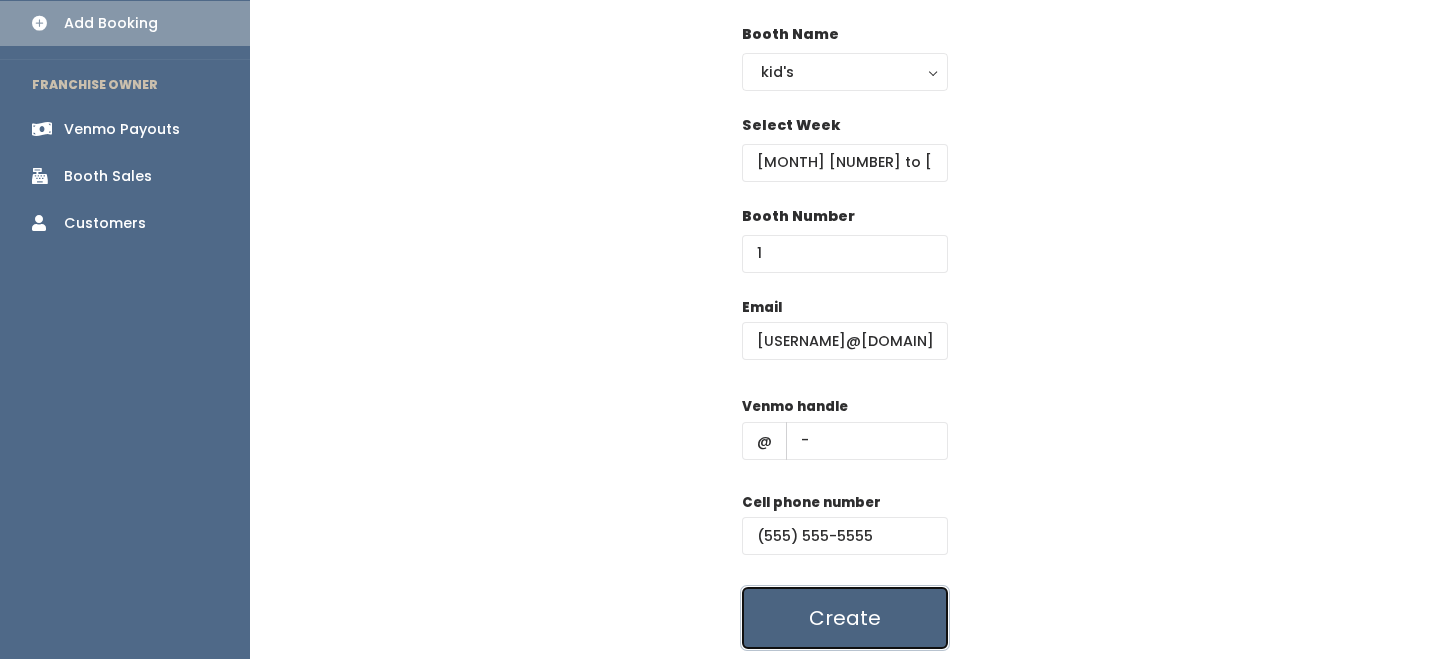 click on "Create" at bounding box center [845, 618] 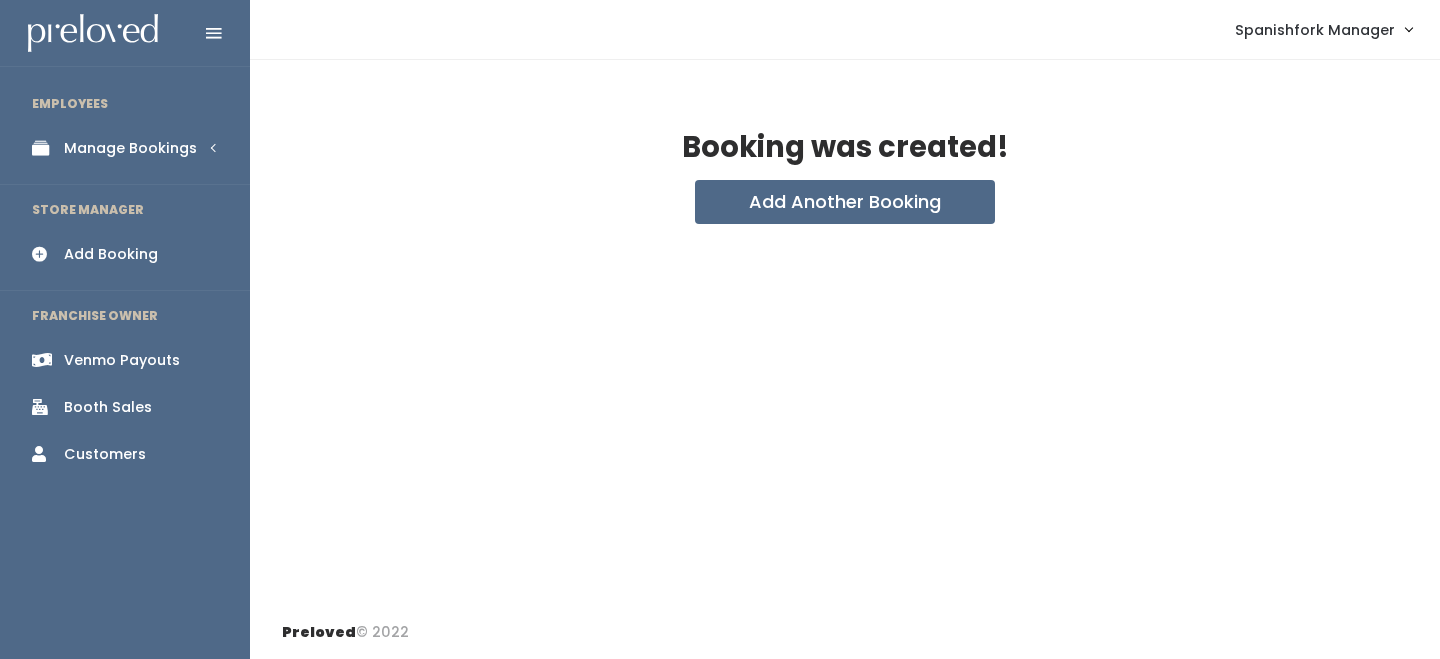 scroll, scrollTop: 0, scrollLeft: 0, axis: both 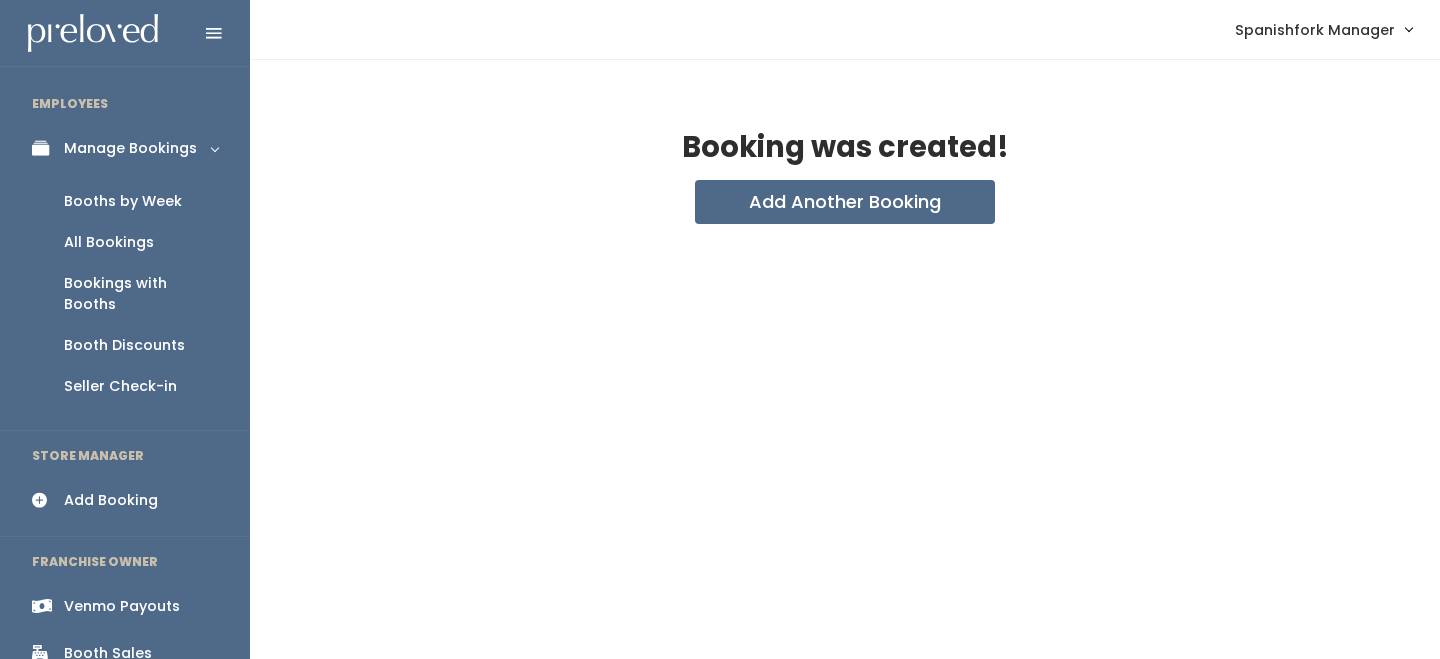 click on "Booths by Week" at bounding box center [123, 201] 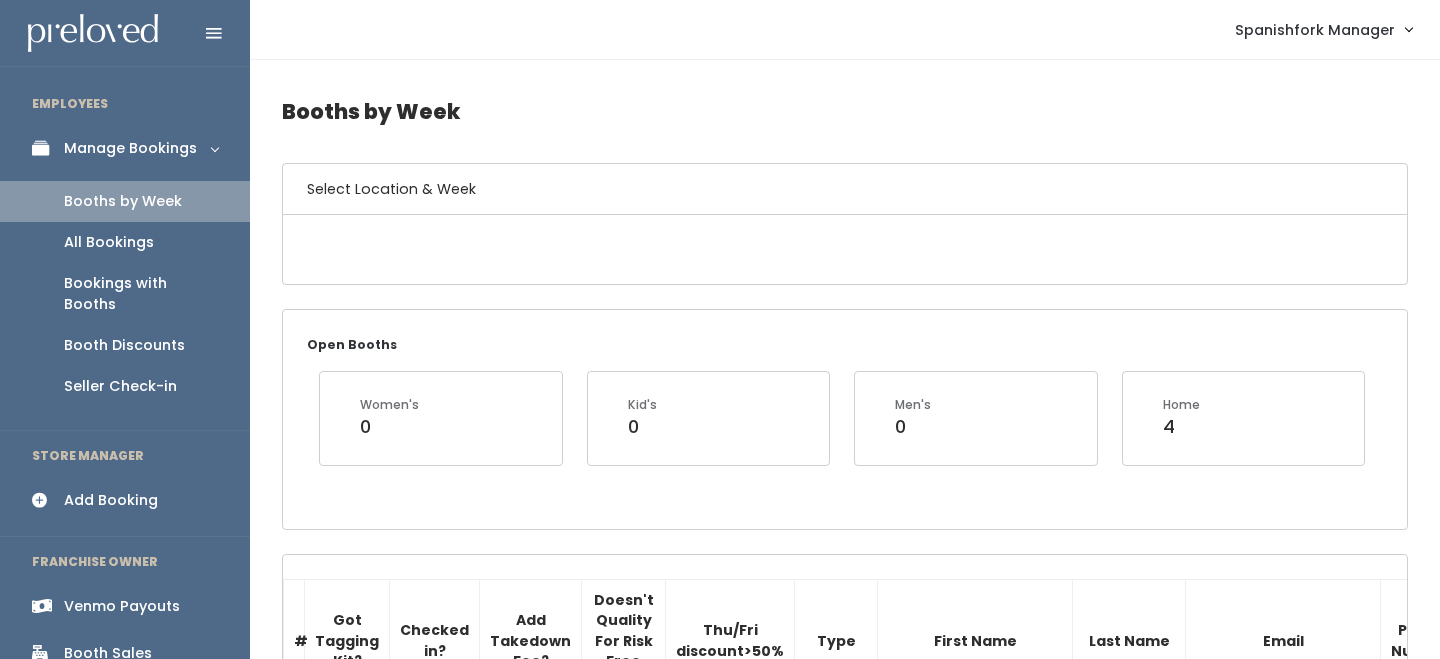 scroll, scrollTop: 0, scrollLeft: 0, axis: both 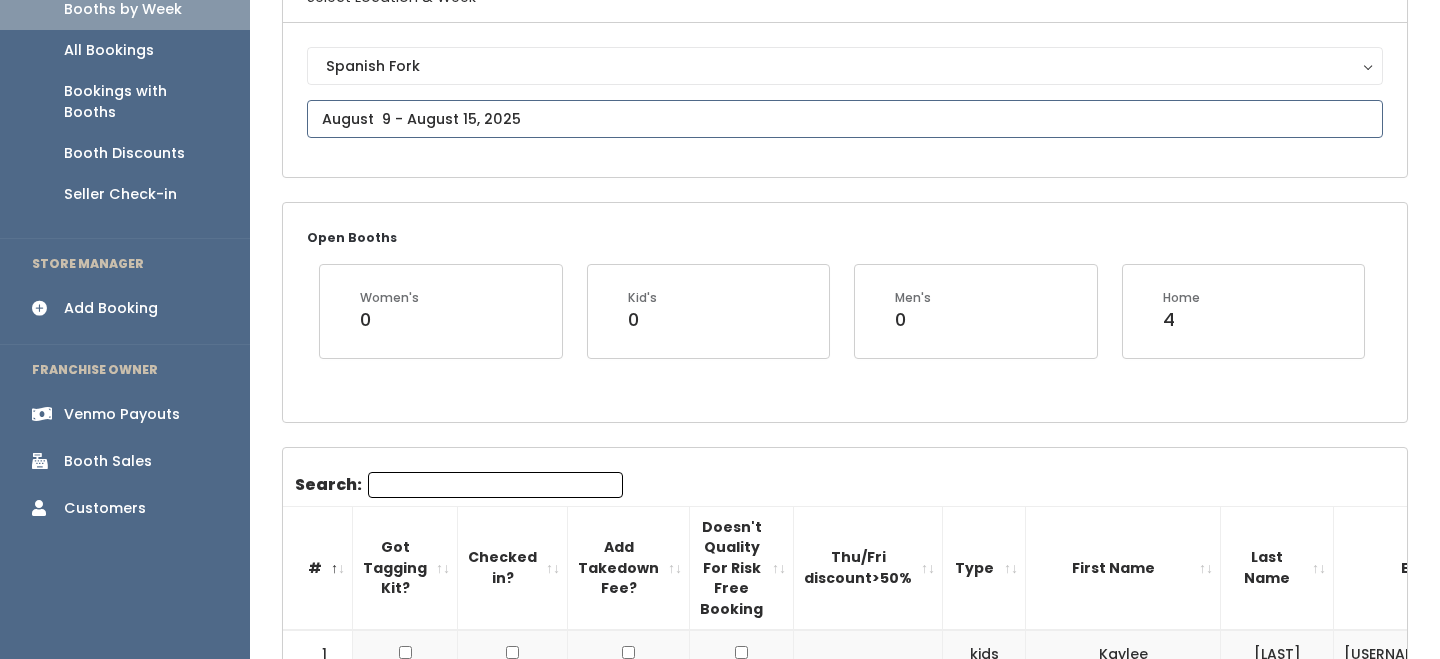 click at bounding box center [845, 119] 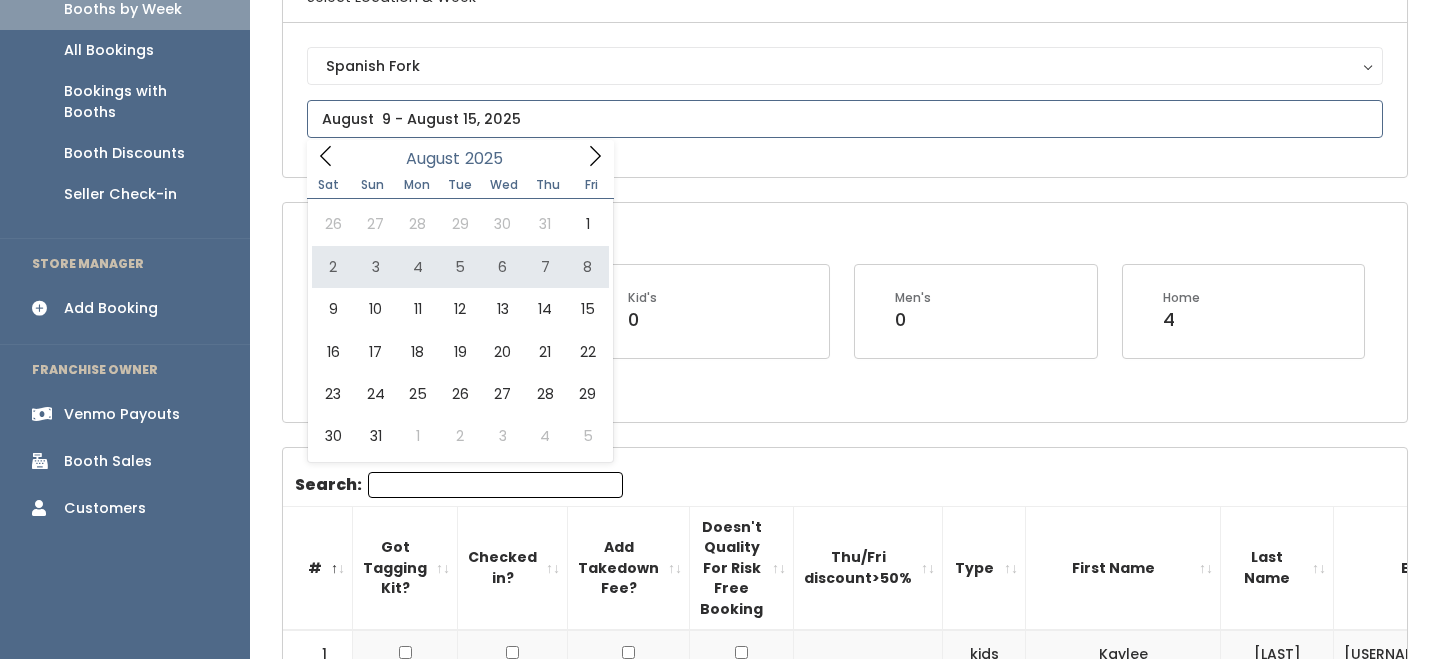 type on "[DATE] to [DATE]" 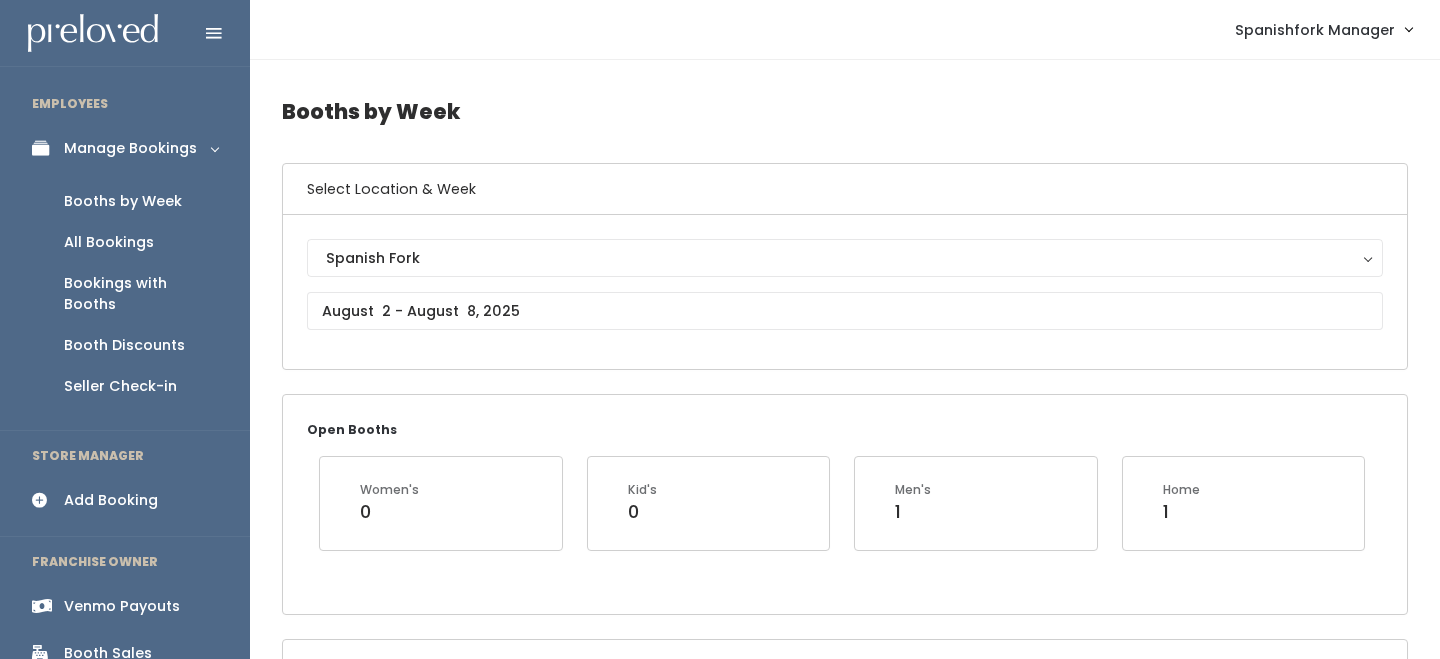 scroll, scrollTop: 100, scrollLeft: 0, axis: vertical 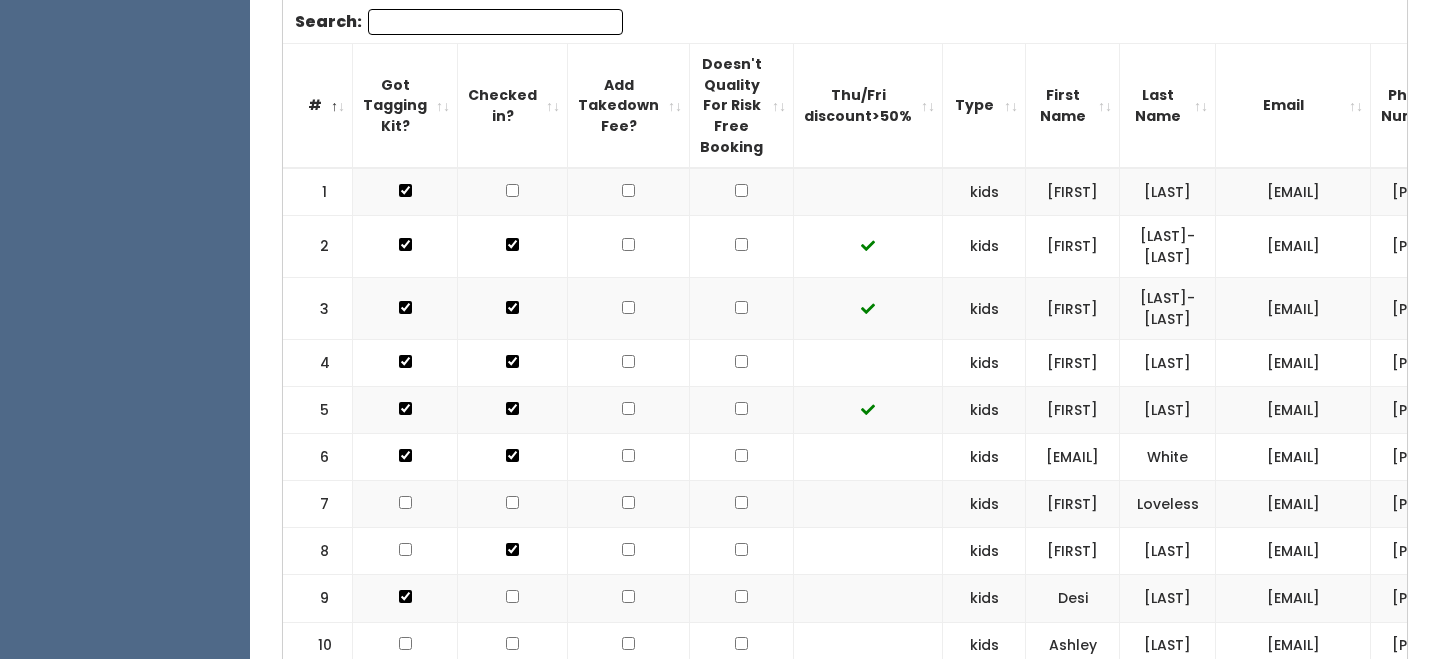 click on "janiceloveless7985@gmail.com" at bounding box center [1293, 504] 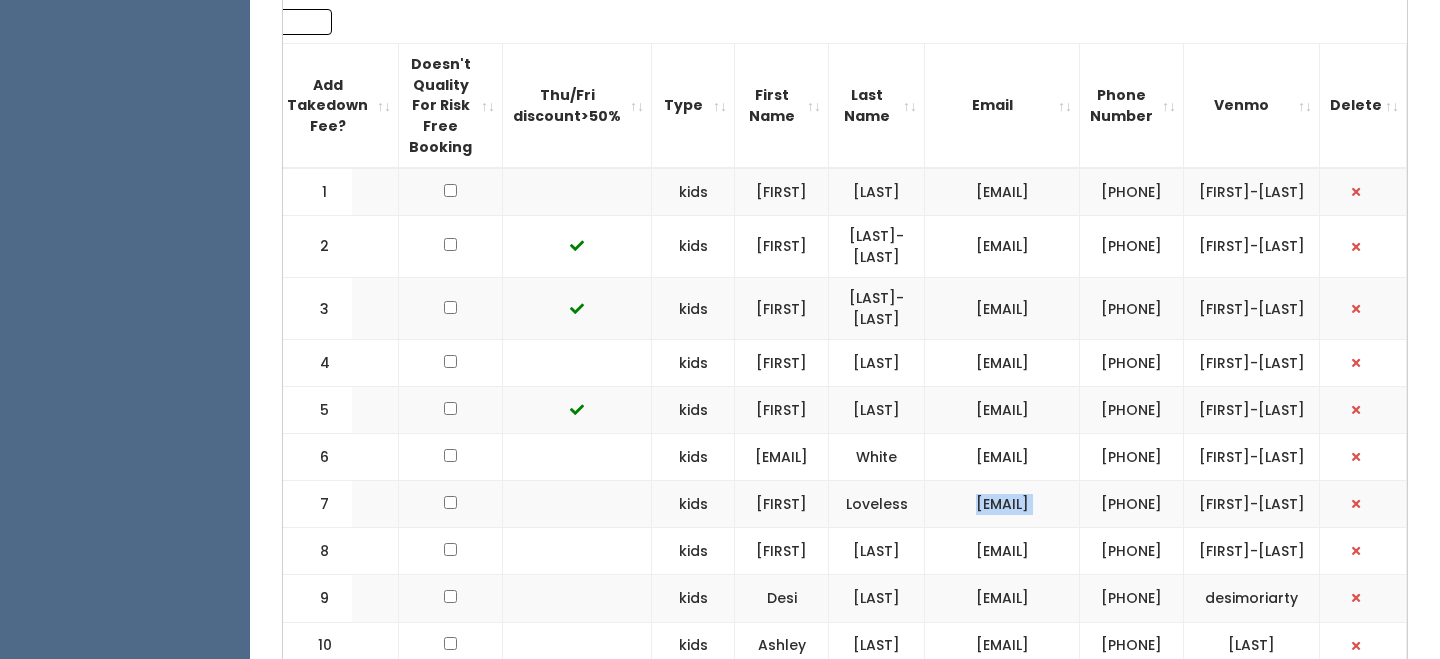 scroll, scrollTop: 0, scrollLeft: 519, axis: horizontal 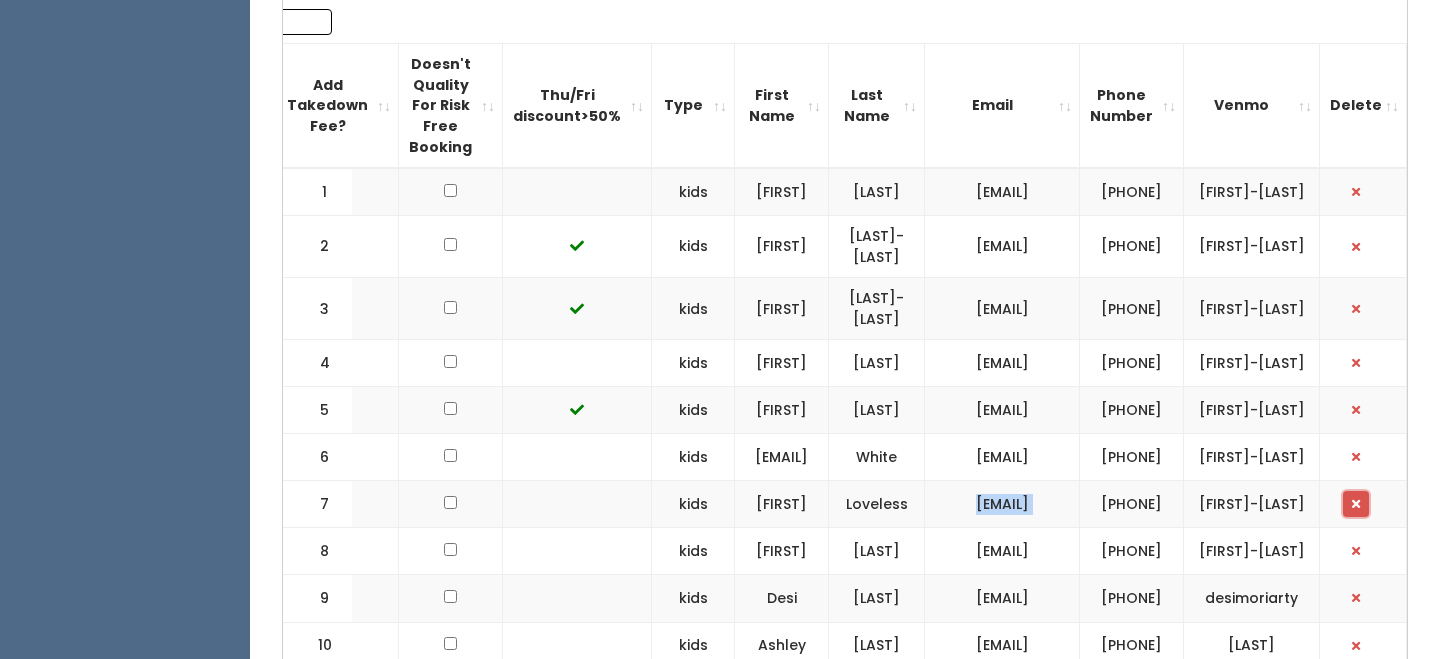 click at bounding box center (1356, 504) 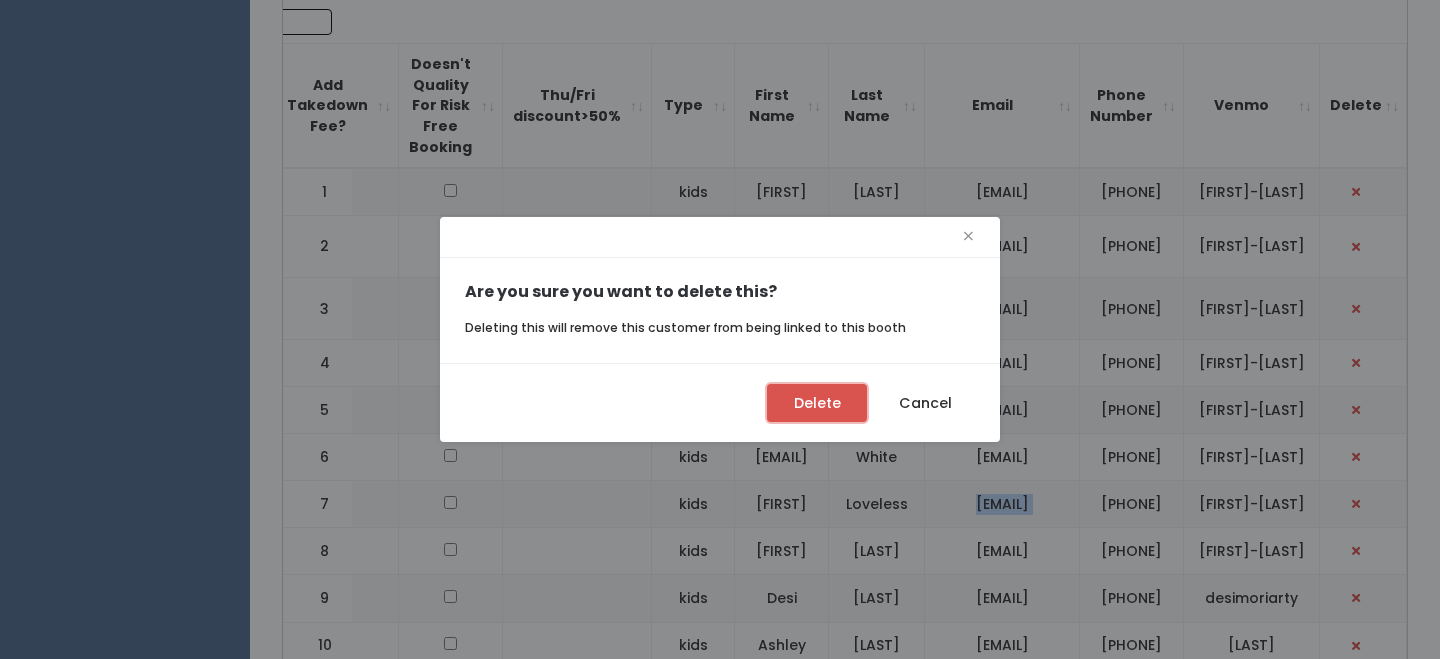 click on "Delete" at bounding box center [817, 403] 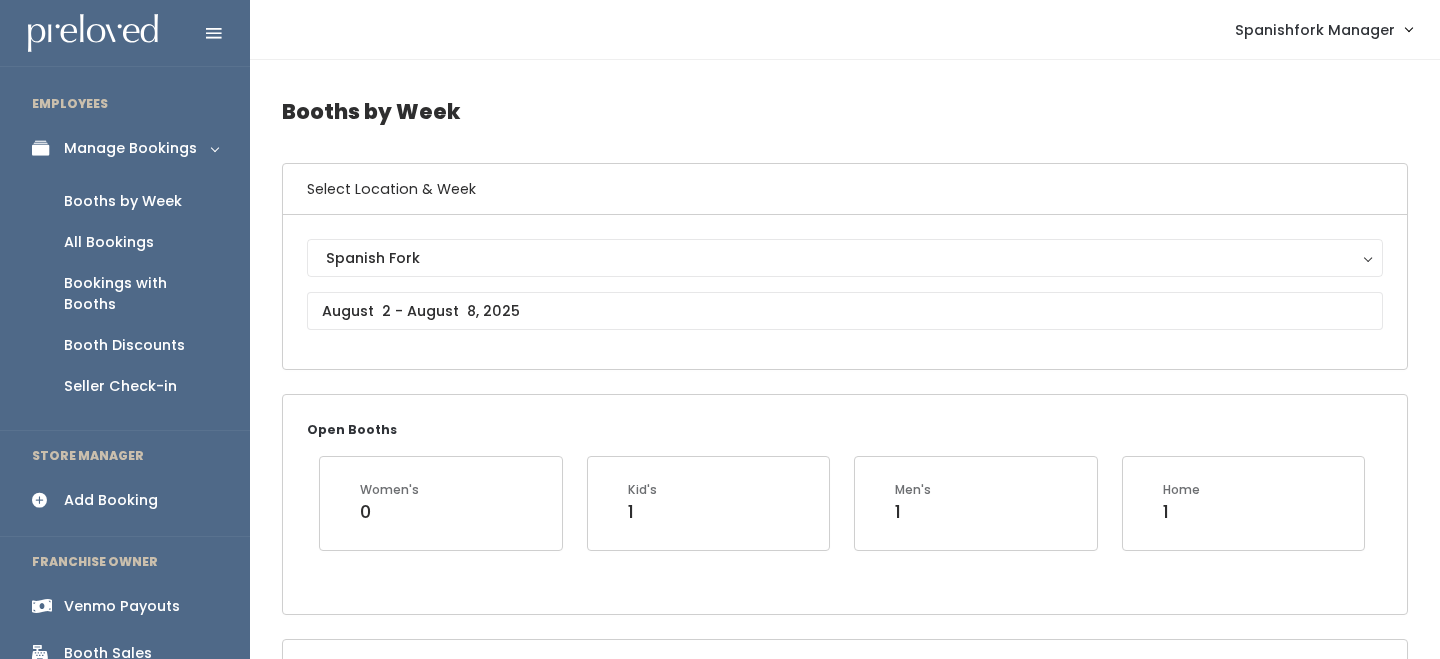 scroll, scrollTop: 0, scrollLeft: 0, axis: both 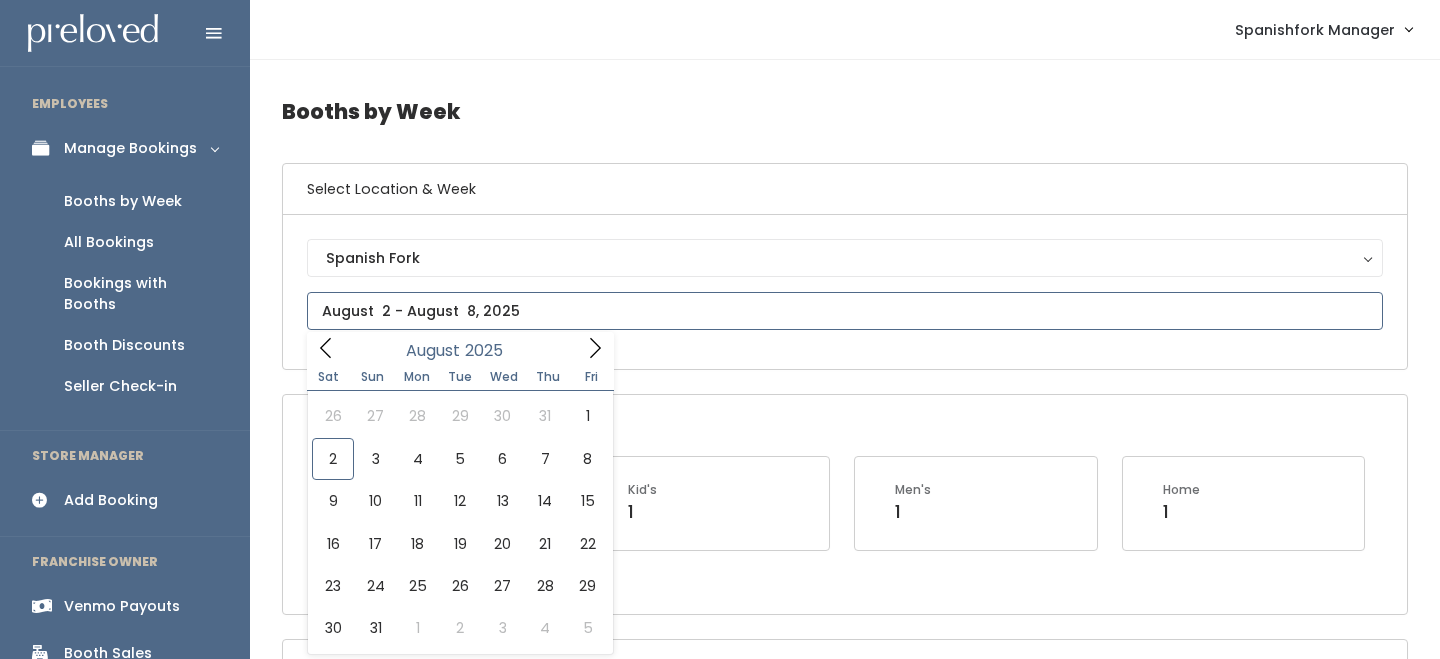 click at bounding box center [845, 311] 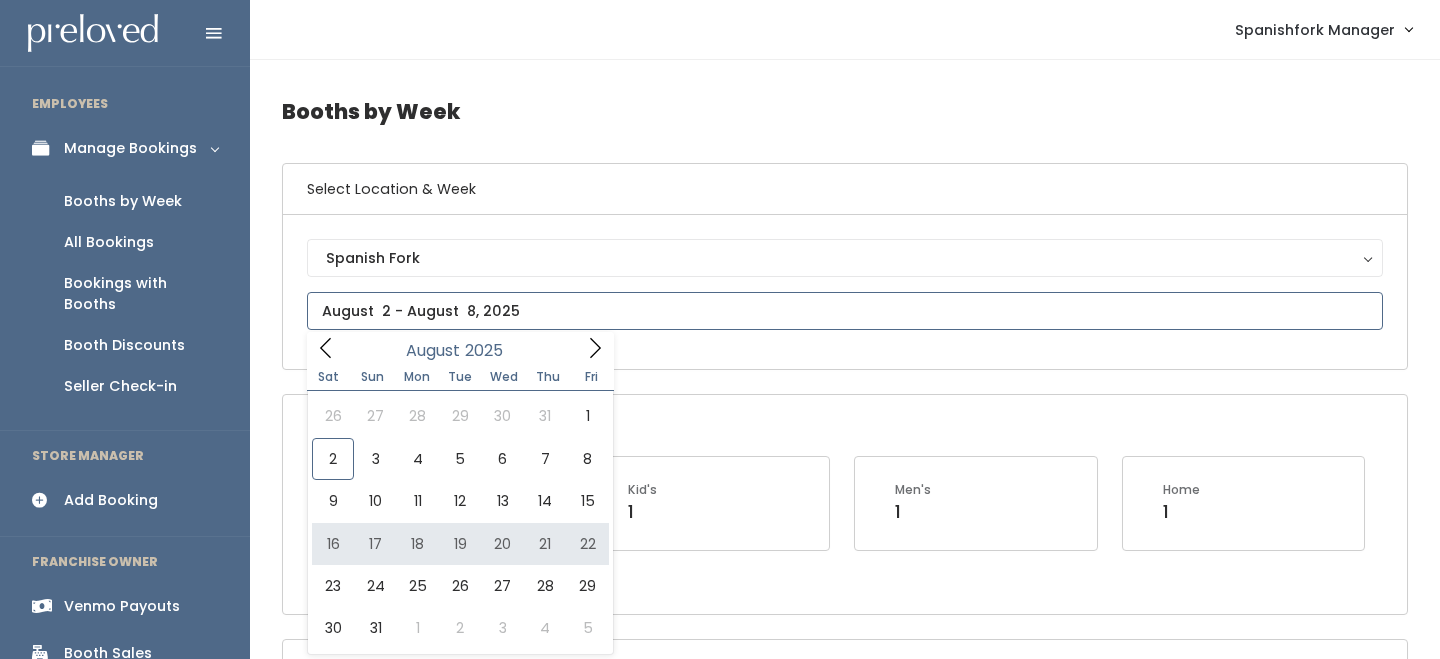 type on "[DATE] to [DATE]" 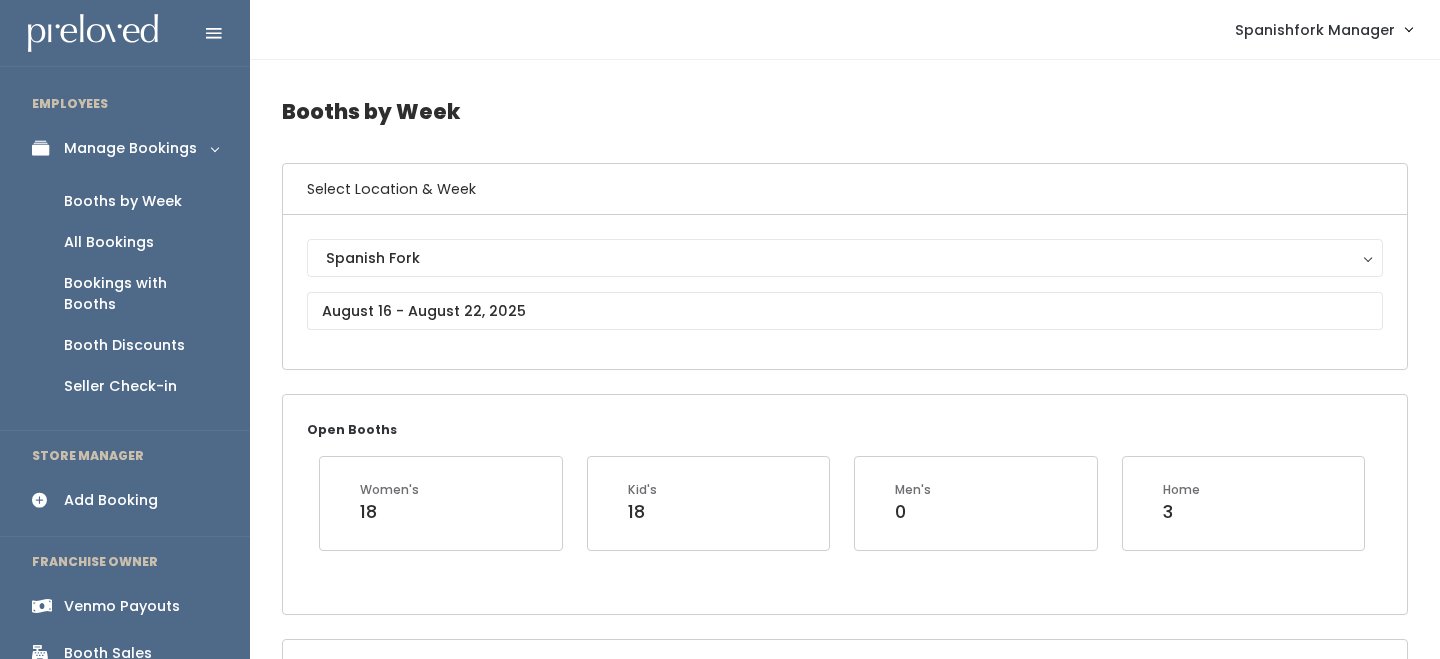 scroll, scrollTop: 1056, scrollLeft: 0, axis: vertical 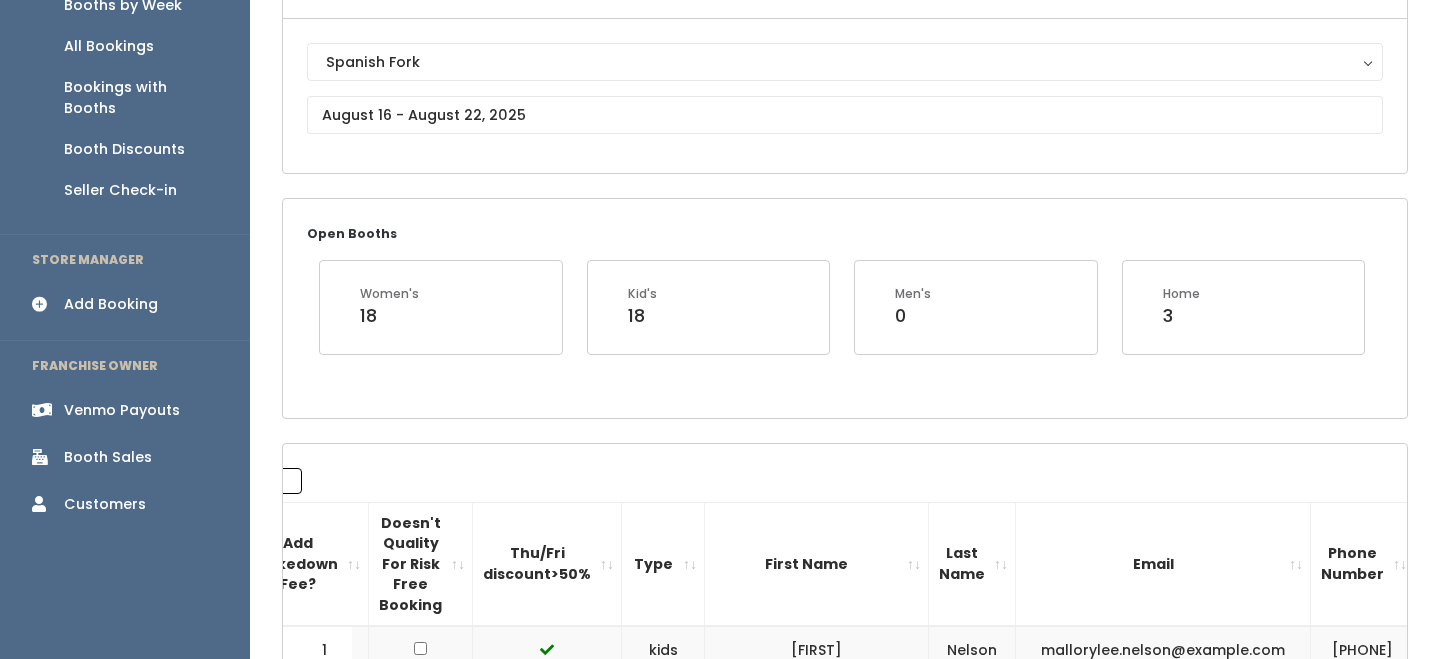 click on "Add Booking" at bounding box center [111, 304] 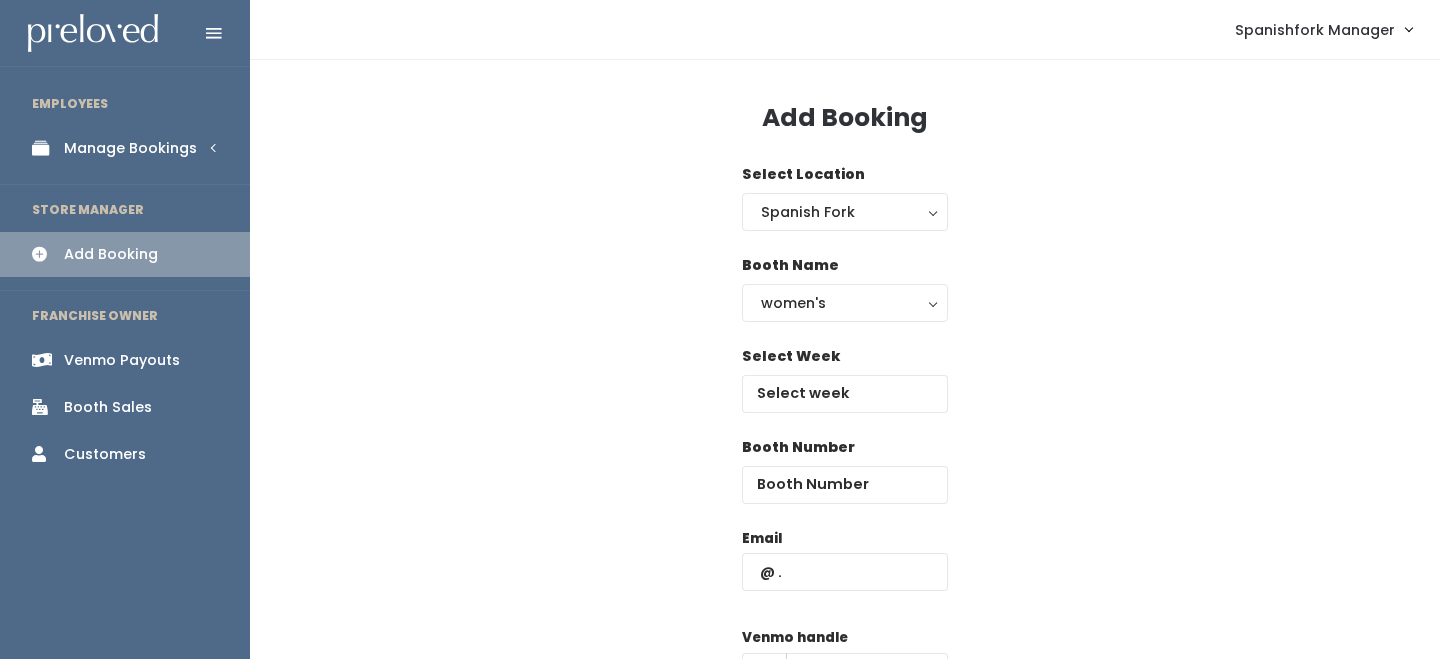 scroll, scrollTop: 0, scrollLeft: 0, axis: both 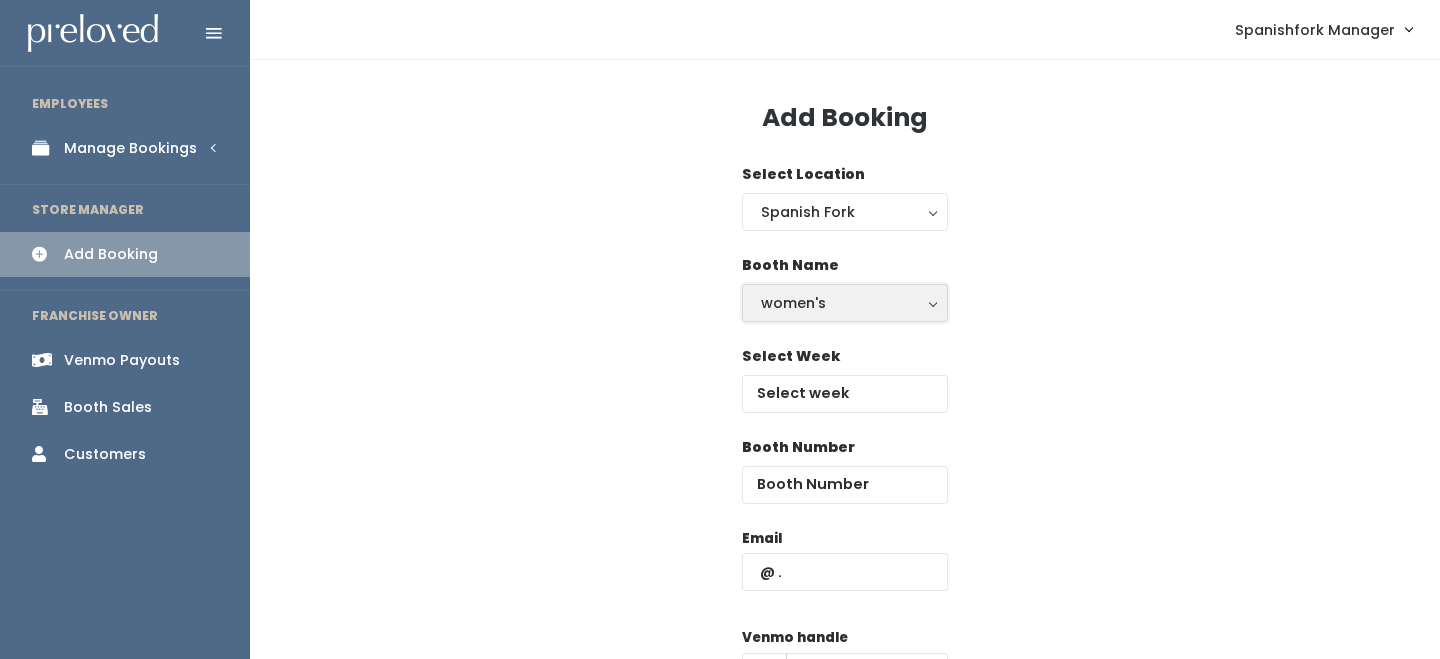 click on "women's" at bounding box center (845, 303) 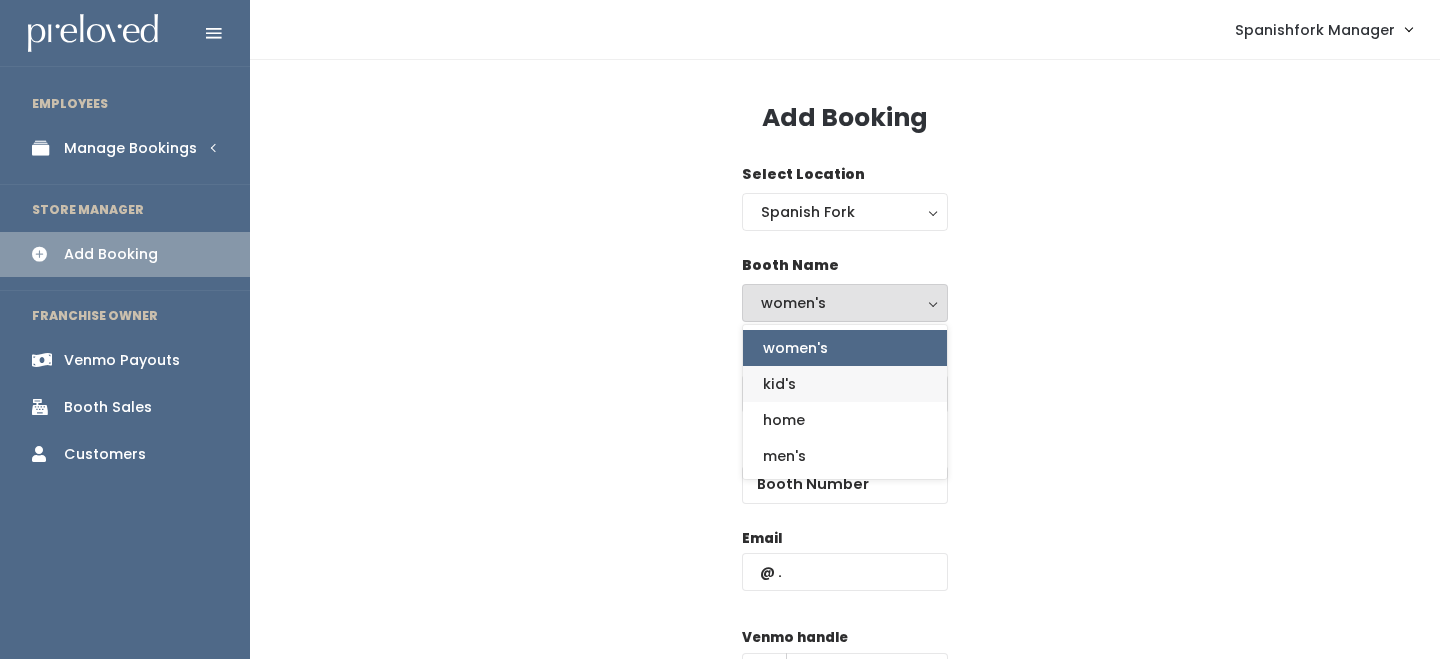 click on "kid's" at bounding box center [845, 384] 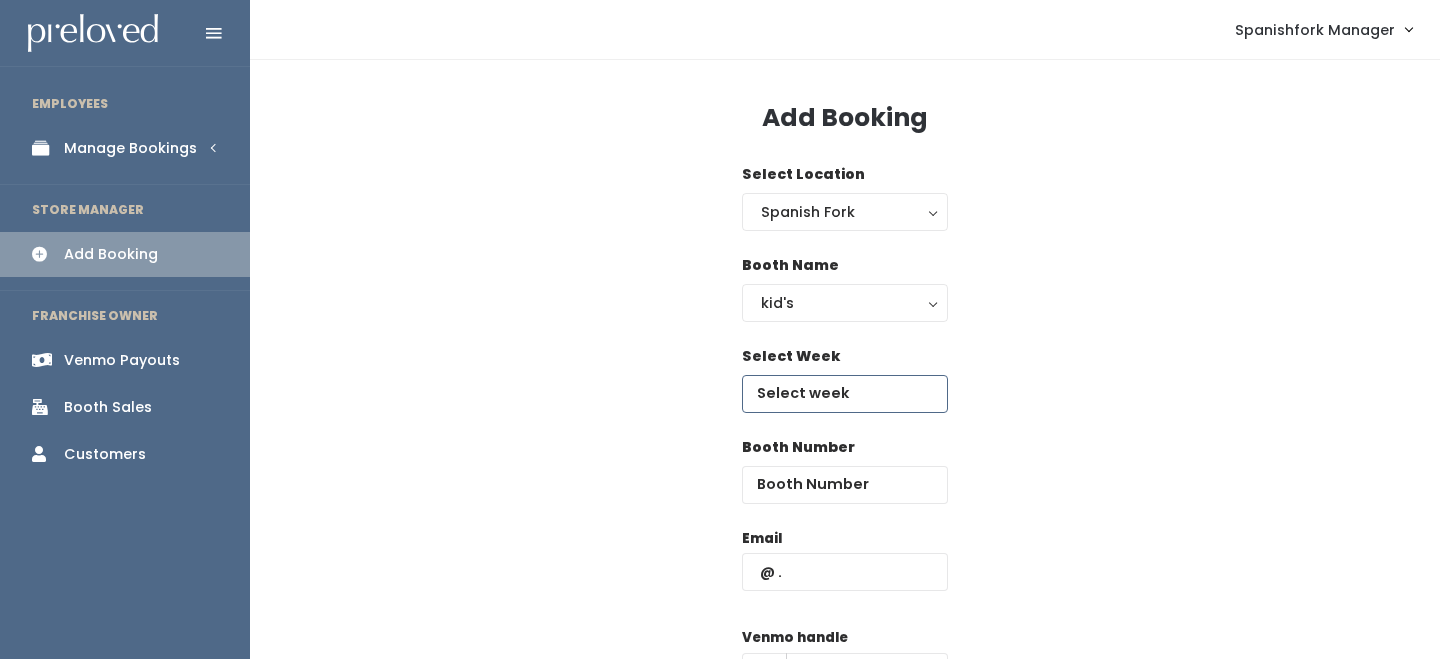 click at bounding box center [845, 394] 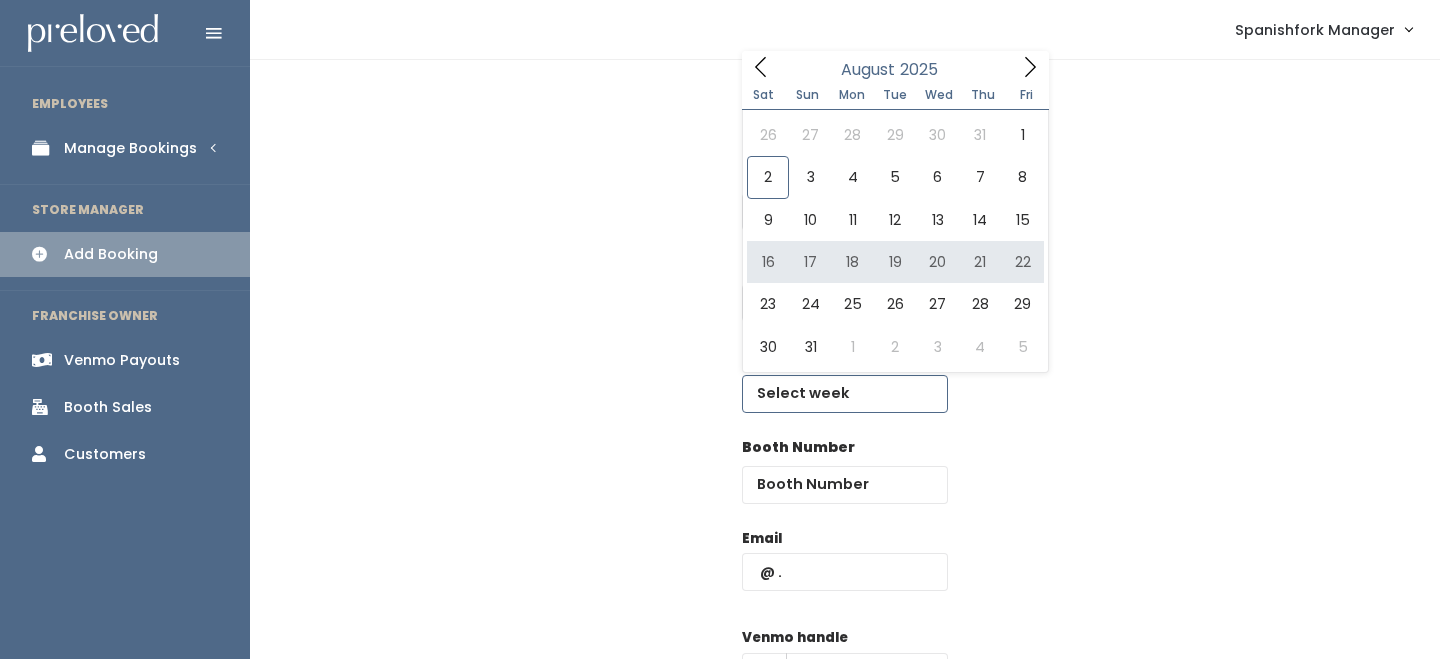 type on "[MONTH] [NUMBER] to [MONTH] [NUMBER]" 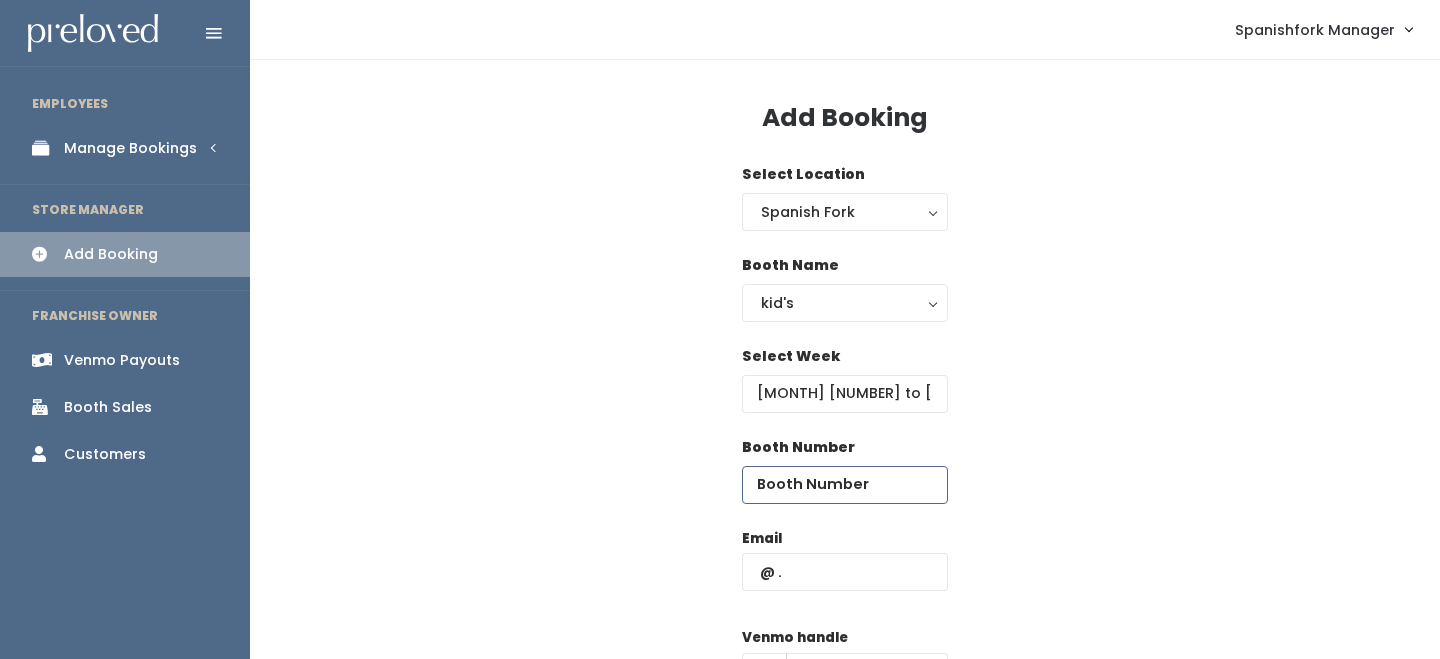 click at bounding box center (845, 485) 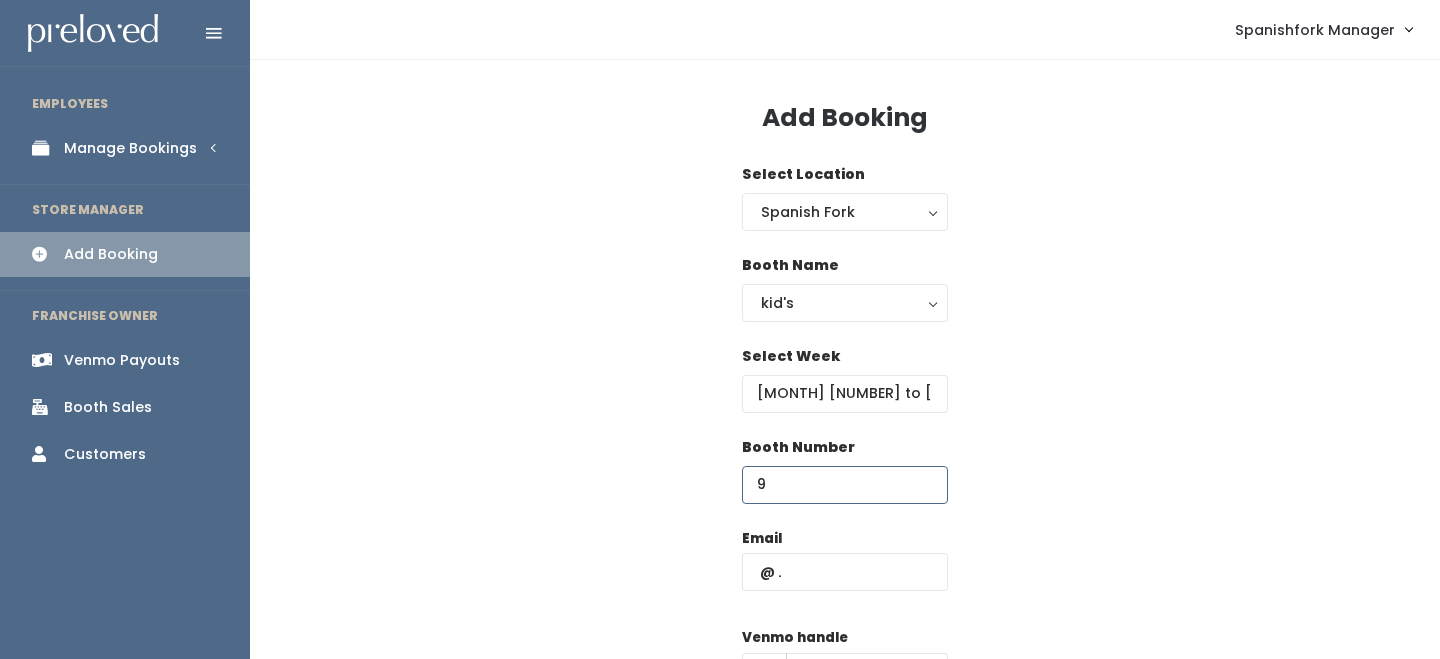 type on "9" 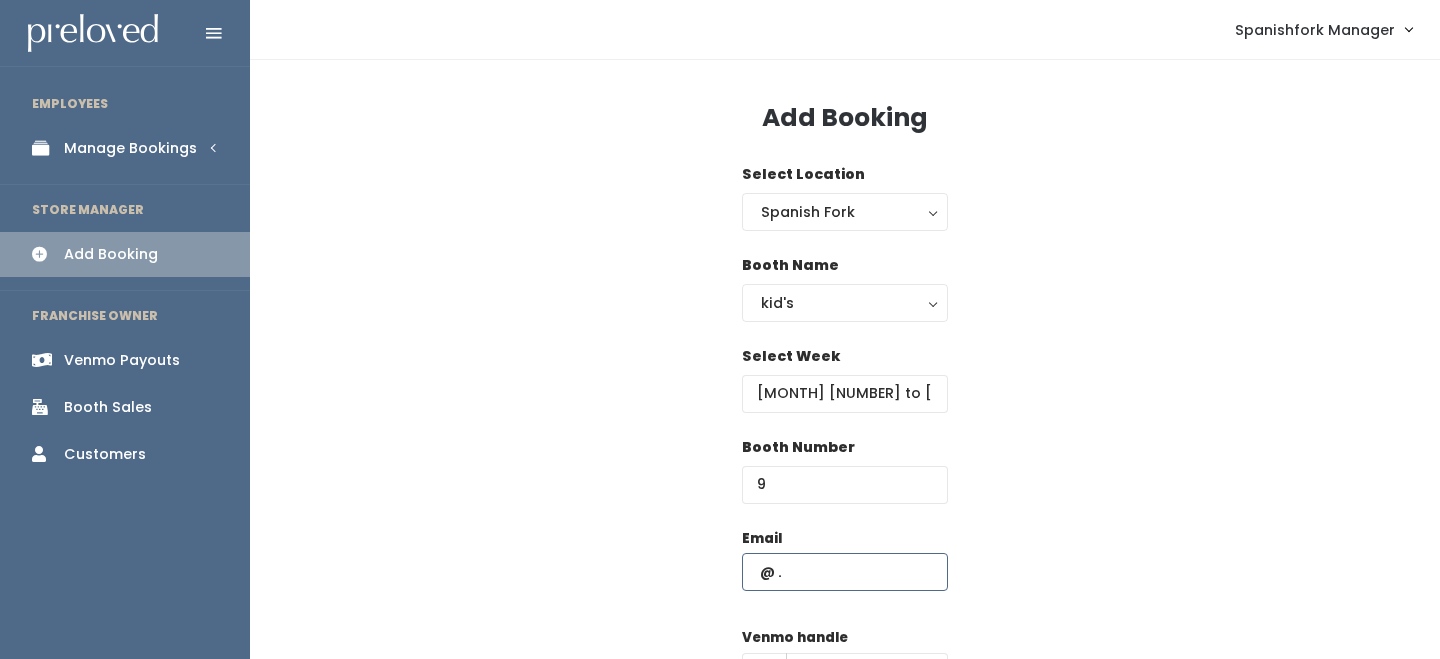 click at bounding box center (845, 572) 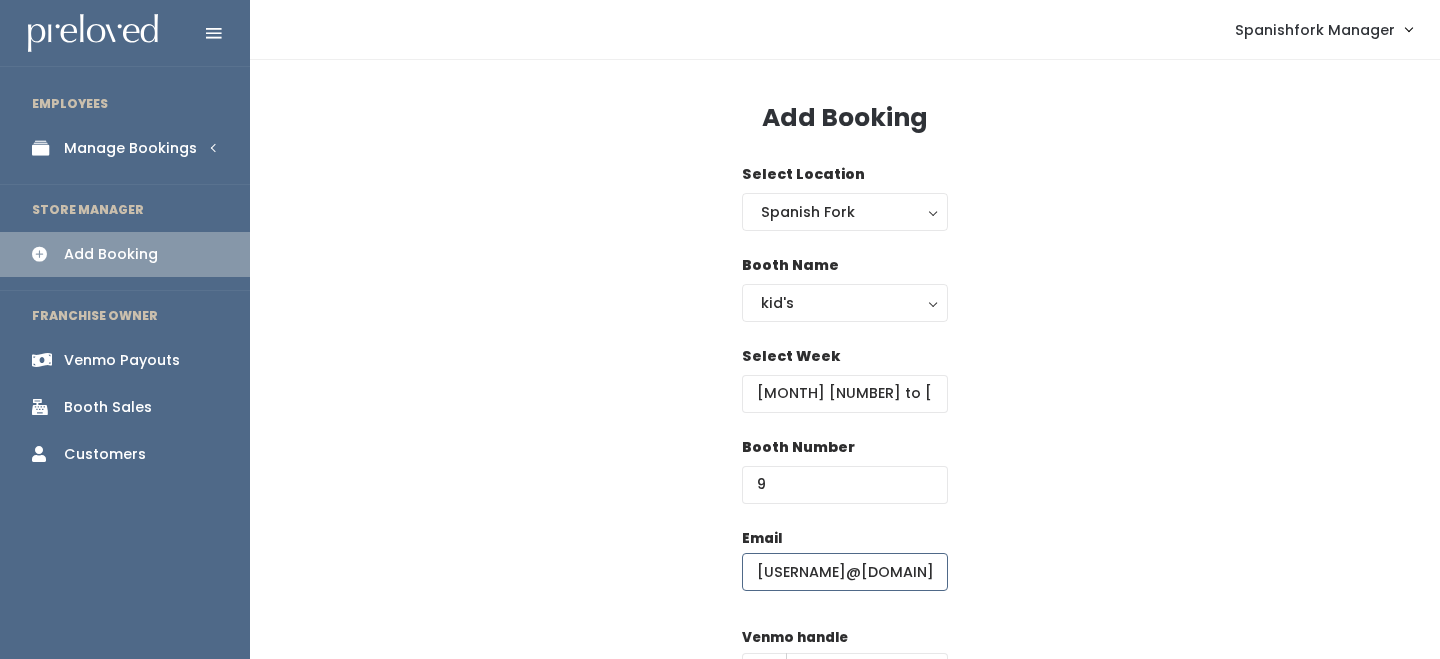 scroll, scrollTop: 0, scrollLeft: 61, axis: horizontal 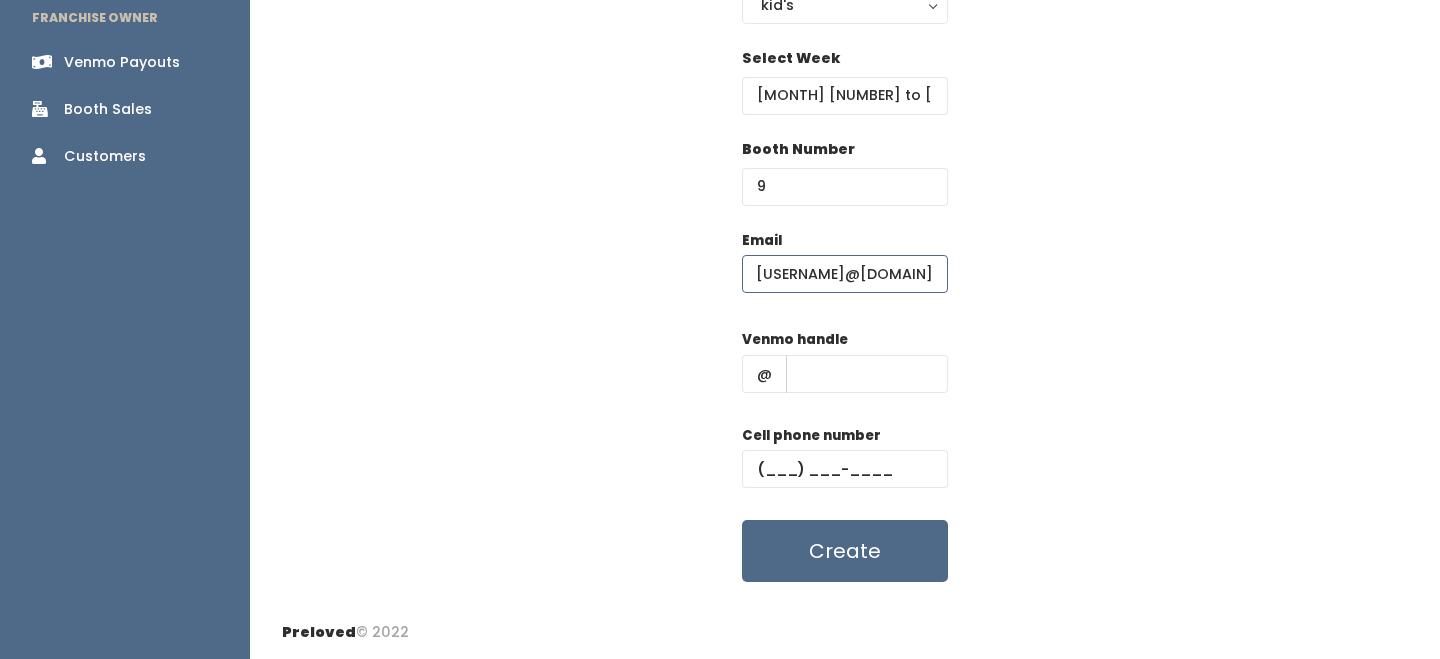 type on "[USERNAME]@[DOMAIN]" 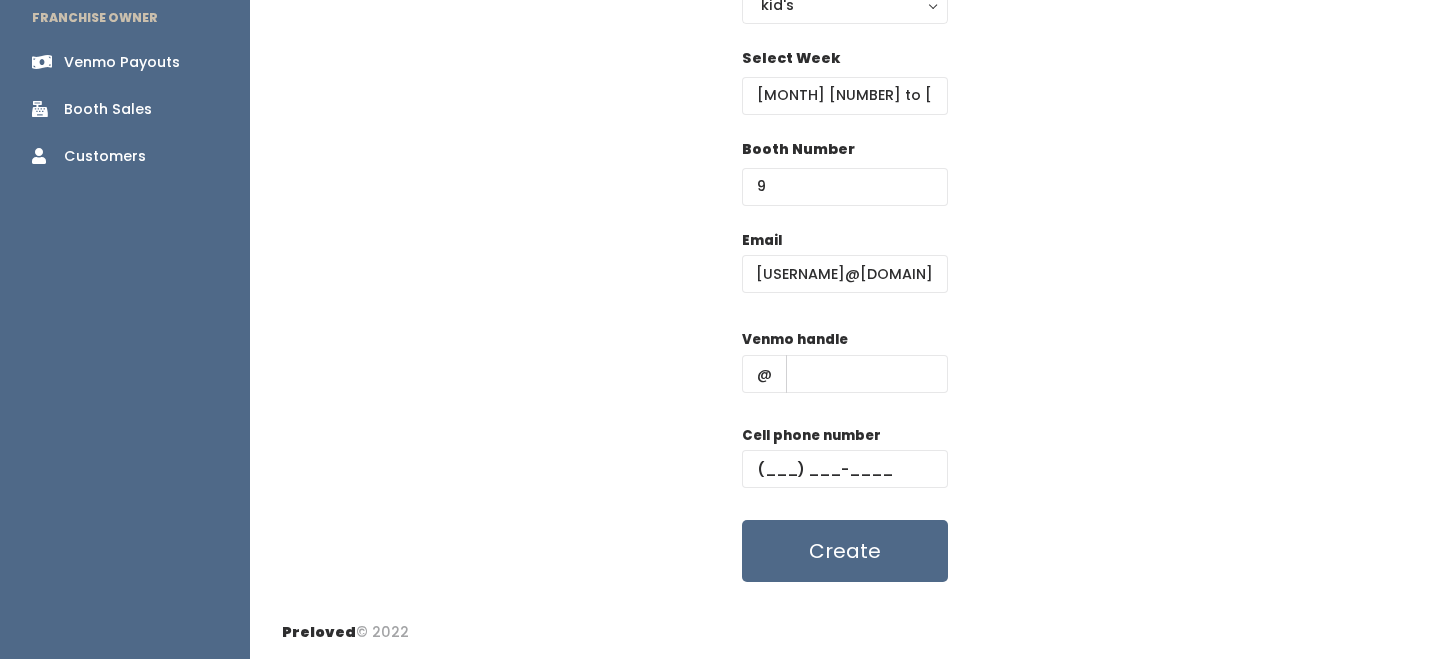 click on "Venmo handle
@" at bounding box center (845, 369) 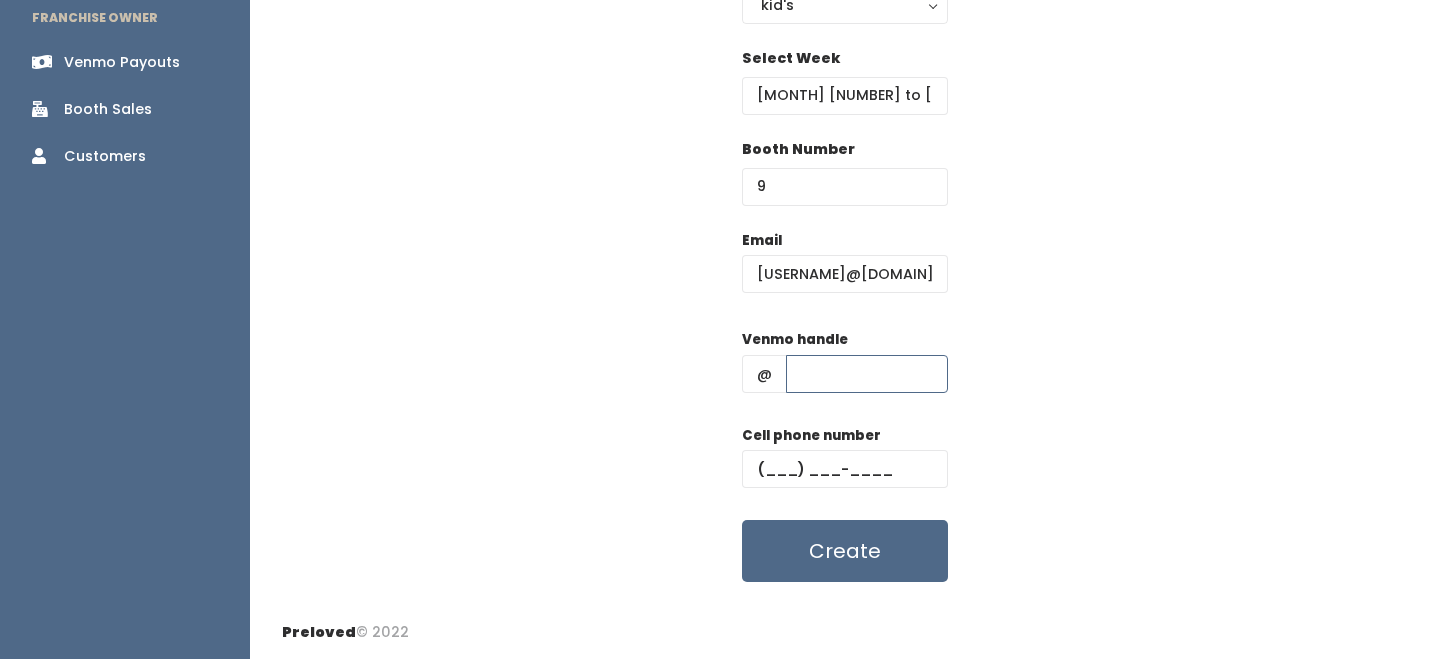 click at bounding box center [867, 374] 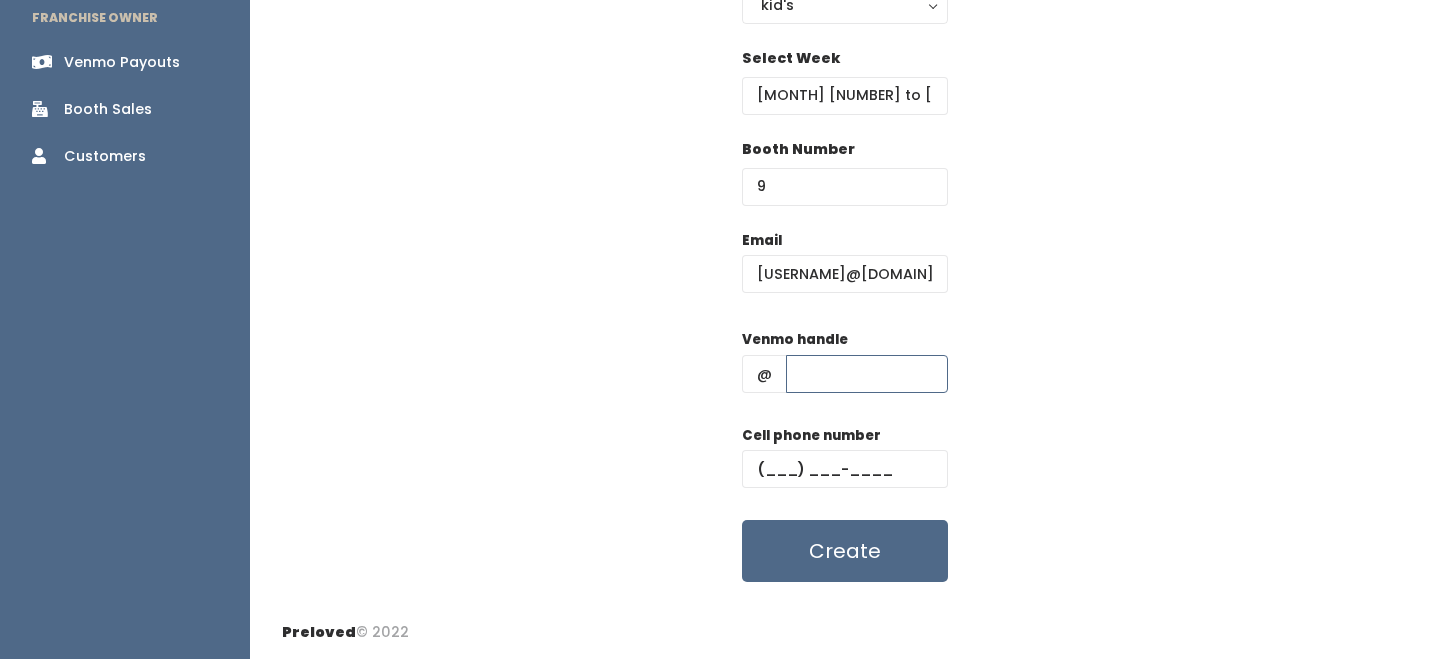 type on "-" 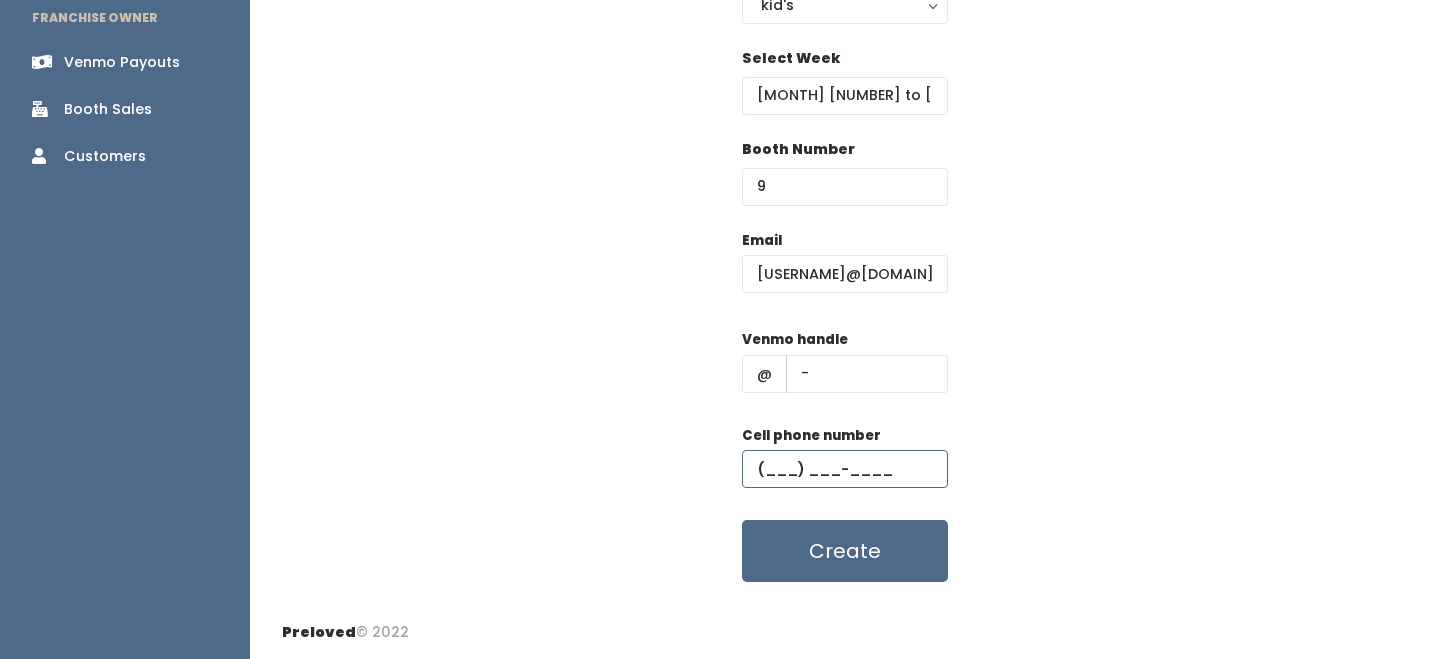click at bounding box center (845, 469) 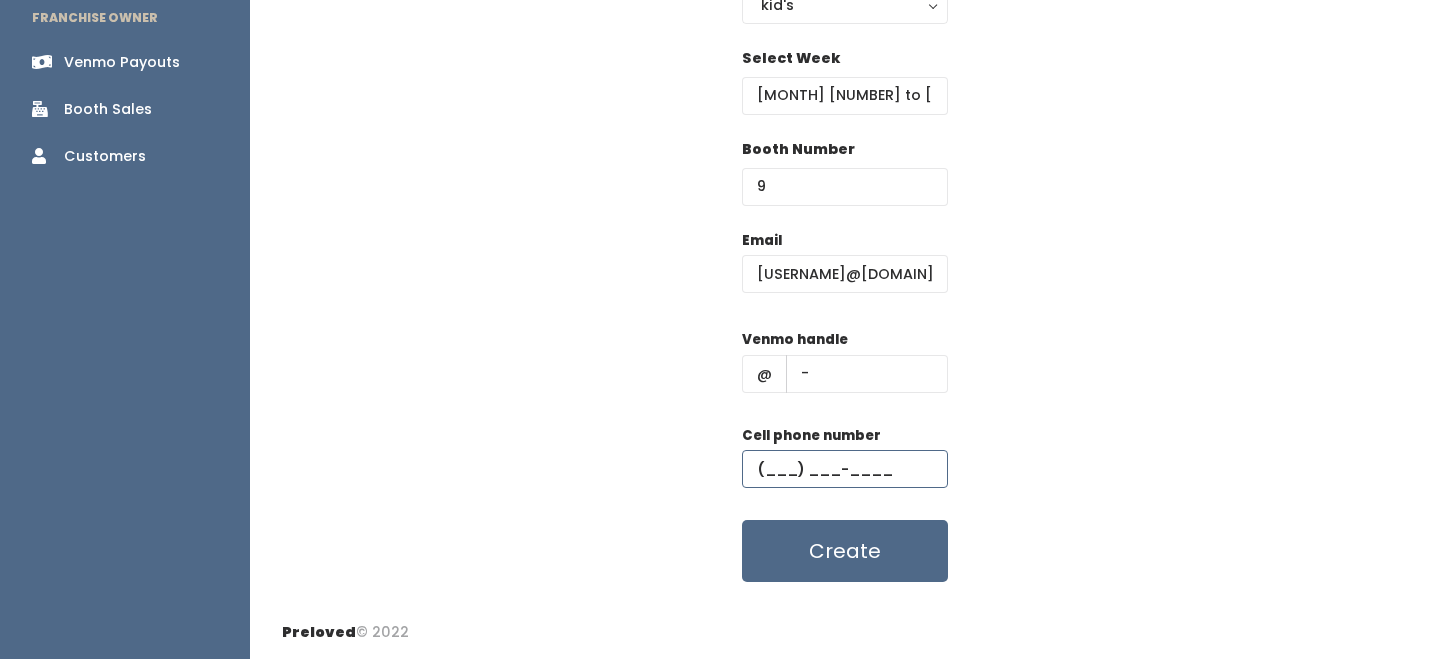type on "(555) 555-5555" 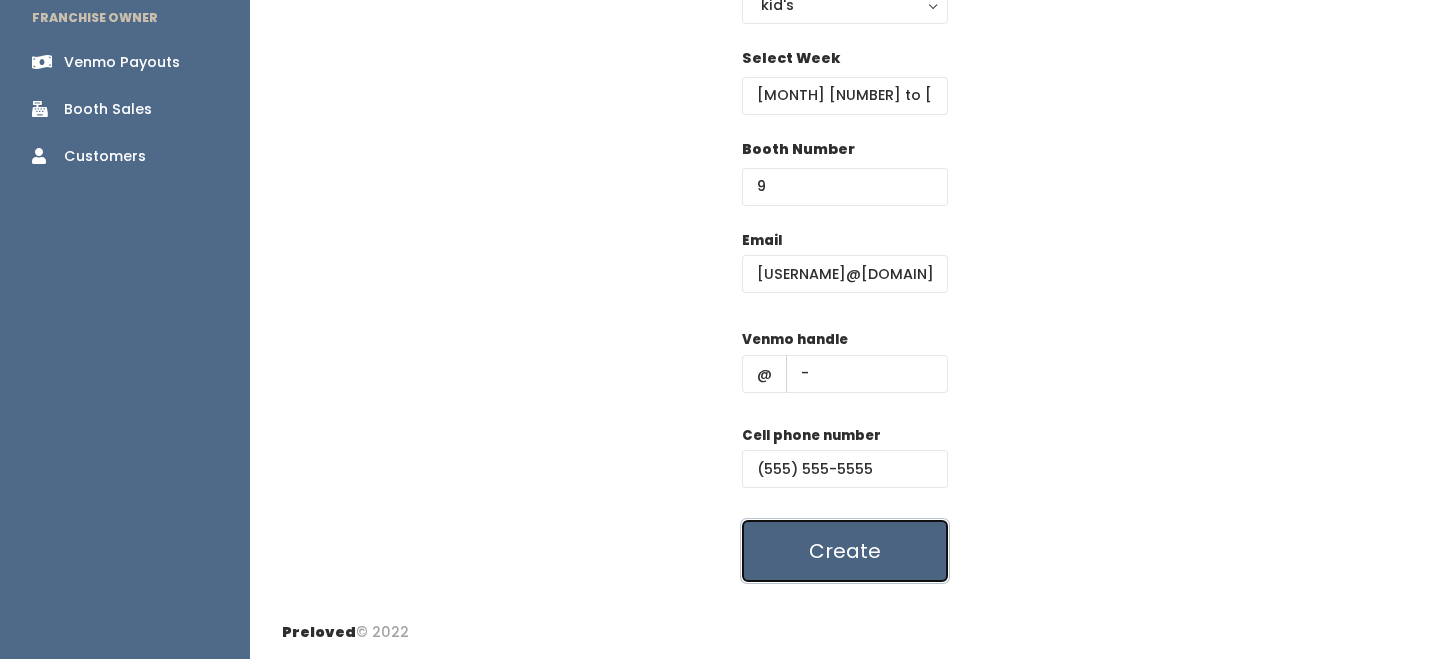 click on "Create" at bounding box center [845, 551] 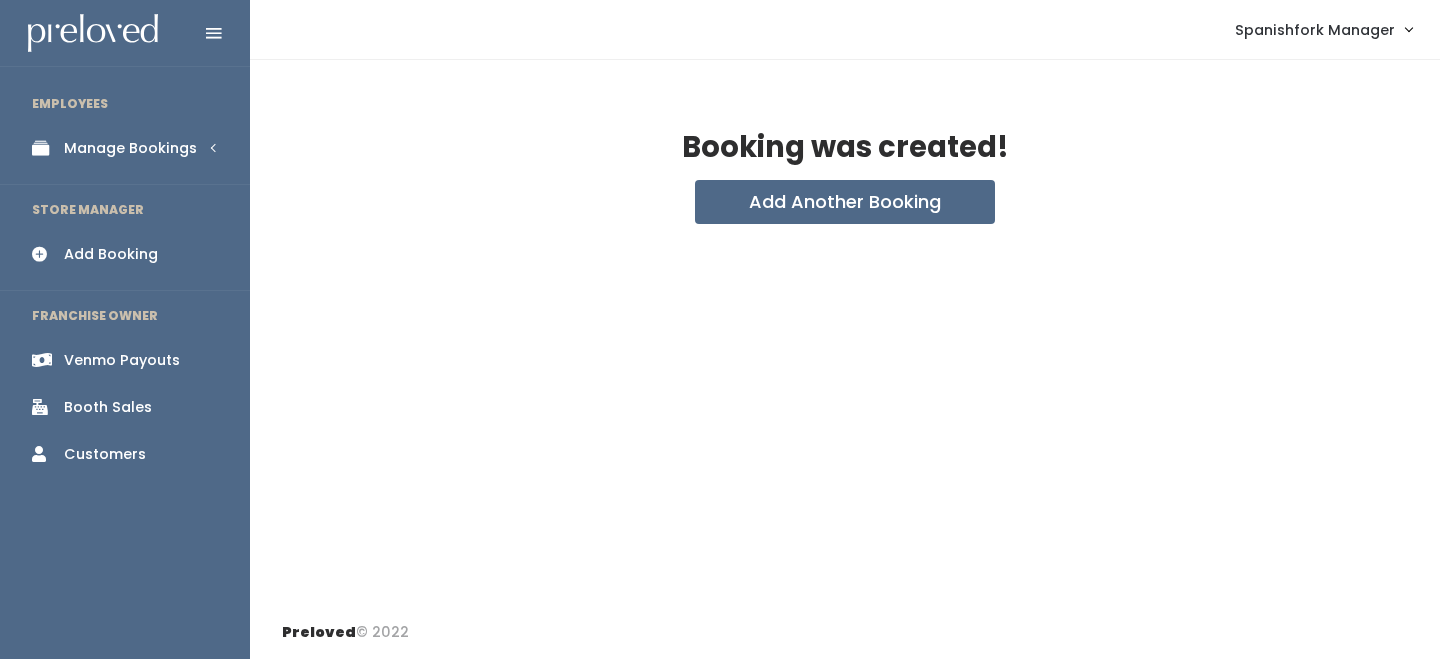 scroll, scrollTop: 0, scrollLeft: 0, axis: both 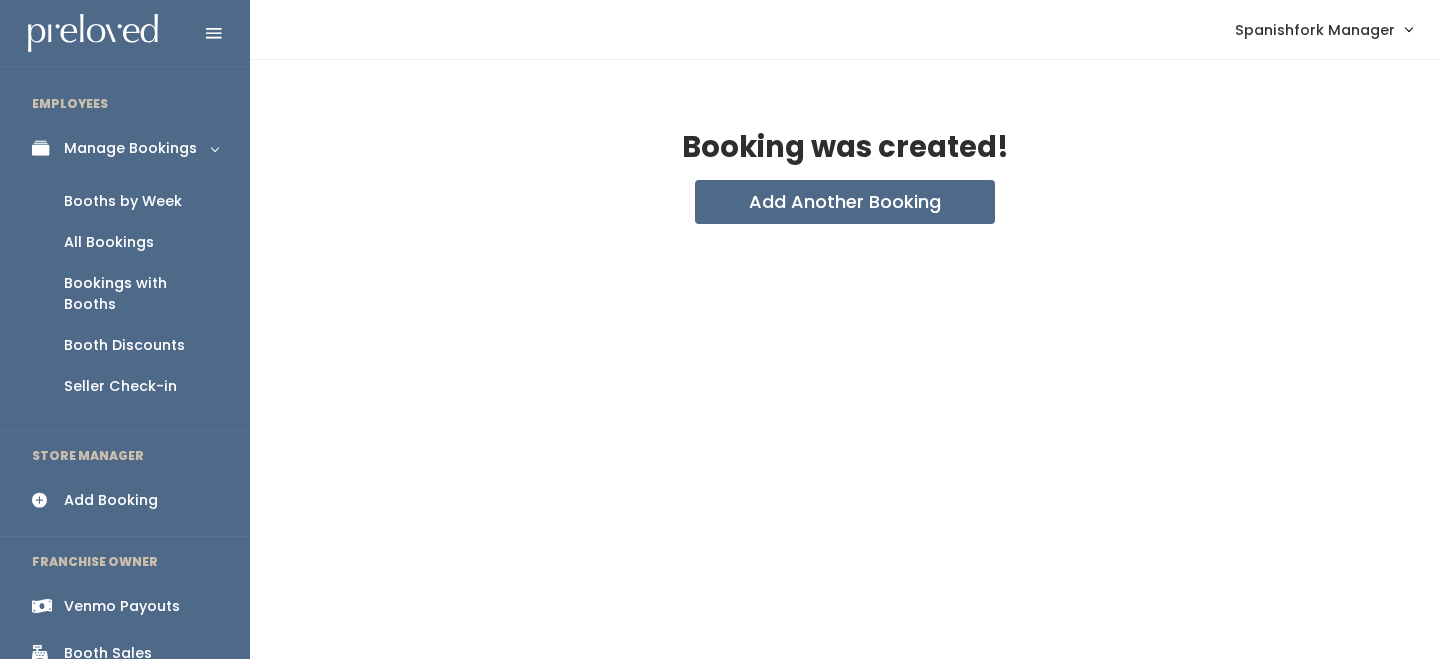 click on "Booths by Week" at bounding box center [123, 201] 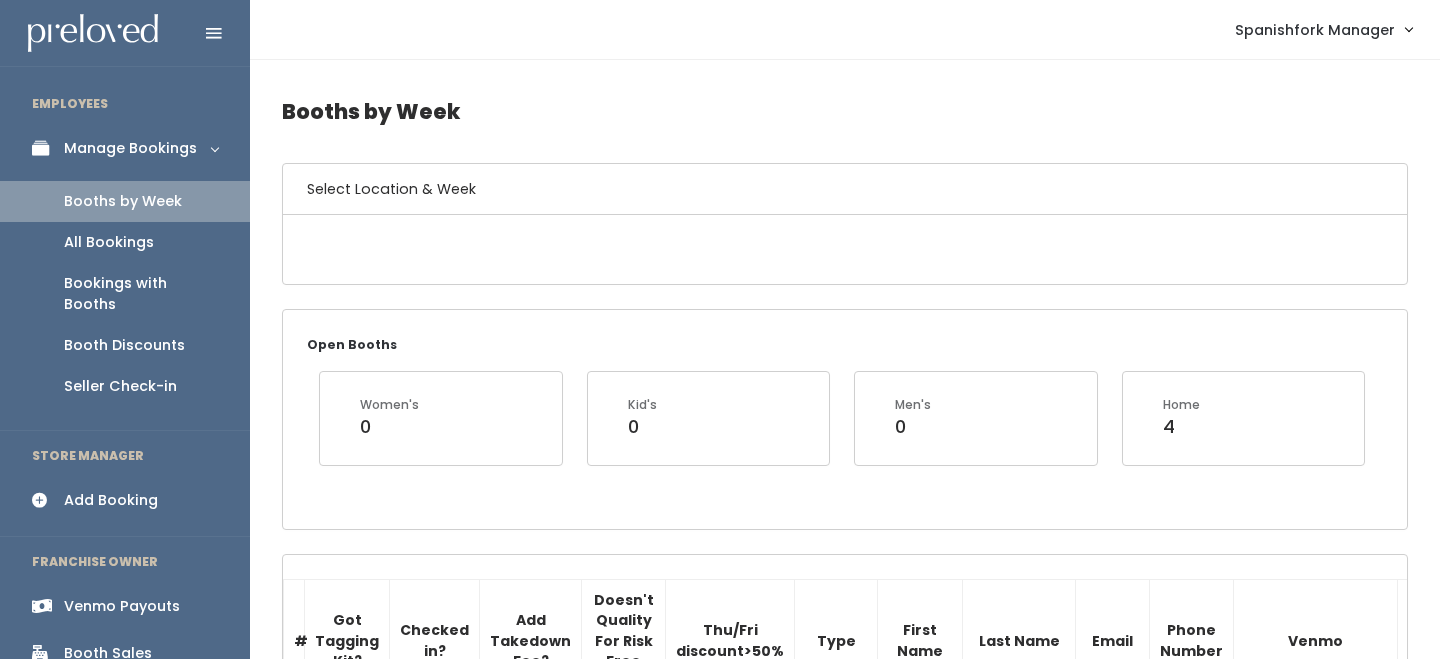 scroll, scrollTop: 0, scrollLeft: 0, axis: both 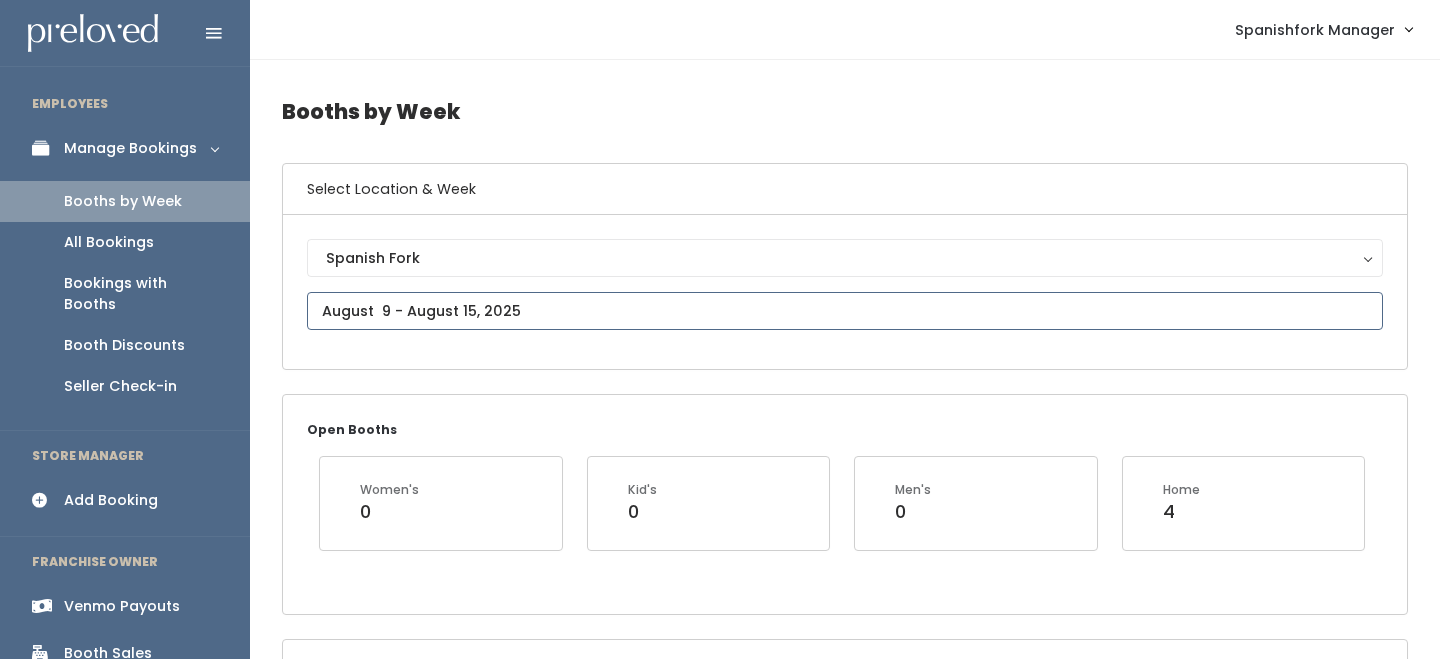 click at bounding box center (845, 311) 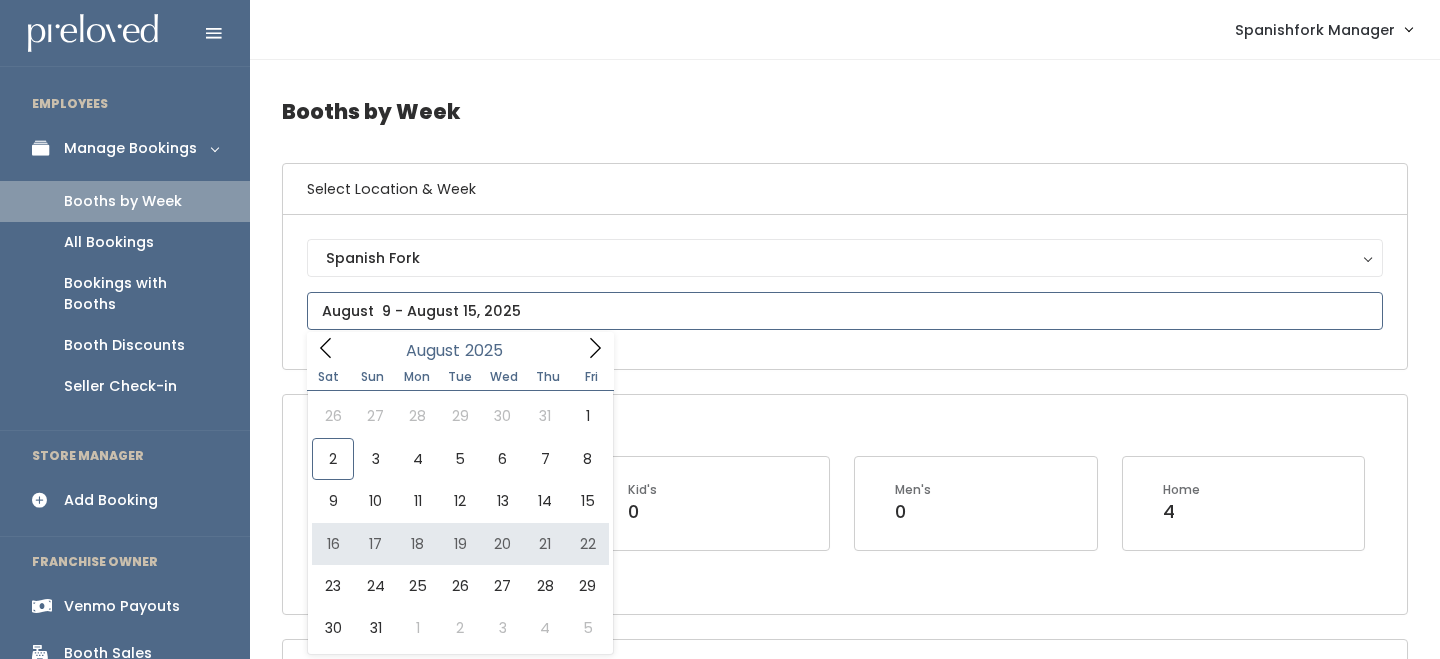type on "August 16 to August 22" 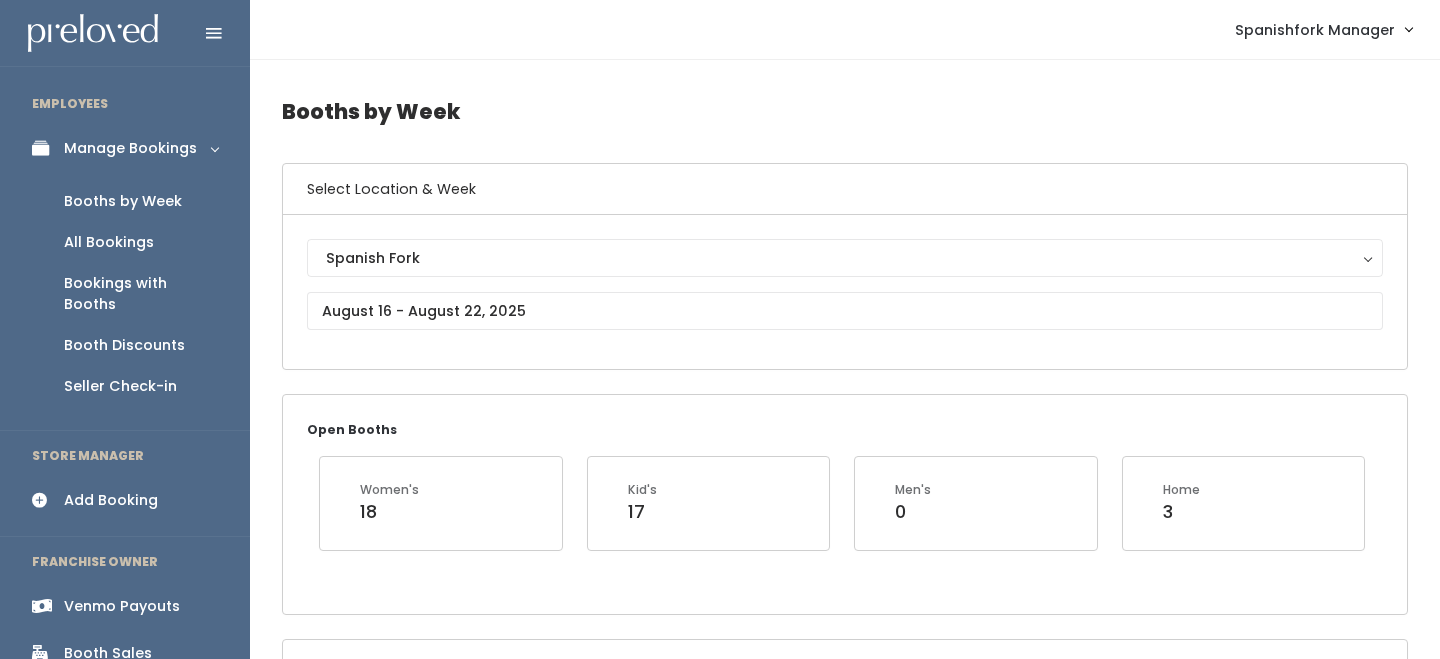 scroll, scrollTop: 1167, scrollLeft: 0, axis: vertical 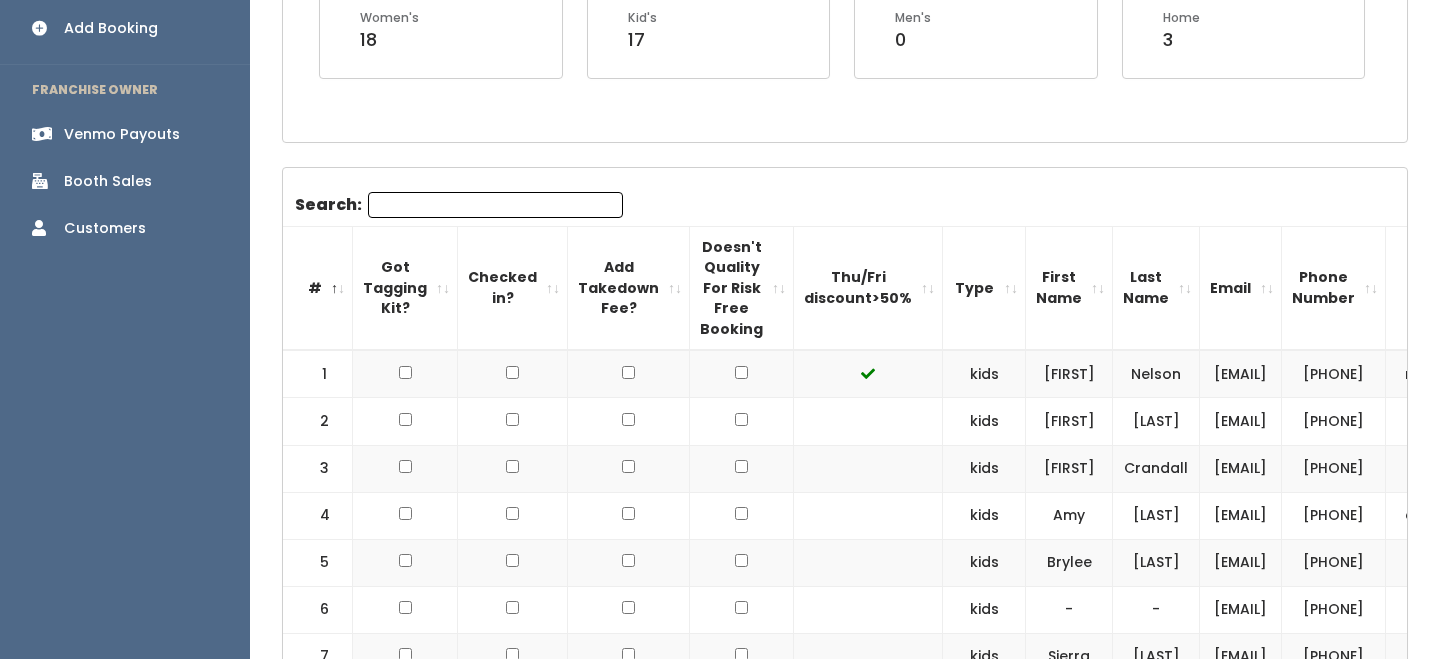 click on "Search:" at bounding box center [495, 205] 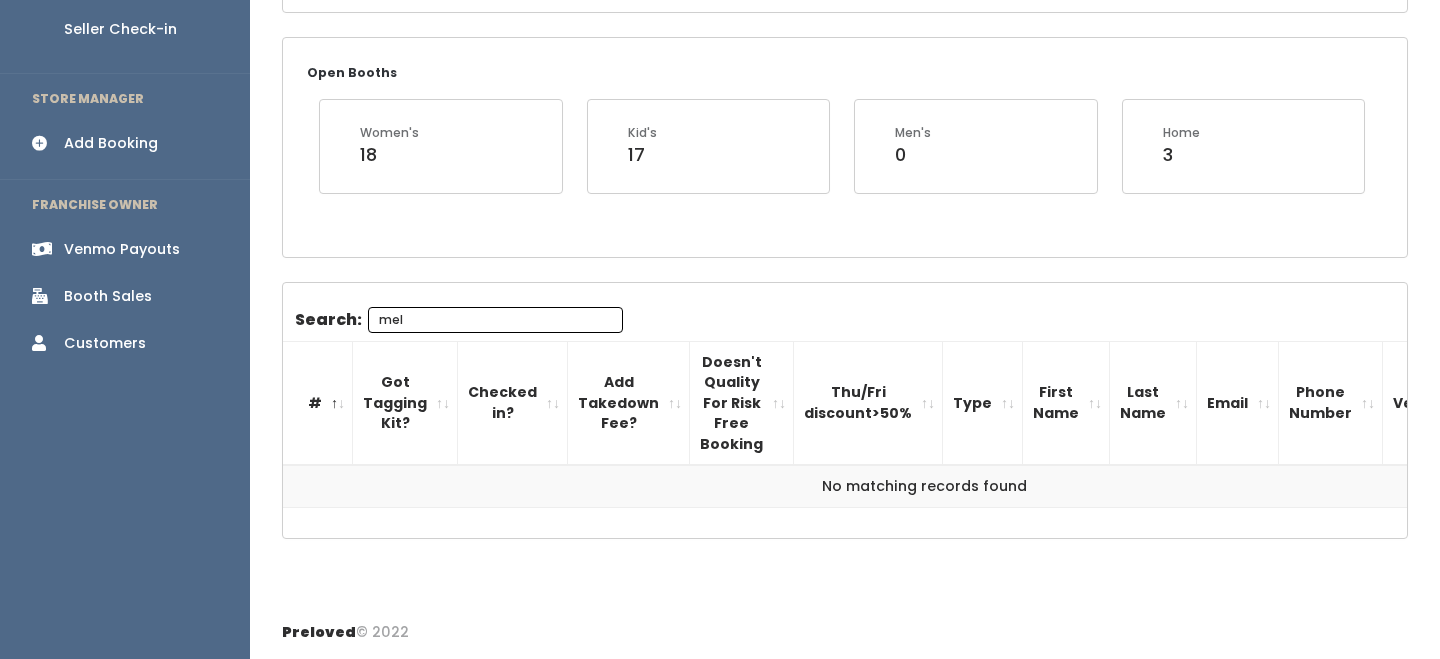 scroll, scrollTop: 357, scrollLeft: 0, axis: vertical 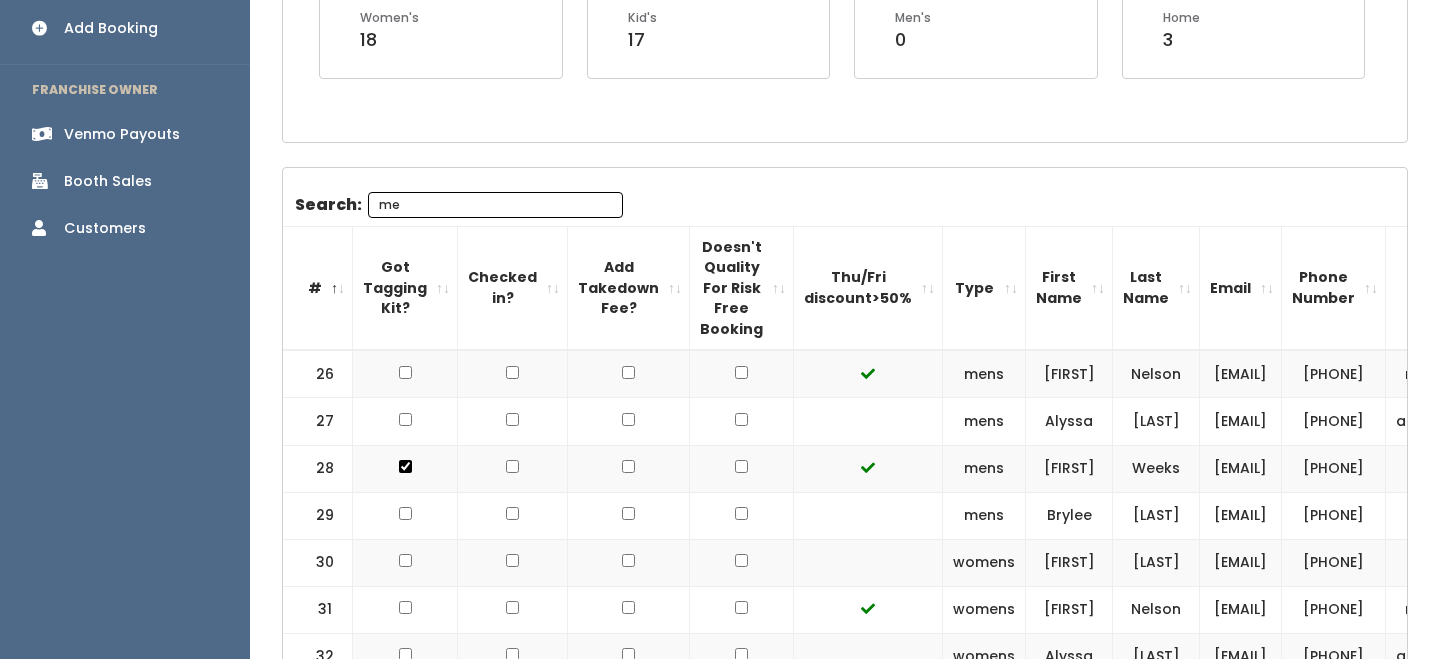 type on "m" 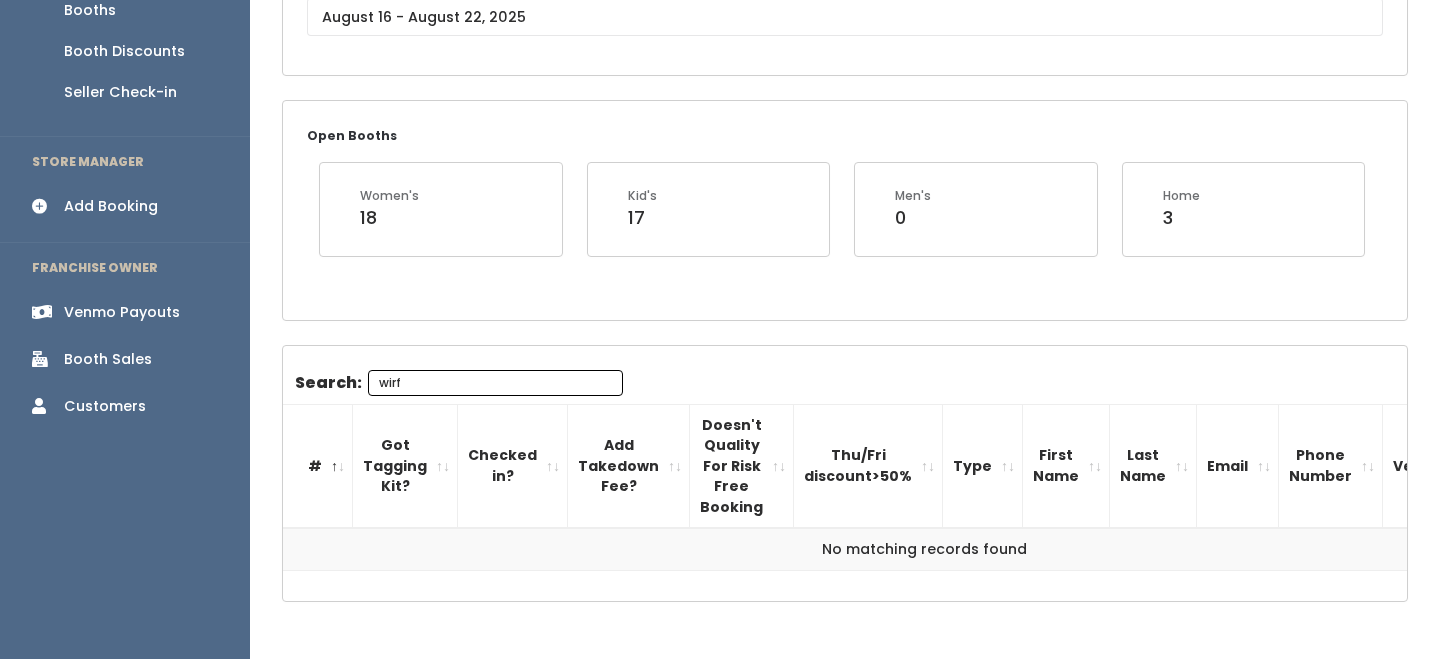 scroll, scrollTop: 218, scrollLeft: 0, axis: vertical 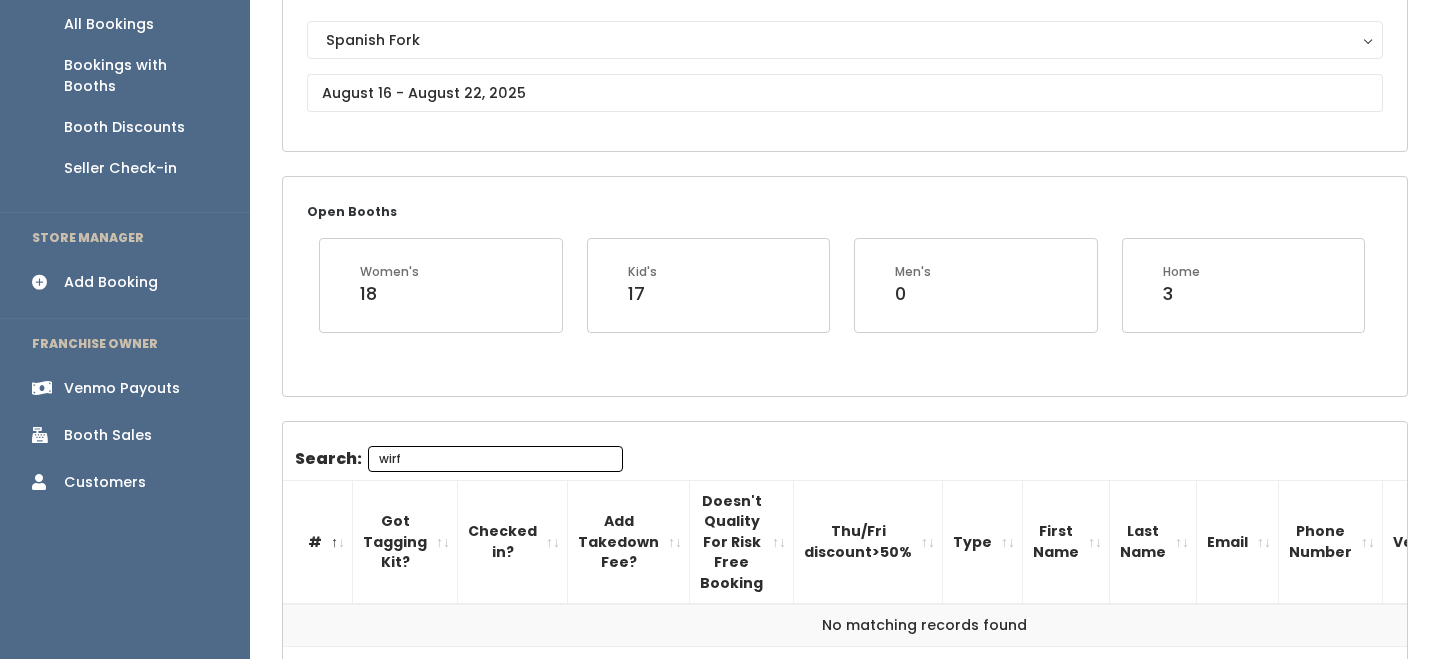 type on "wirf" 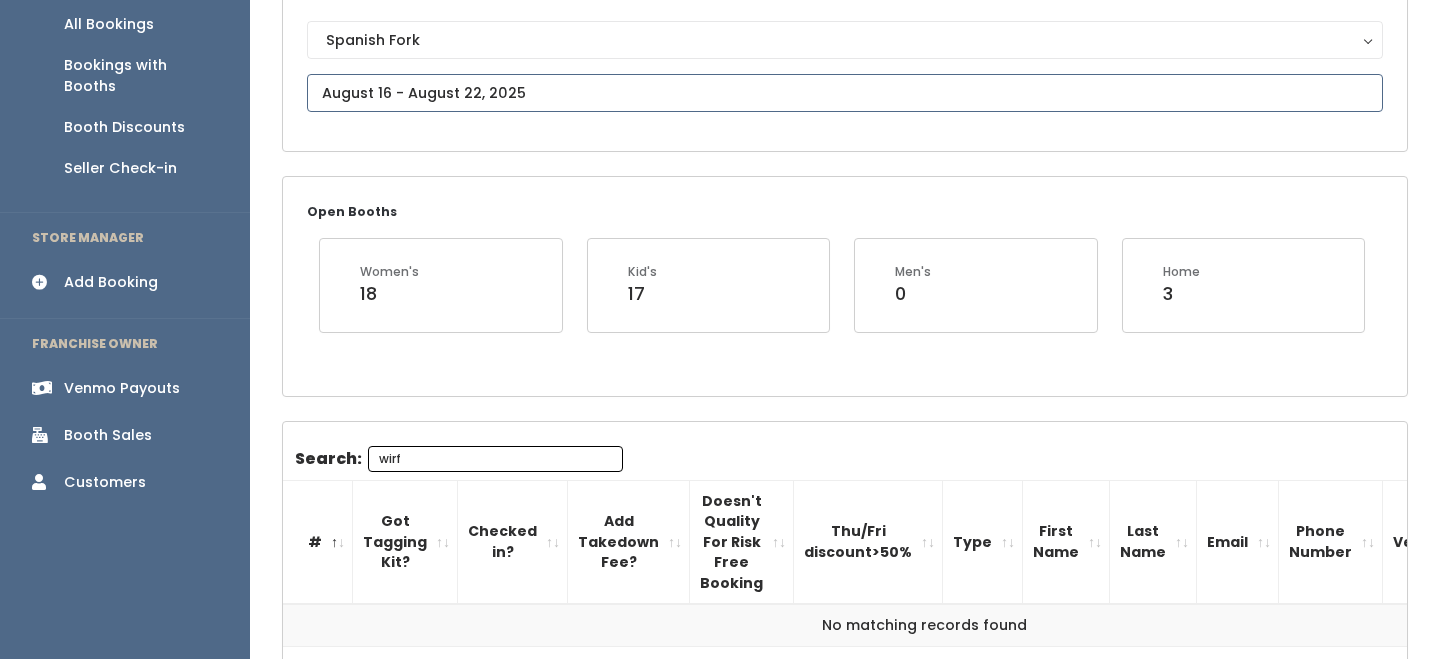 click at bounding box center (845, 93) 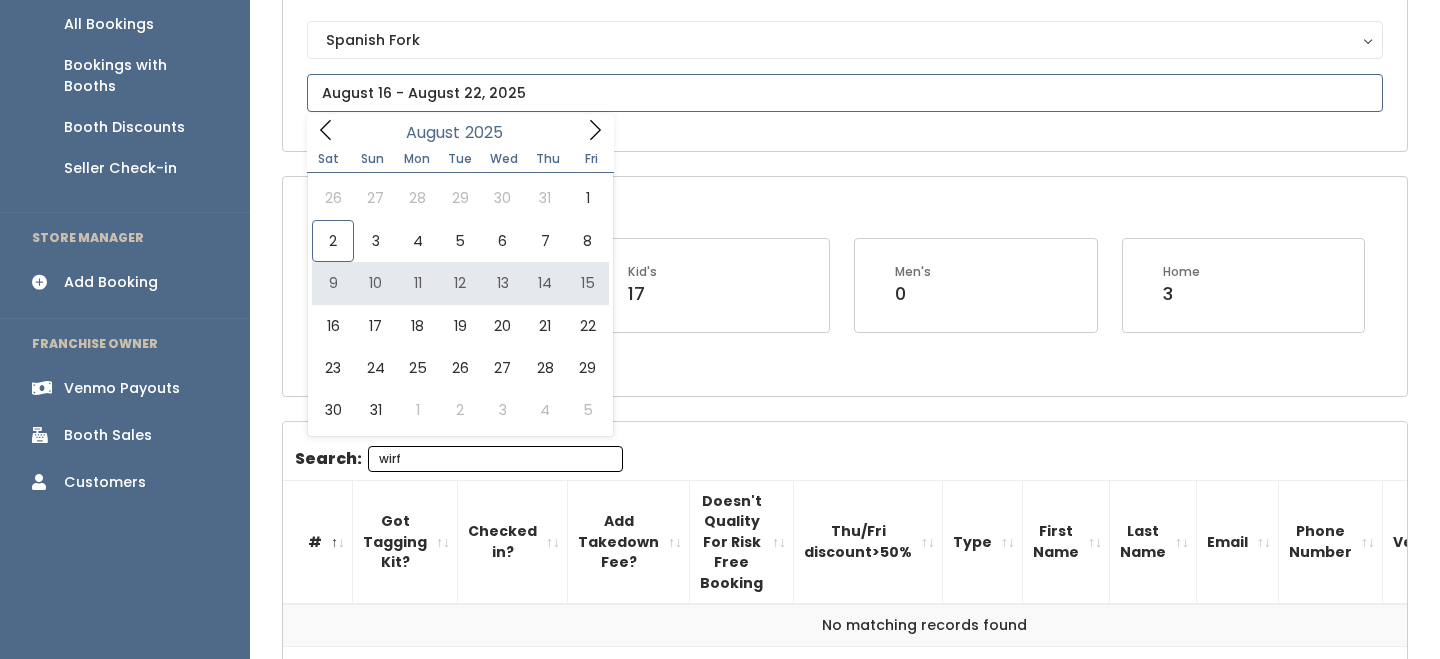 type on "August 9 to August 15" 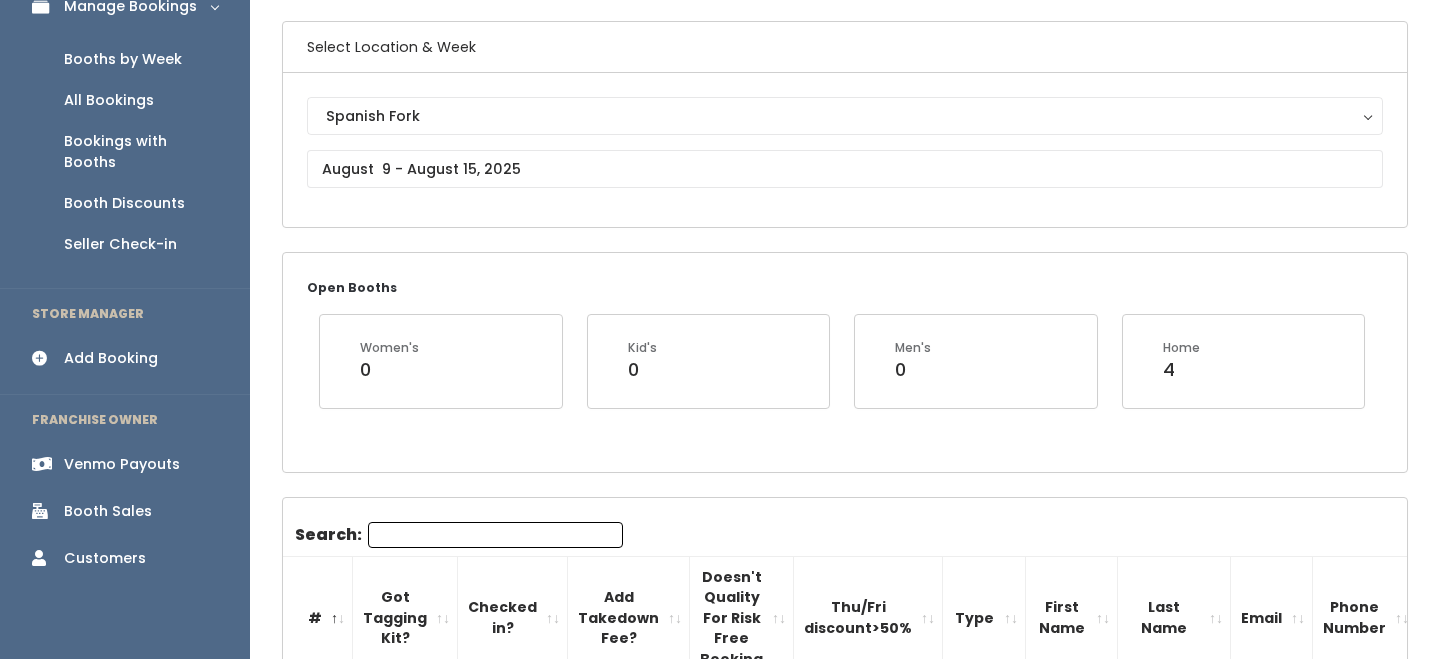 scroll, scrollTop: 191, scrollLeft: 0, axis: vertical 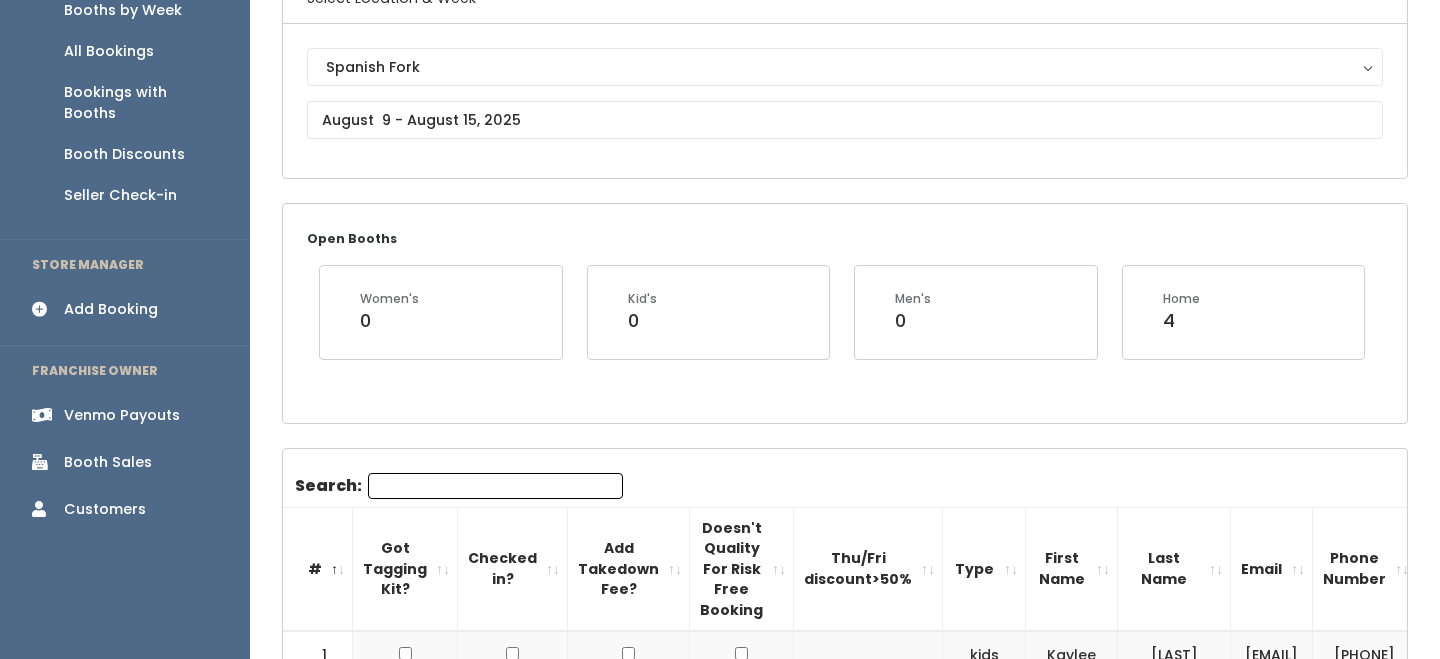 click on "Search:" at bounding box center (495, 486) 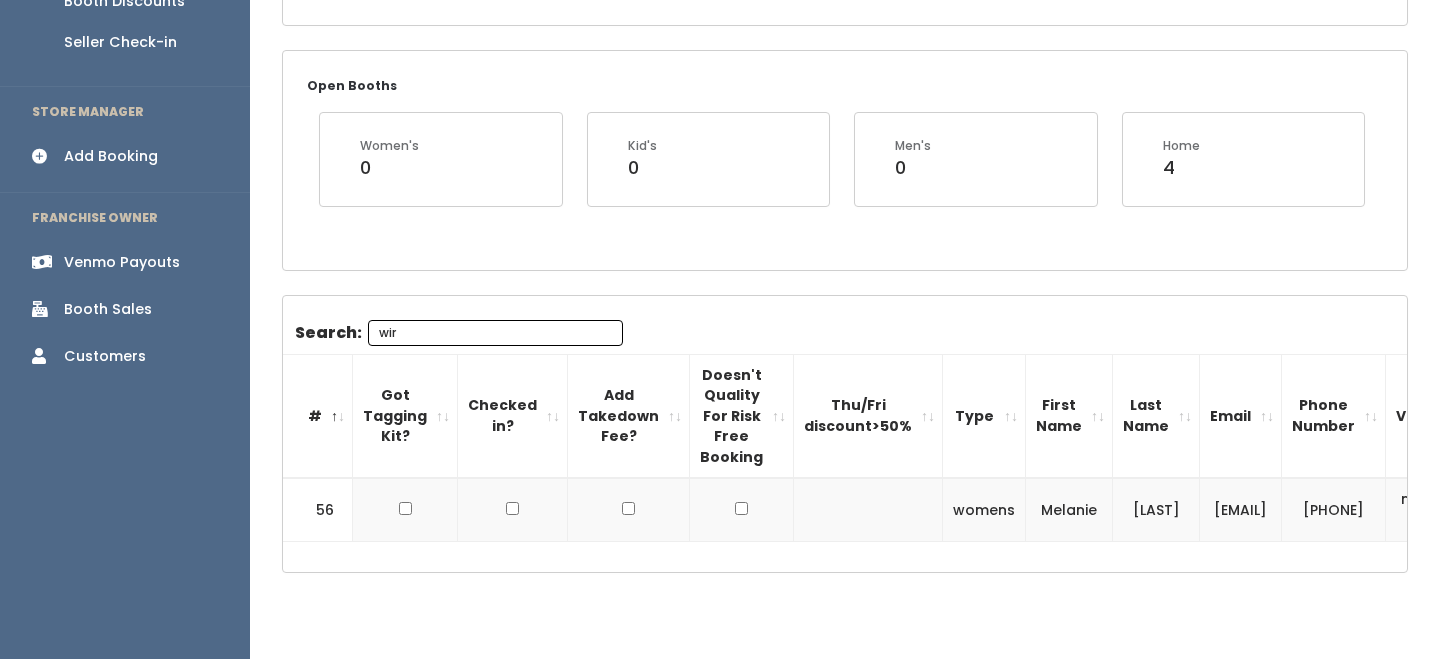 scroll, scrollTop: 350, scrollLeft: 0, axis: vertical 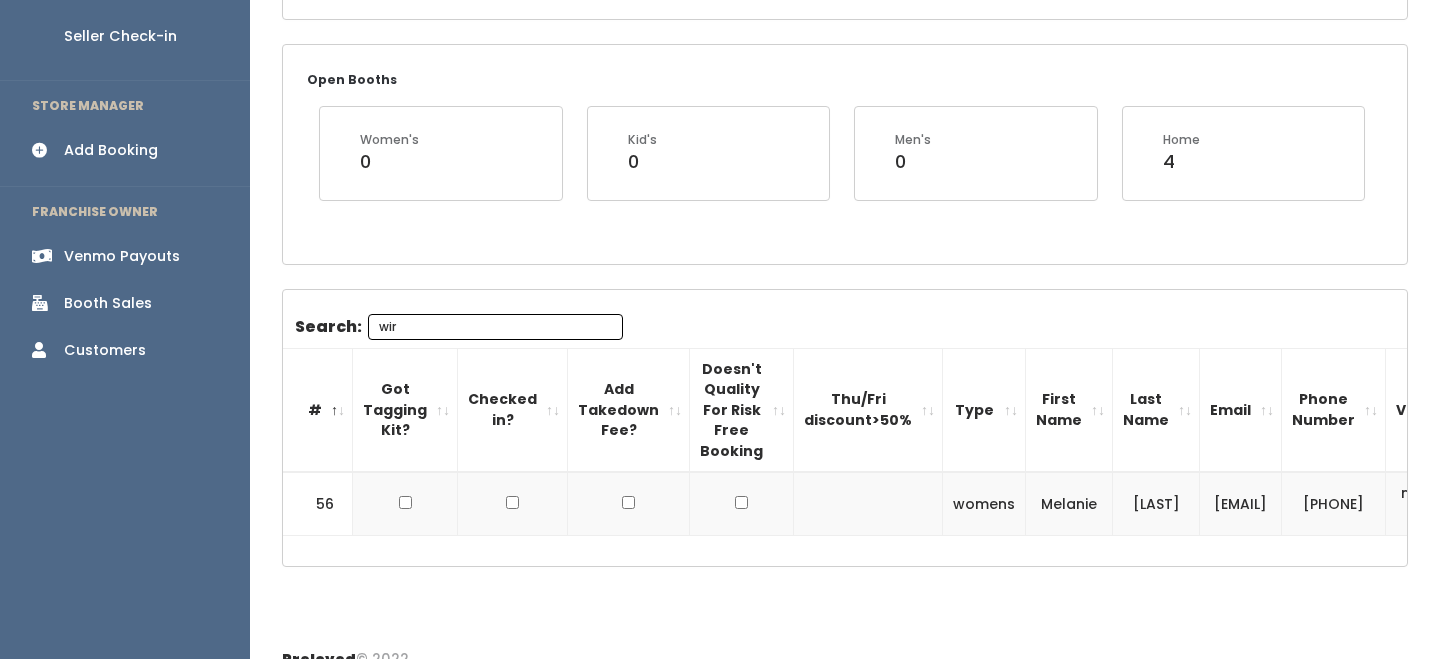 type on "wir" 